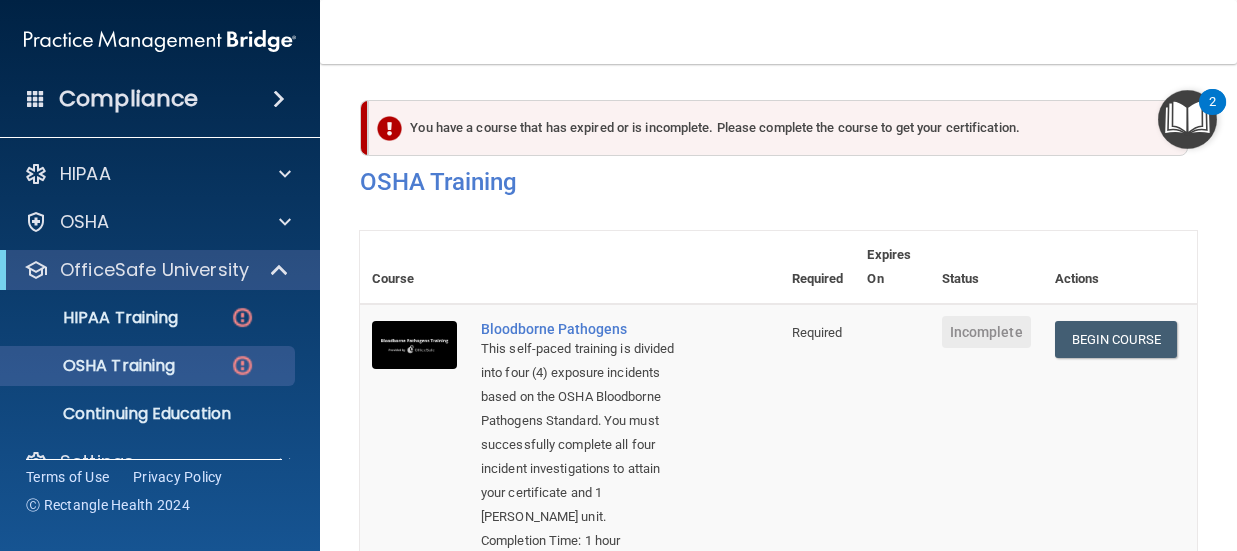 scroll, scrollTop: 0, scrollLeft: 0, axis: both 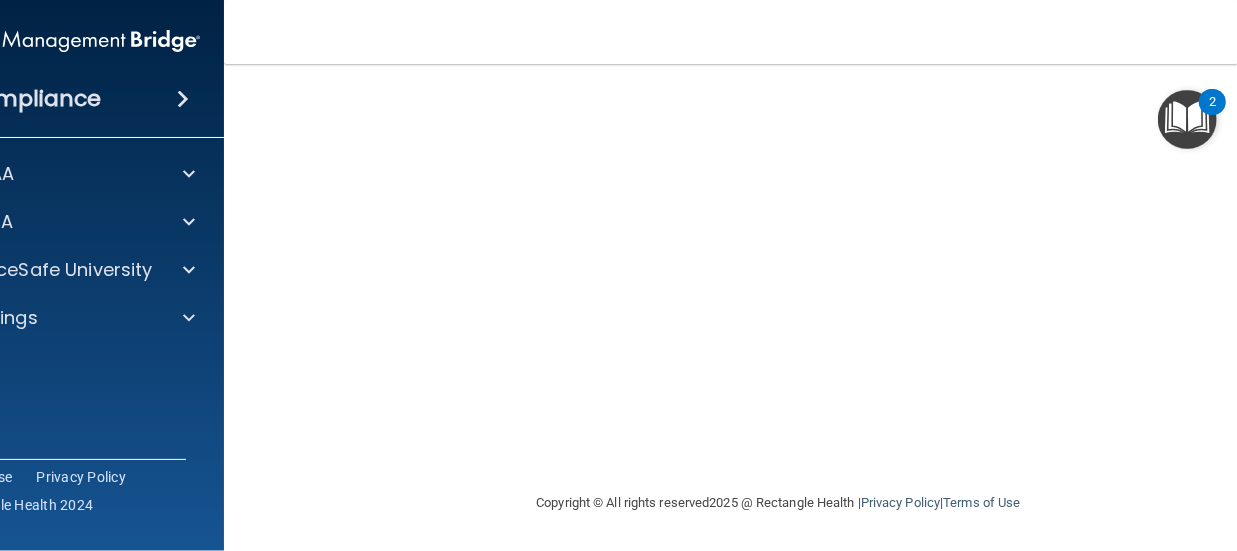 click on "2" at bounding box center [1212, 102] 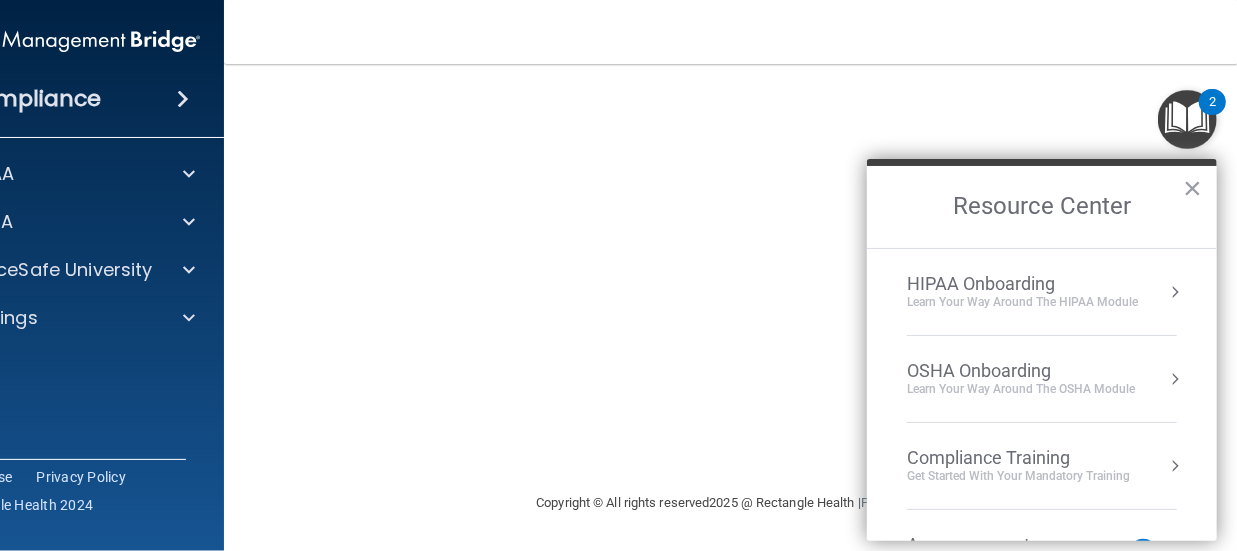 click at bounding box center [1175, 379] 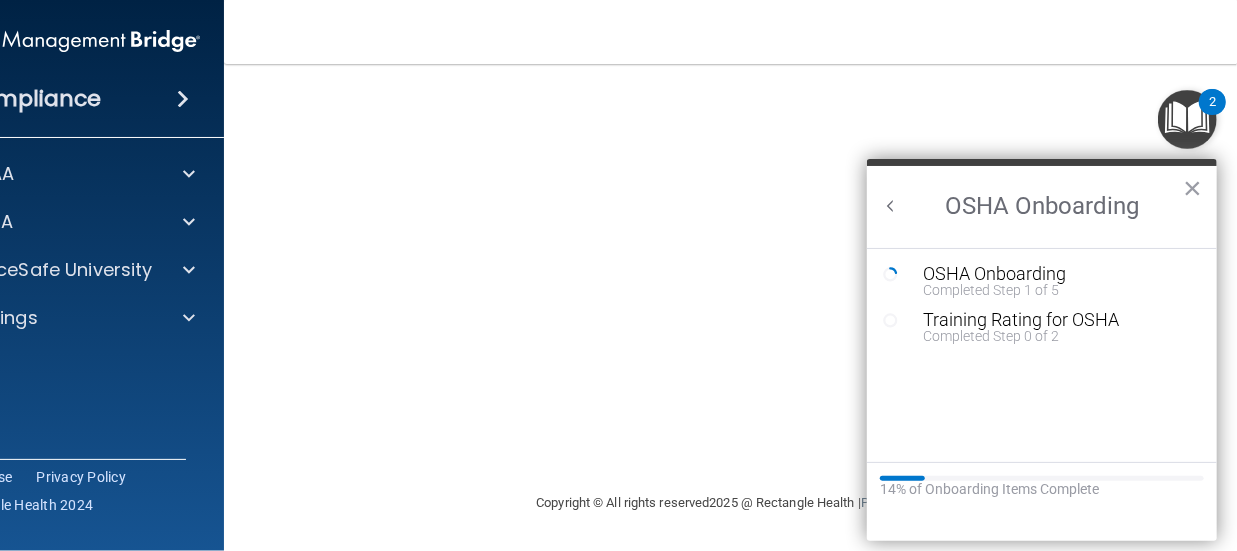 scroll, scrollTop: 0, scrollLeft: 0, axis: both 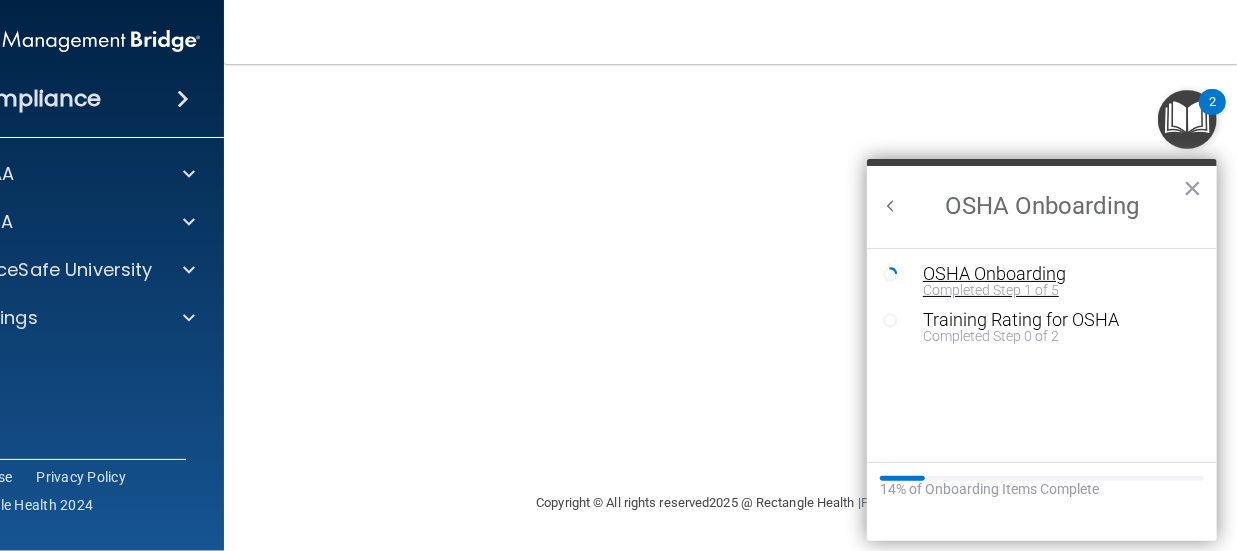 click on "Completed Step 1 of 5" at bounding box center [1057, 290] 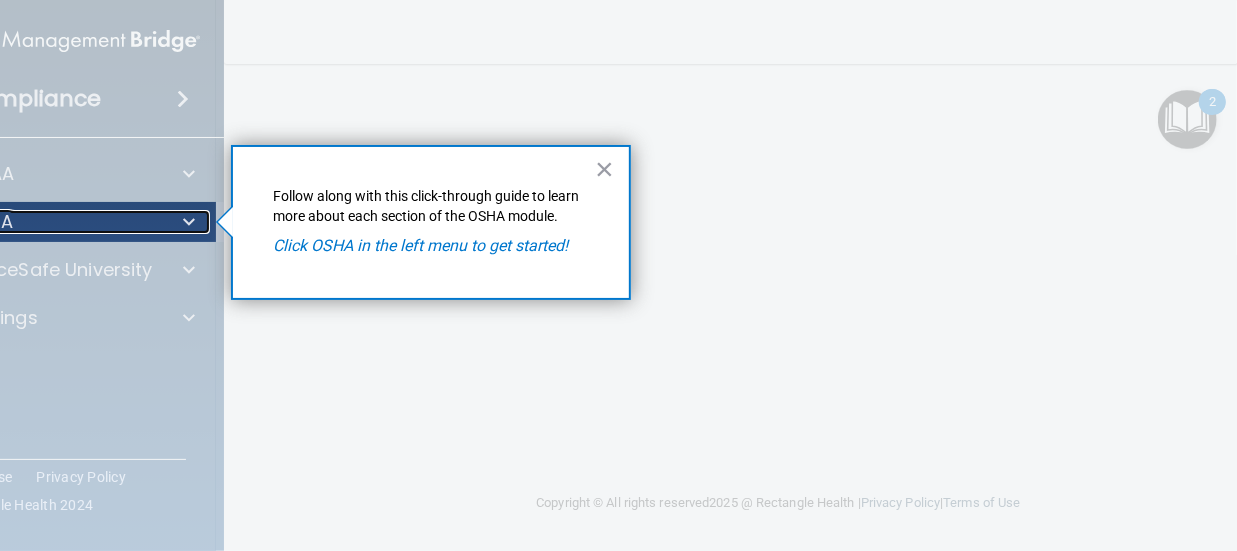 click at bounding box center (185, 222) 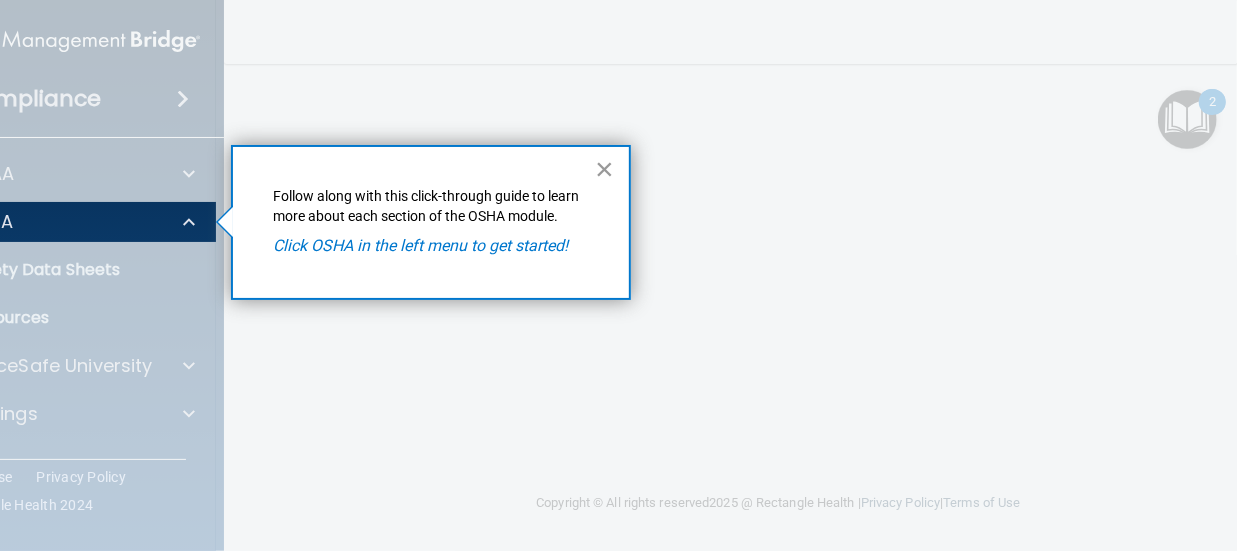 click on "×" at bounding box center [604, 169] 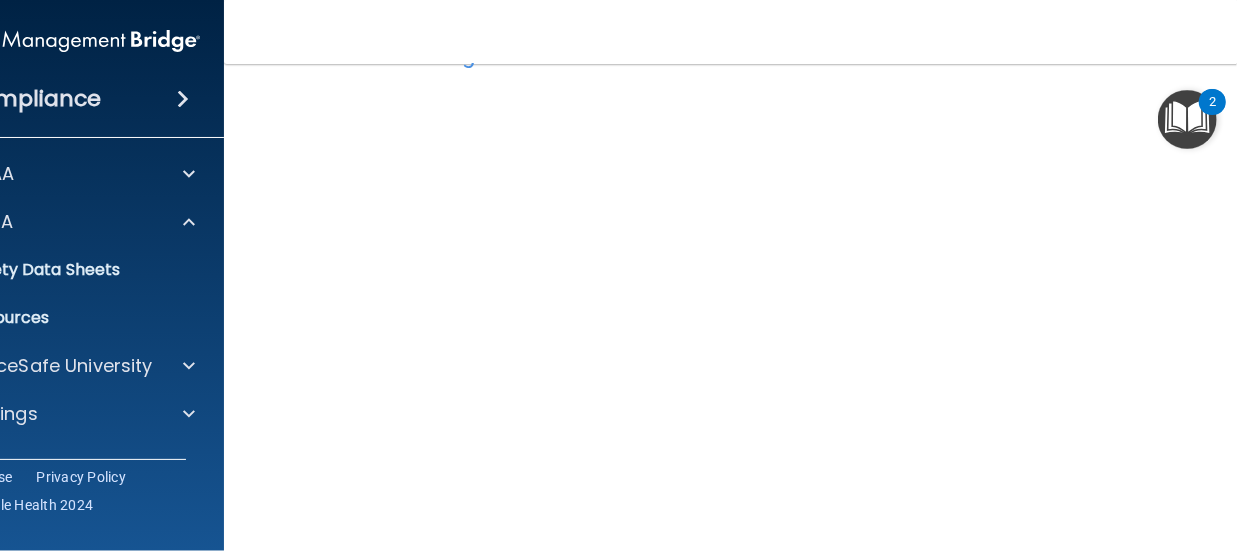 scroll, scrollTop: 0, scrollLeft: 0, axis: both 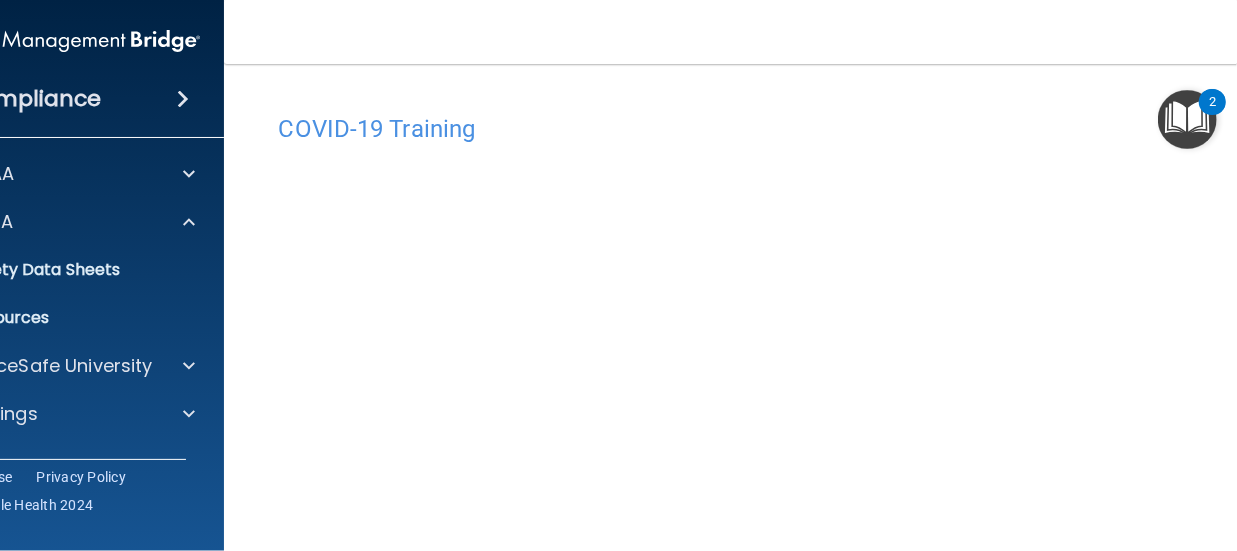 click at bounding box center (1187, 119) 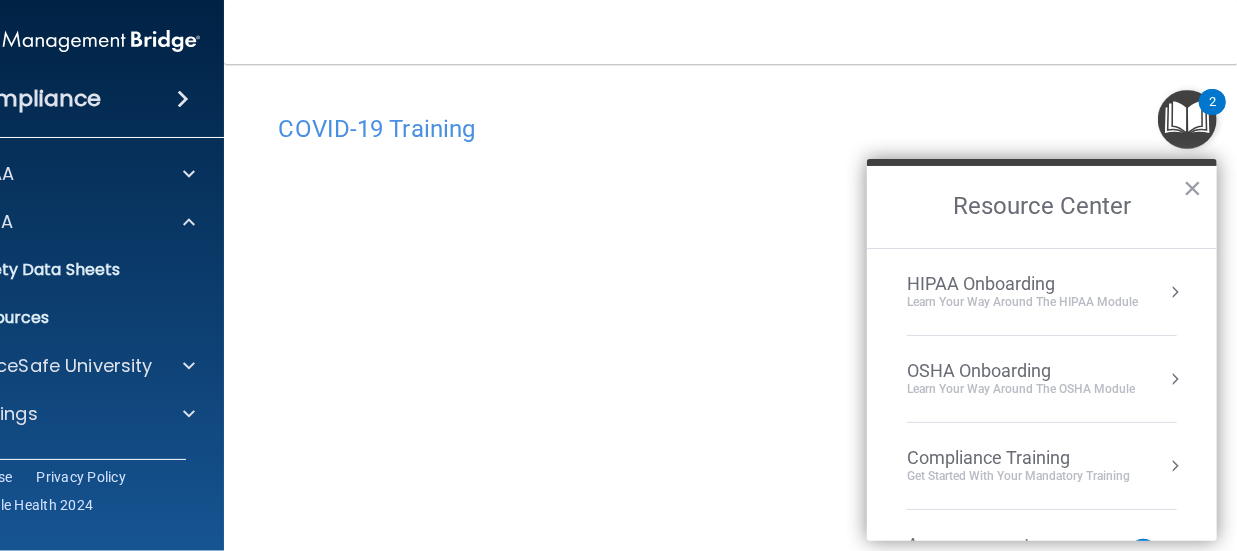 click at bounding box center [1175, 379] 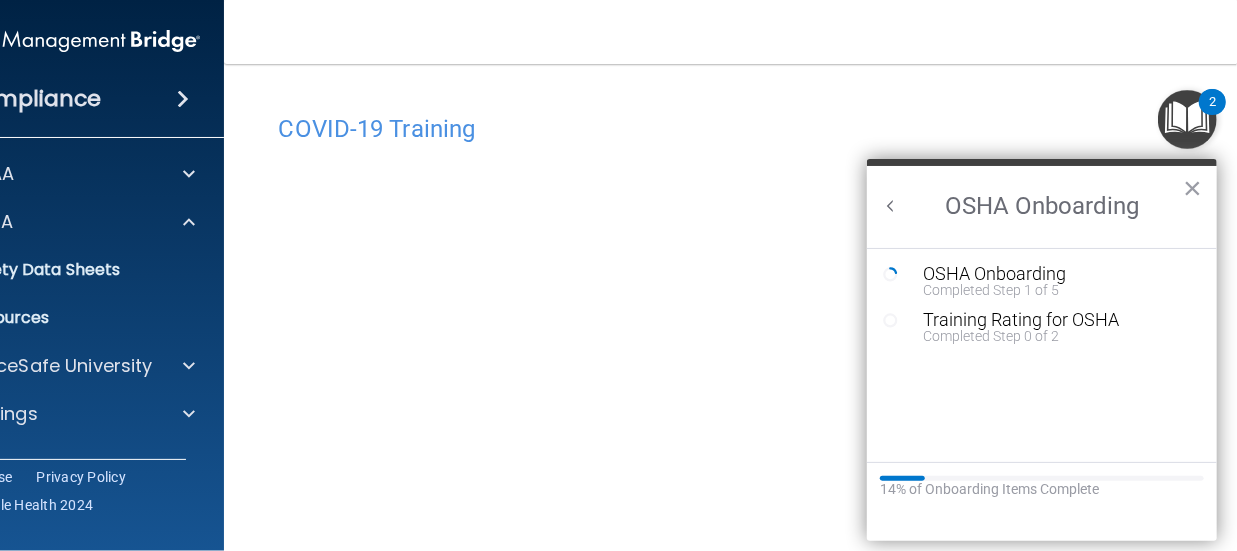 scroll, scrollTop: 0, scrollLeft: 0, axis: both 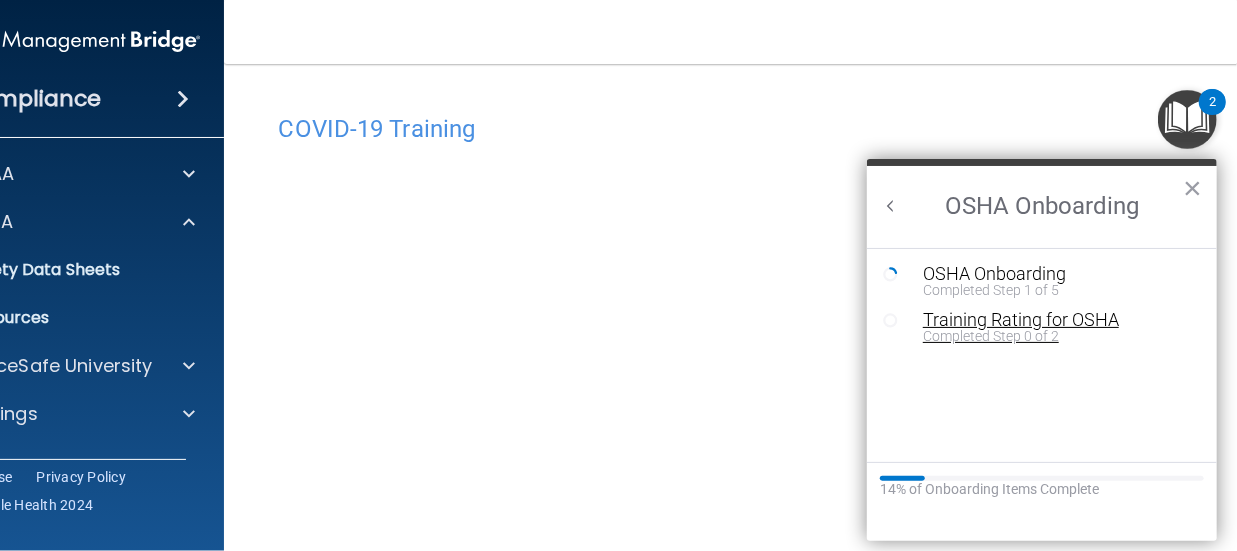 click on "Training Rating for OSHA" at bounding box center (1057, 320) 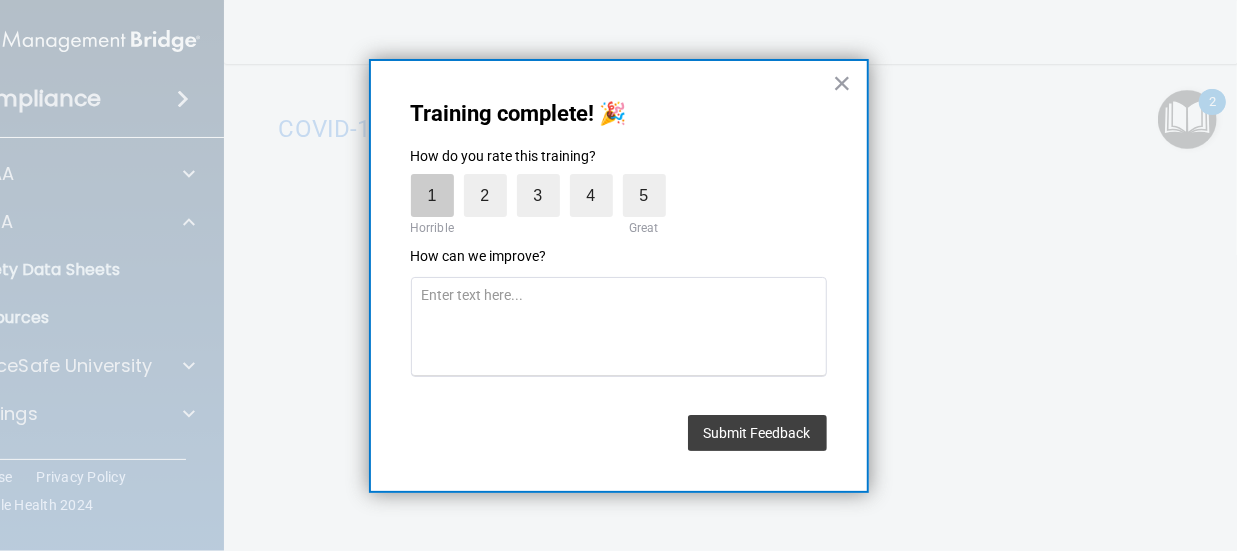 click on "1" at bounding box center (432, 195) 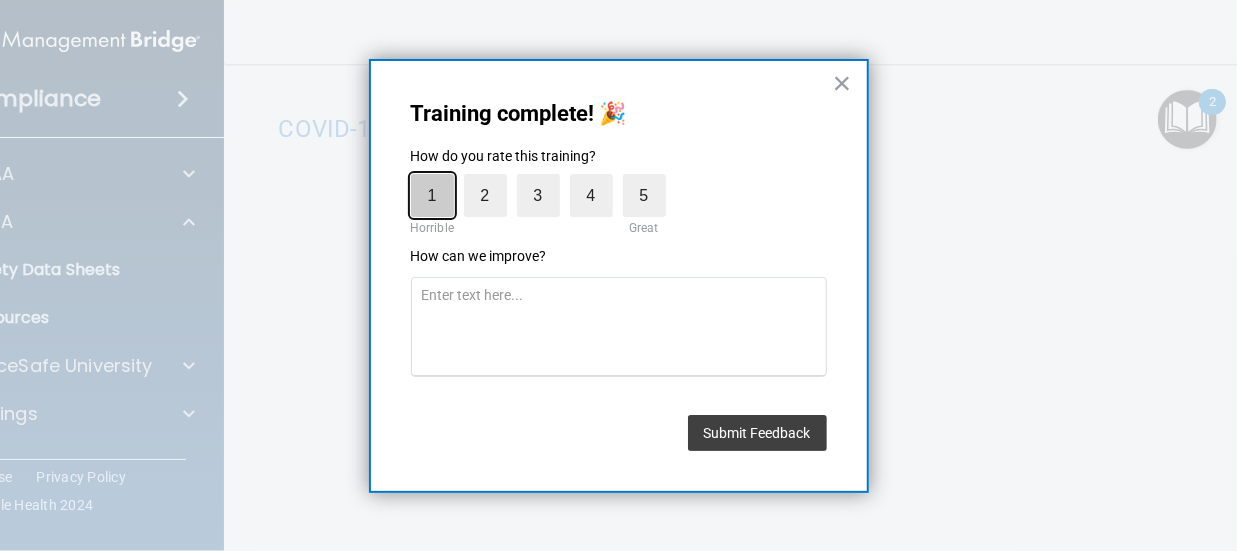 click on "1" at bounding box center (386, 179) 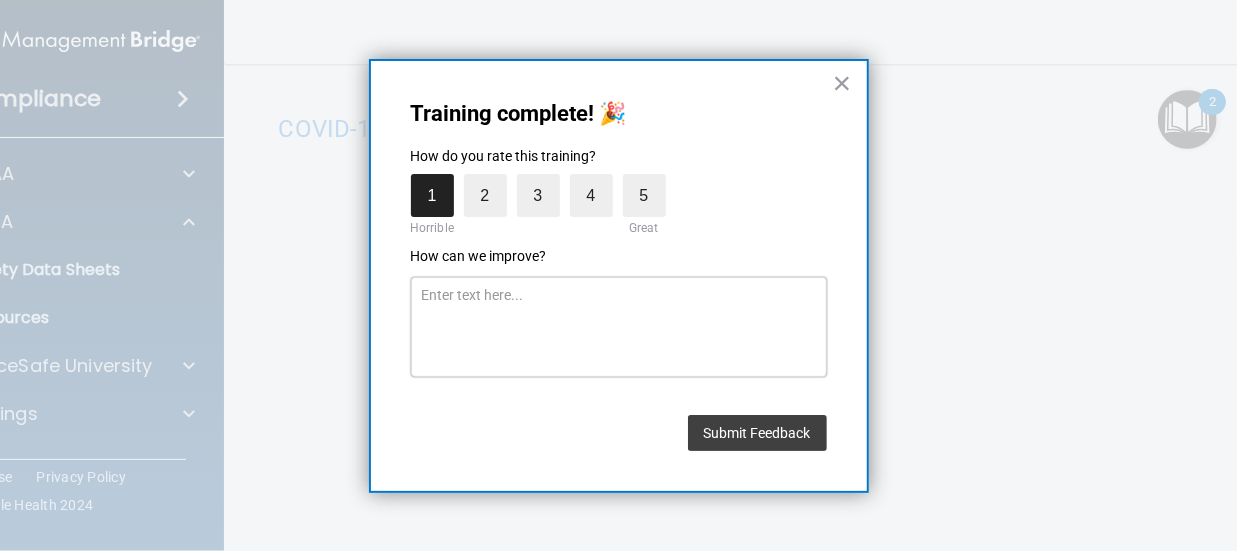 click at bounding box center [619, 327] 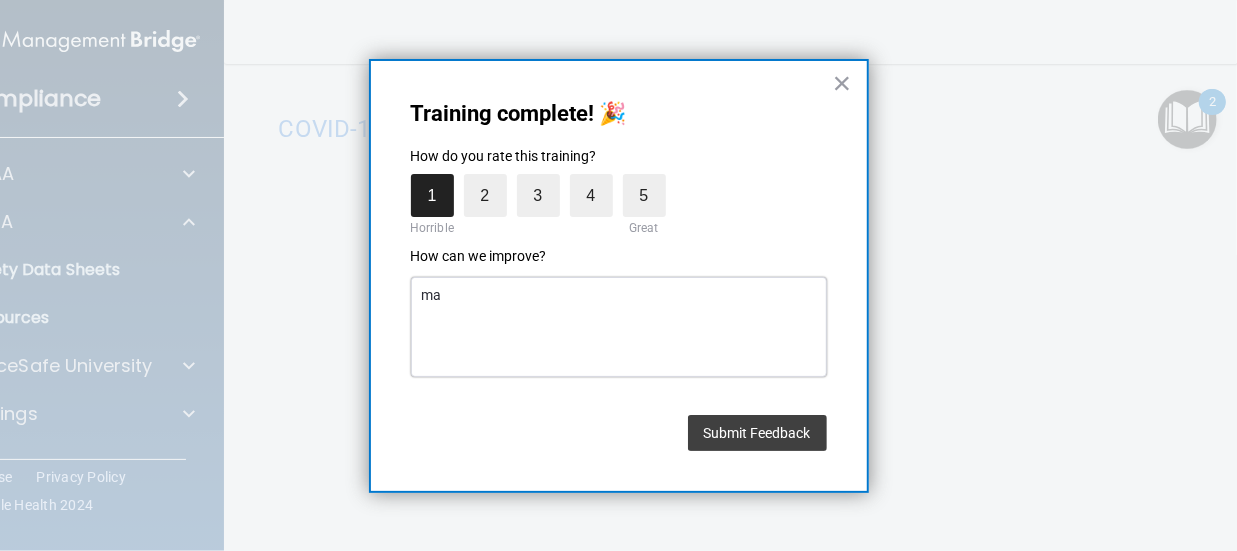 type on "m" 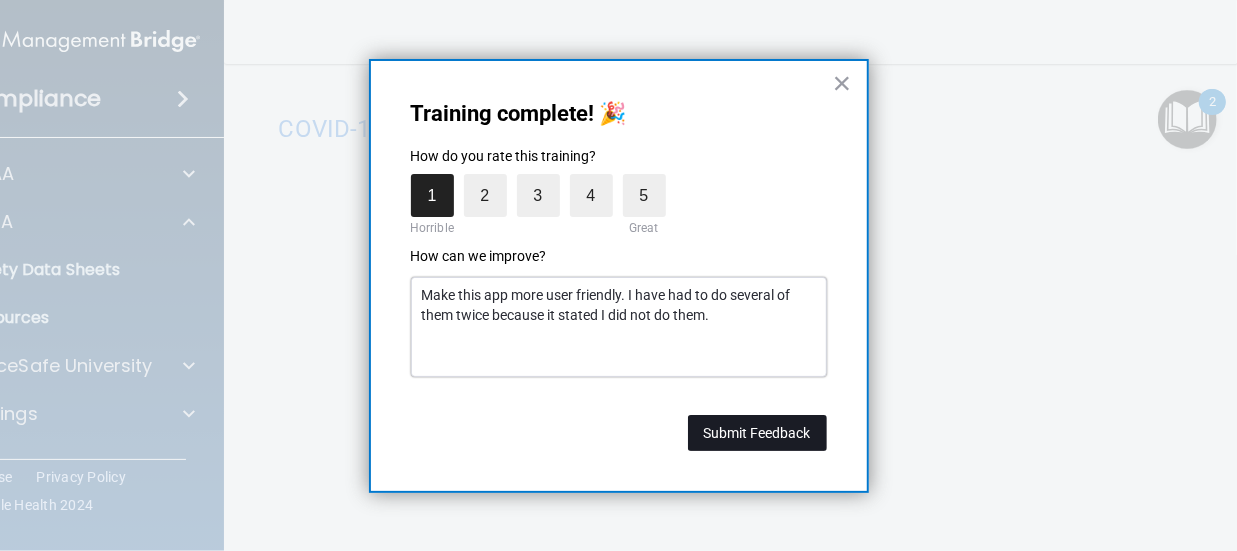 type on "Make this app more user friendly. I have had to do several of them twice because it stated I did not do them." 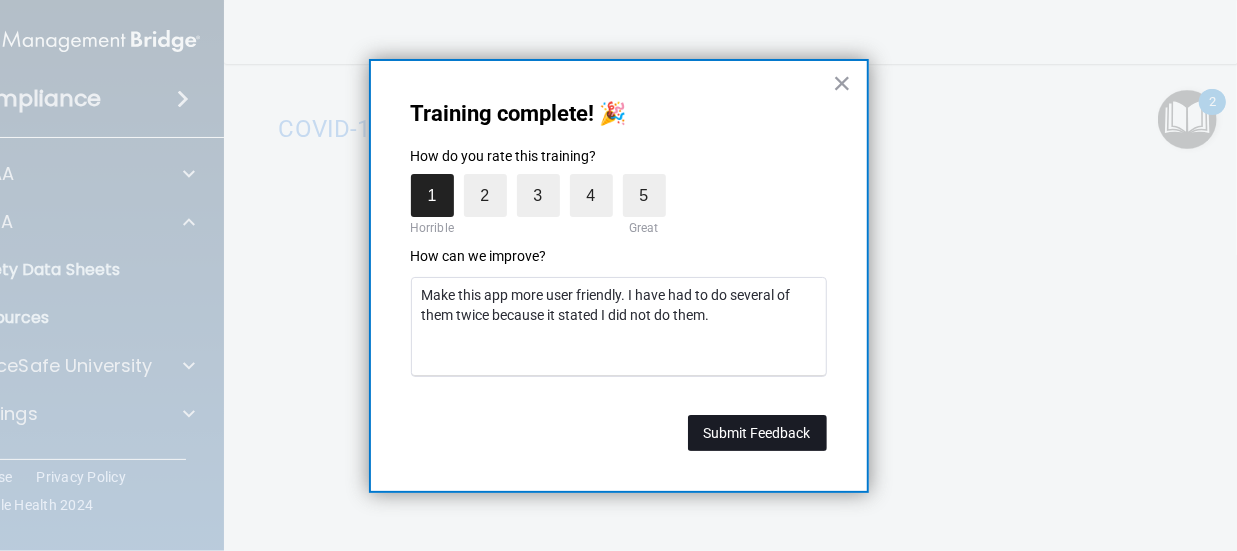 click on "Submit Feedback" at bounding box center (757, 433) 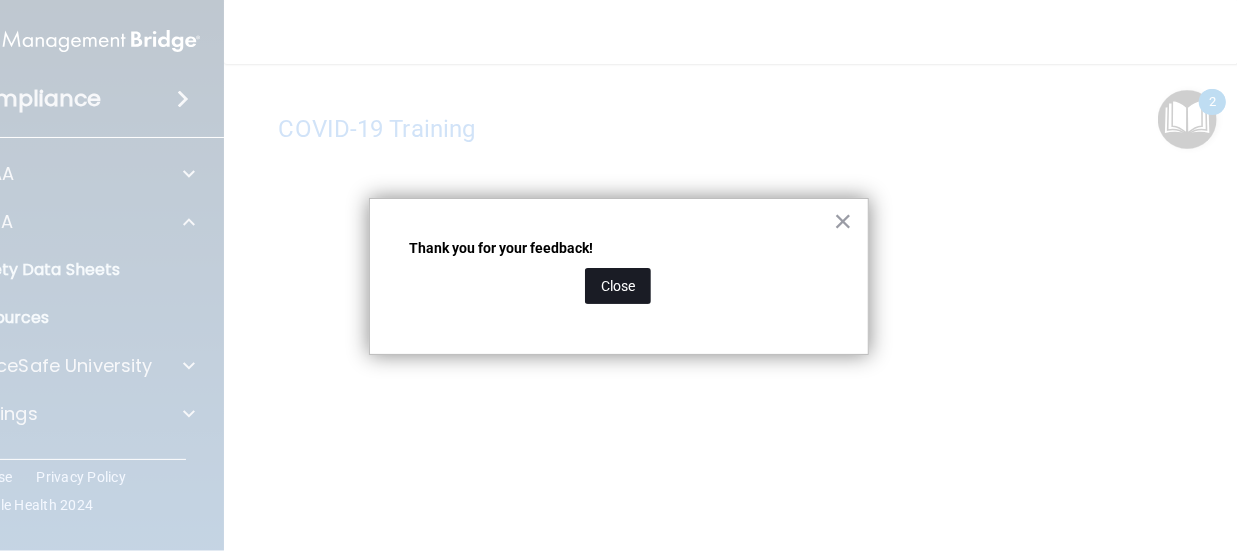 click on "Close" at bounding box center (618, 286) 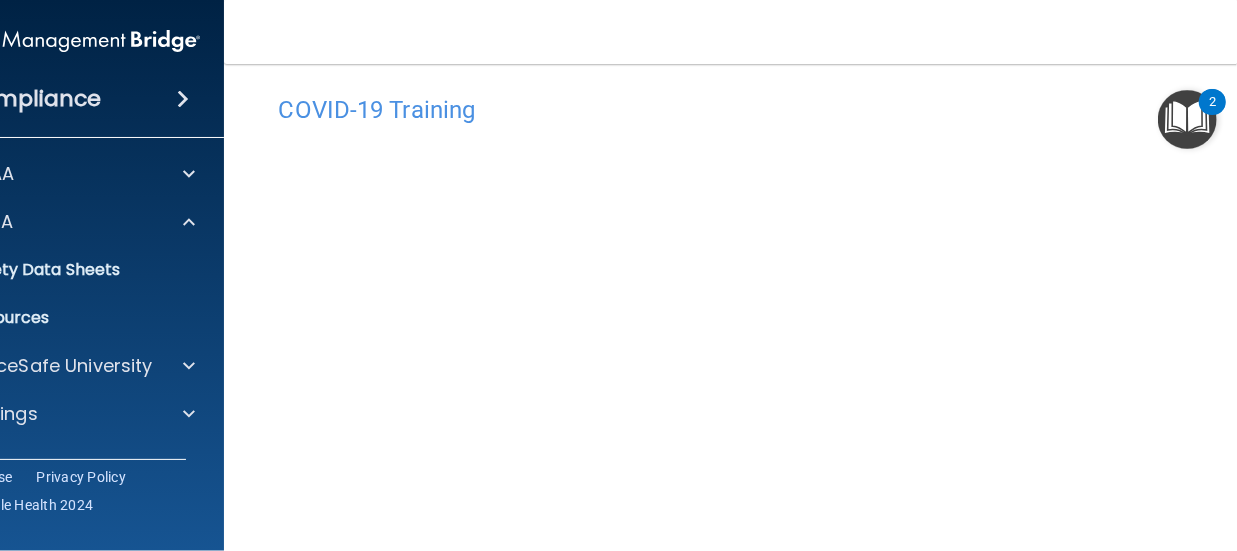 scroll, scrollTop: 18, scrollLeft: 0, axis: vertical 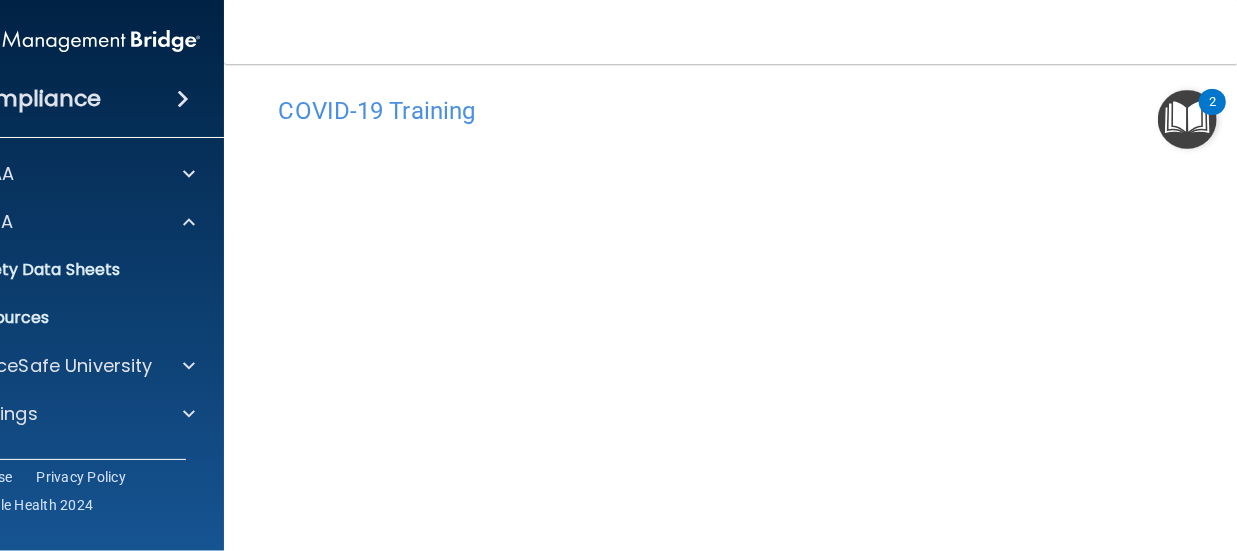 click at bounding box center [1187, 119] 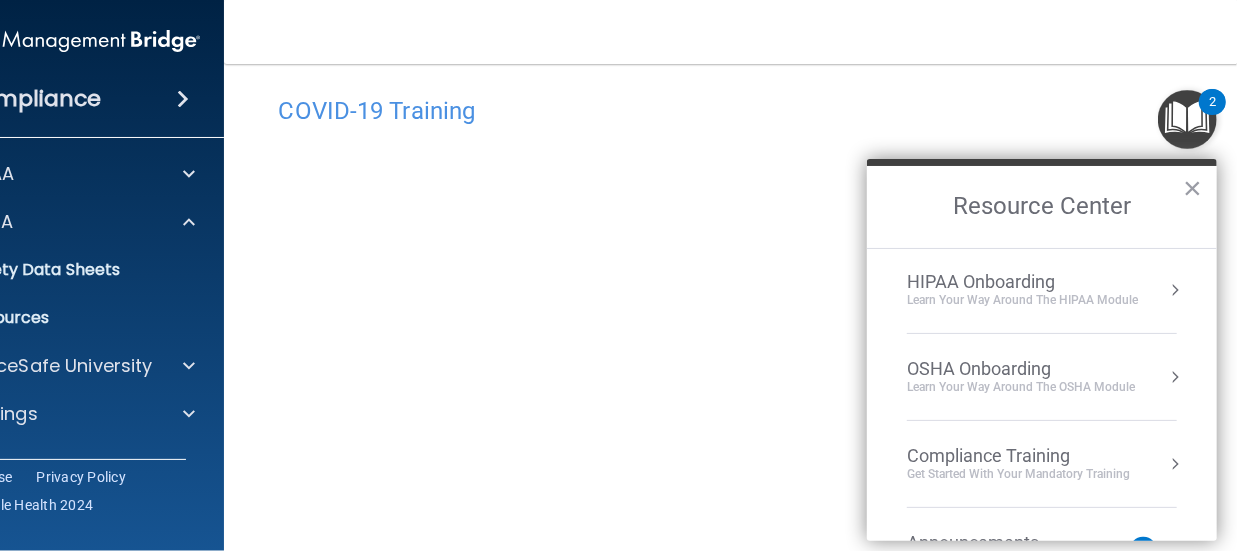 scroll, scrollTop: 0, scrollLeft: 0, axis: both 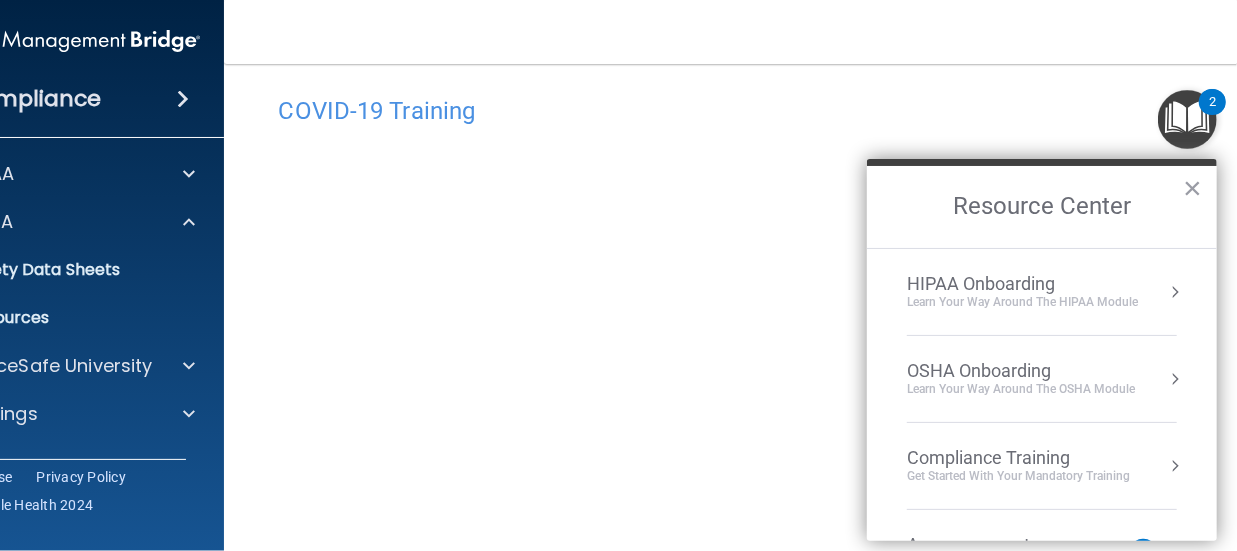 click at bounding box center [1175, 292] 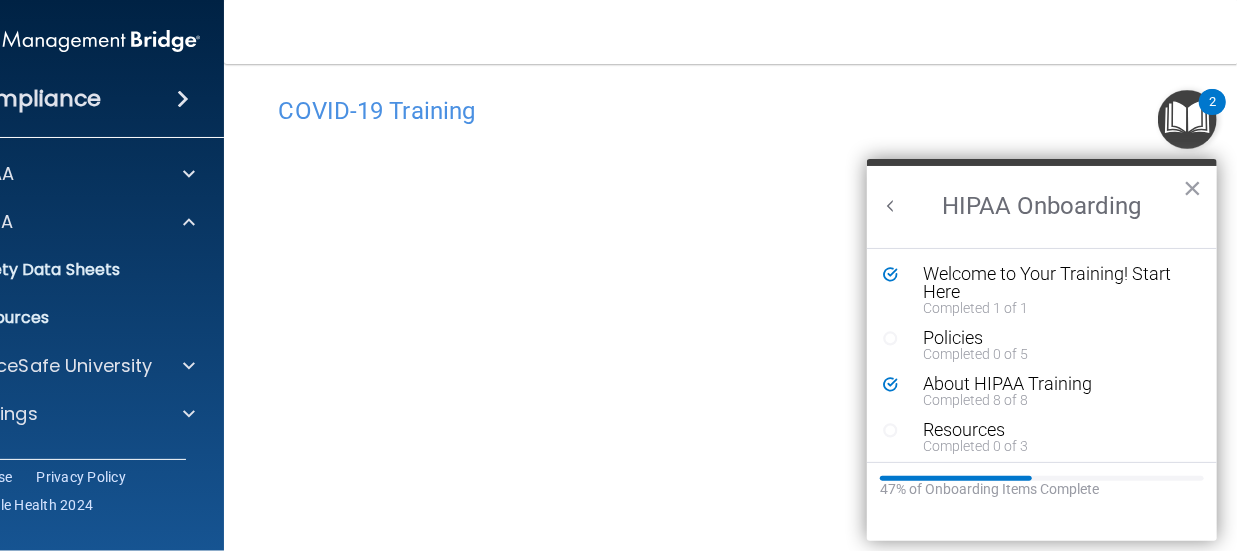 scroll, scrollTop: 0, scrollLeft: 0, axis: both 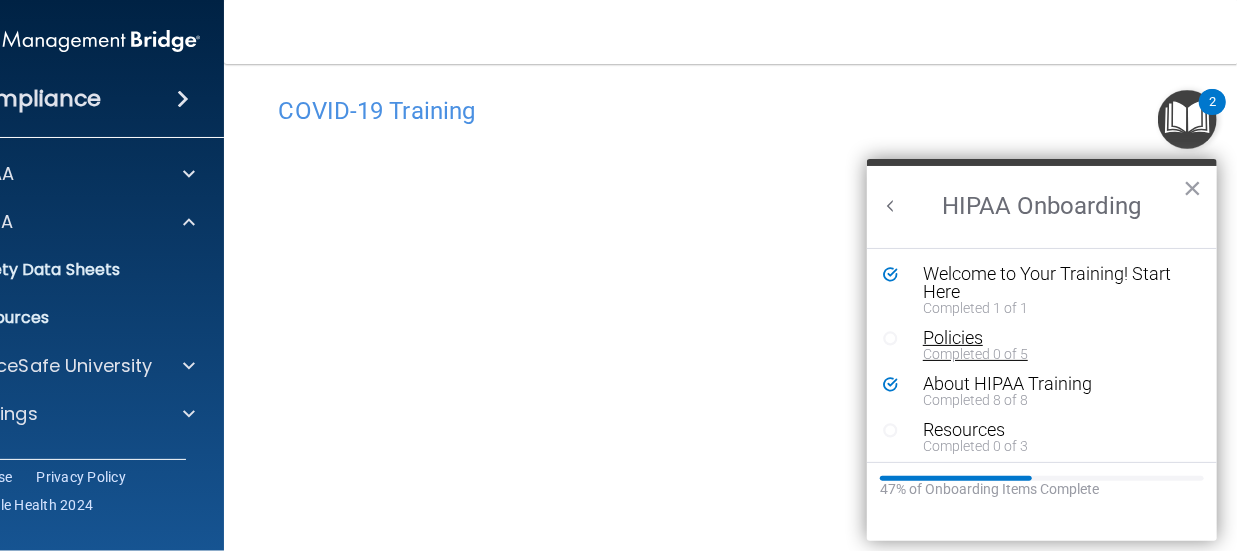 click on "Policies" at bounding box center (1048, 338) 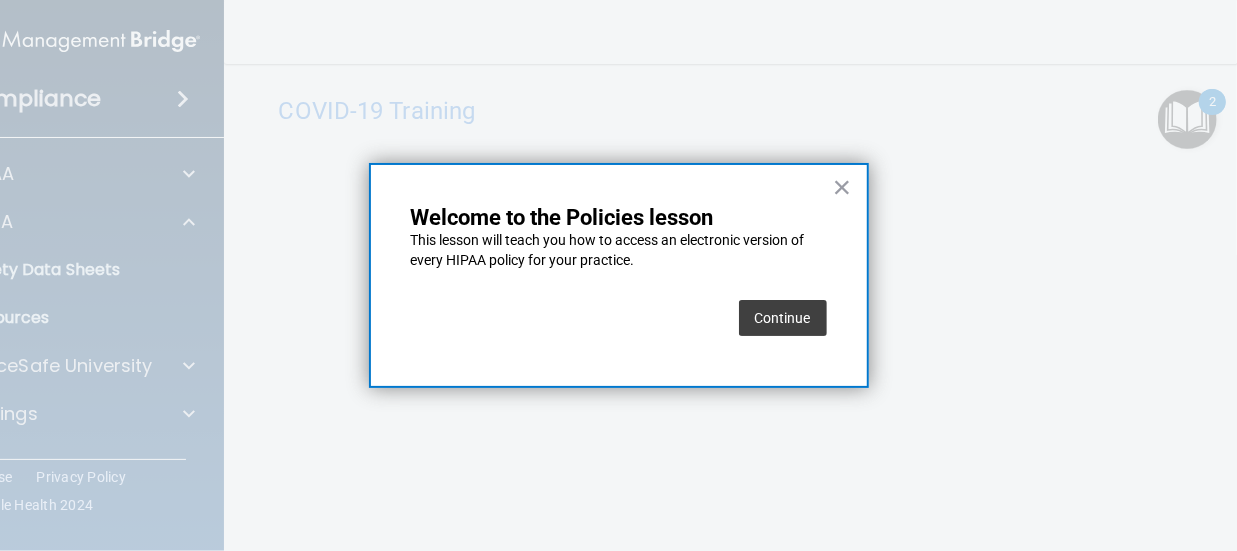 click on "Continue" at bounding box center [783, 318] 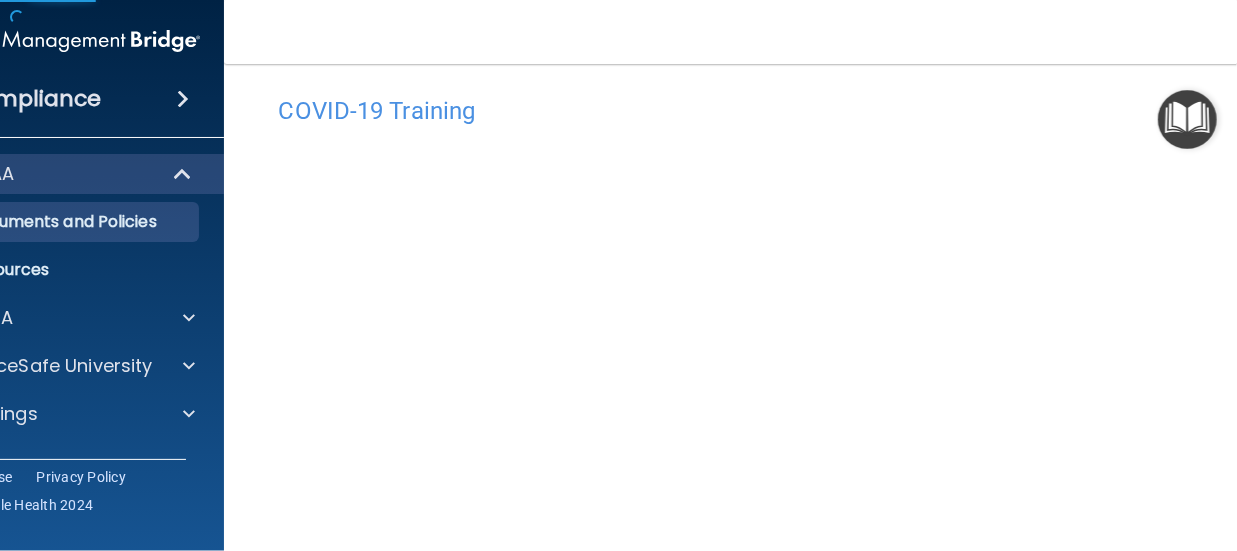 scroll, scrollTop: 0, scrollLeft: 0, axis: both 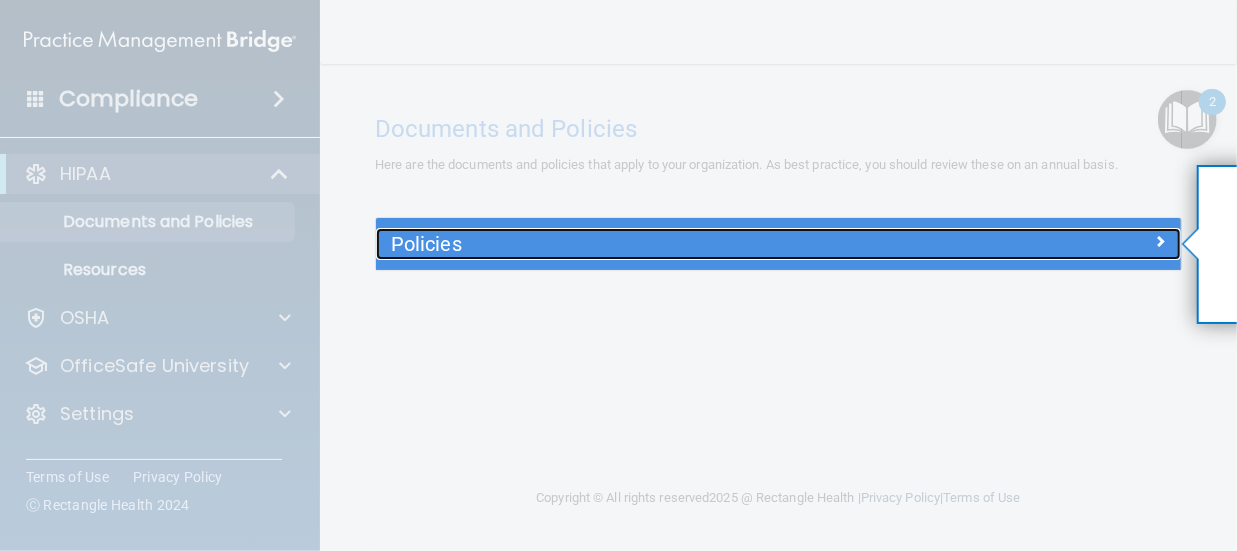 click at bounding box center [1160, 241] 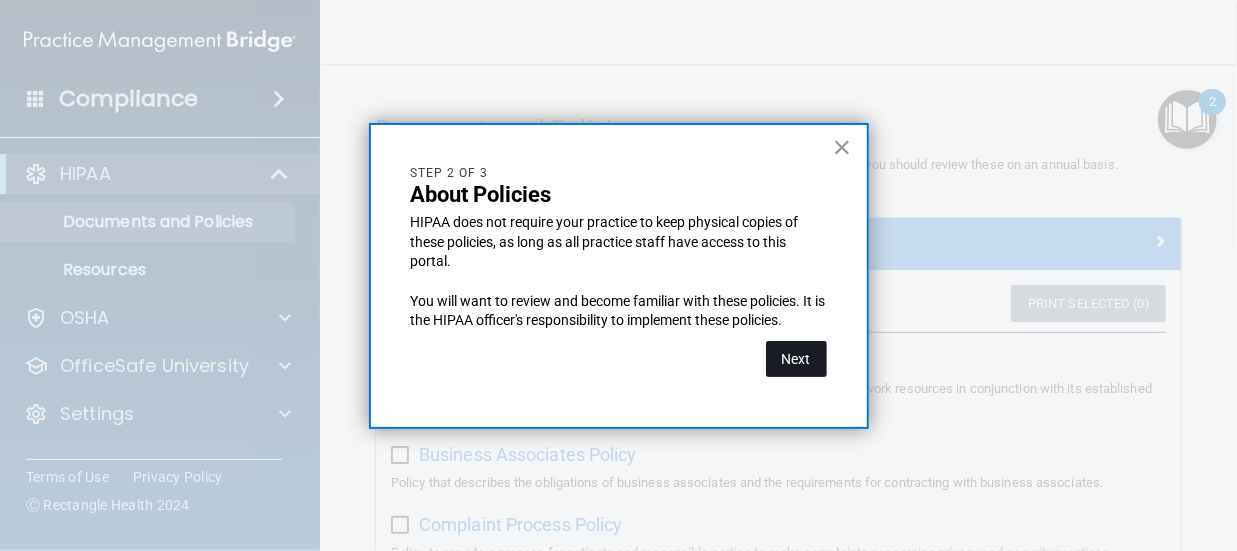 click on "Next" at bounding box center (796, 359) 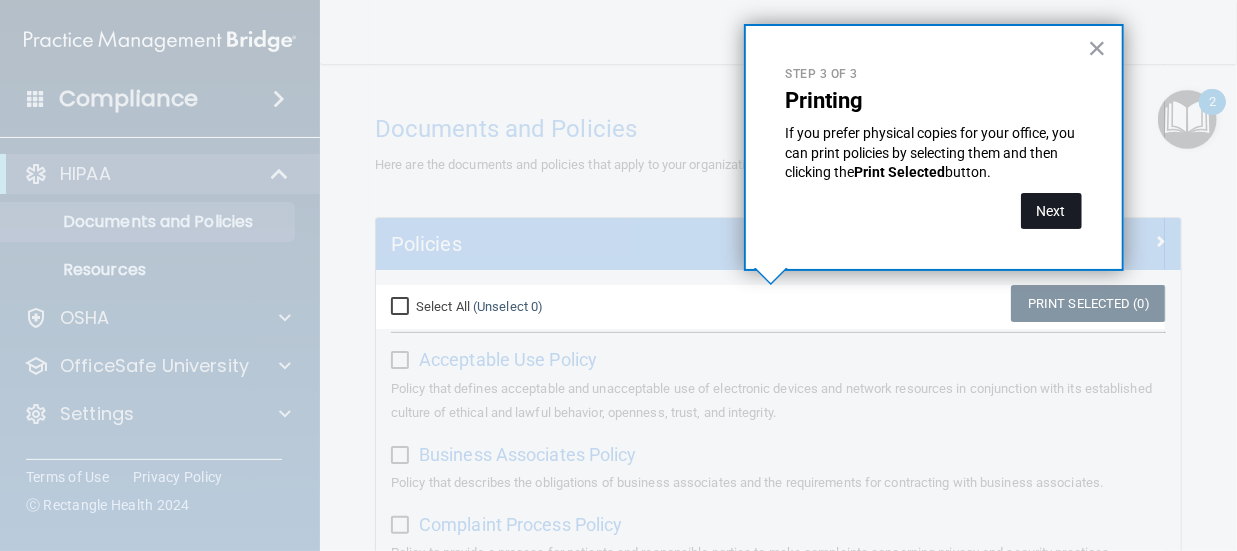 click on "Next" at bounding box center [1051, 211] 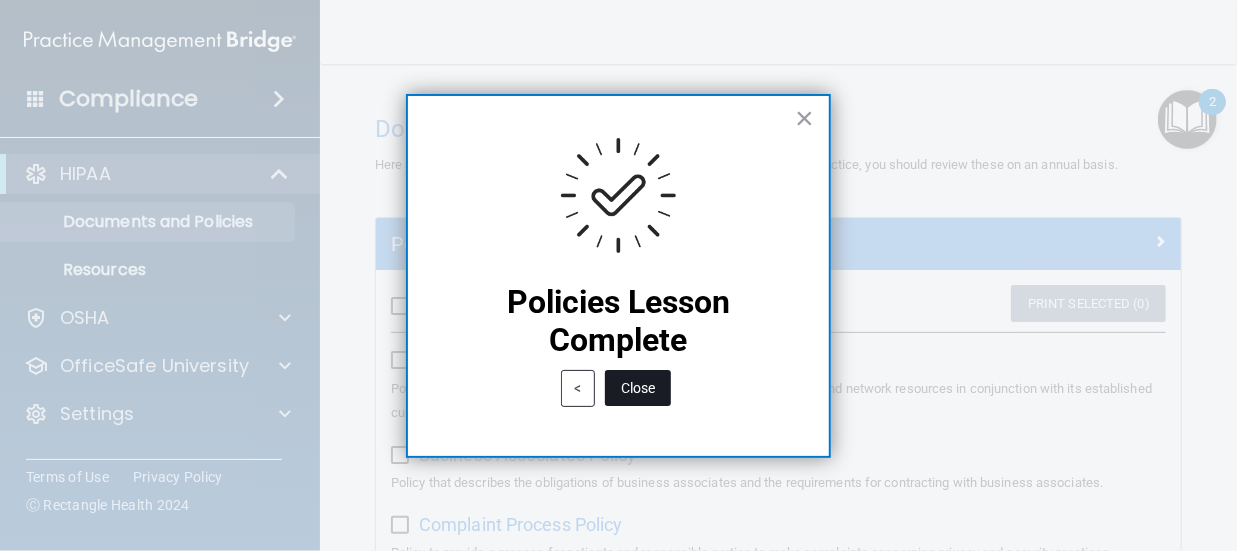 click on "Close" at bounding box center [638, 388] 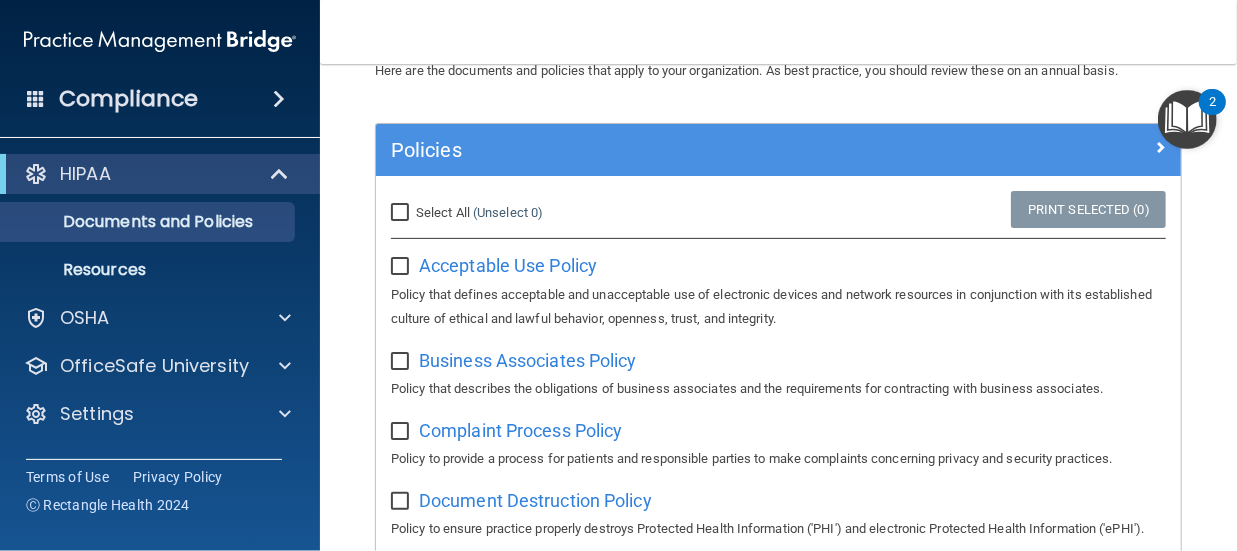 scroll, scrollTop: 147, scrollLeft: 0, axis: vertical 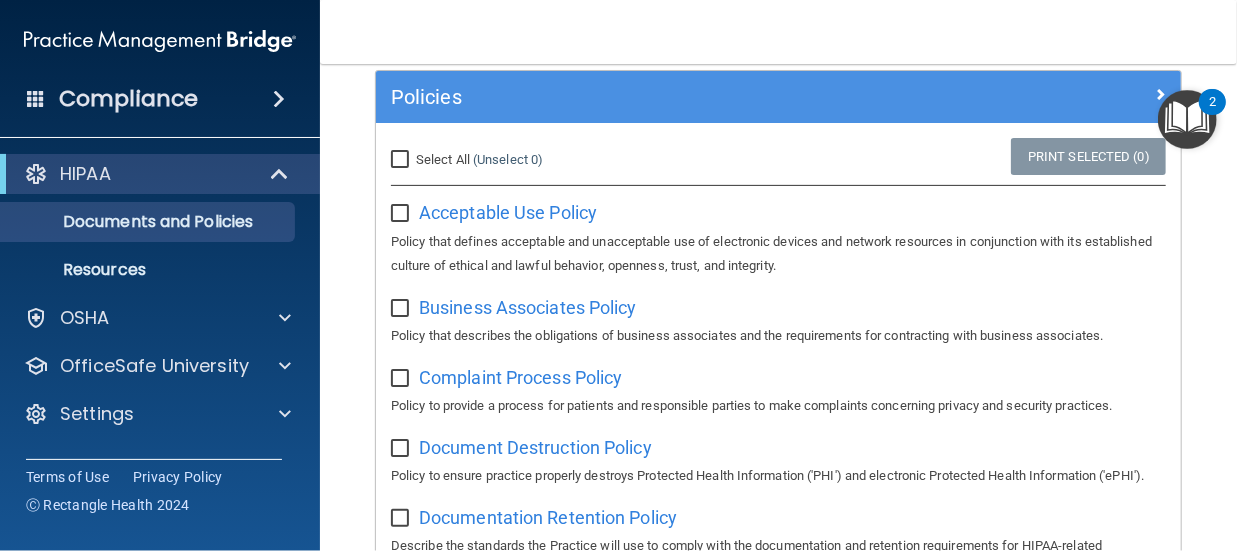 click on "Select All   (Unselect 0)    Unselect All" at bounding box center (402, 160) 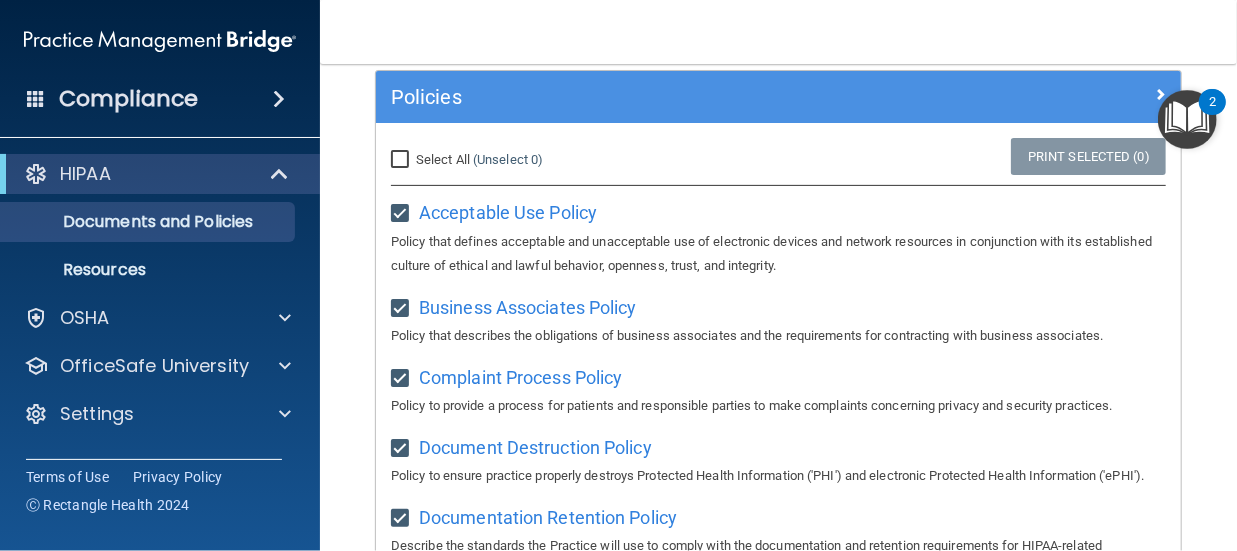 checkbox on "true" 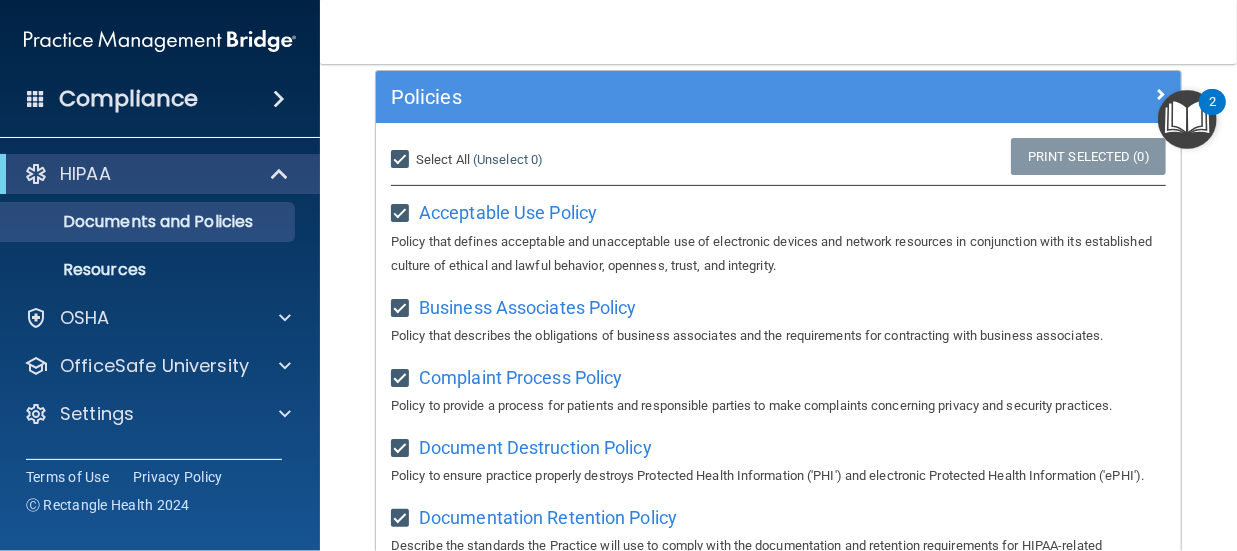 checkbox on "true" 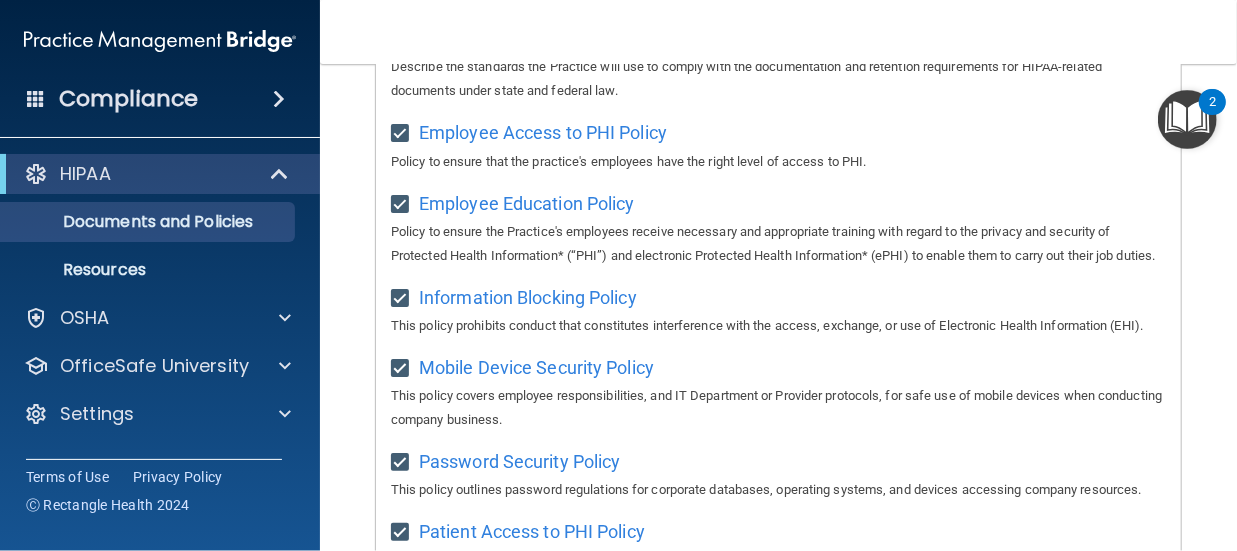 scroll, scrollTop: 610, scrollLeft: 0, axis: vertical 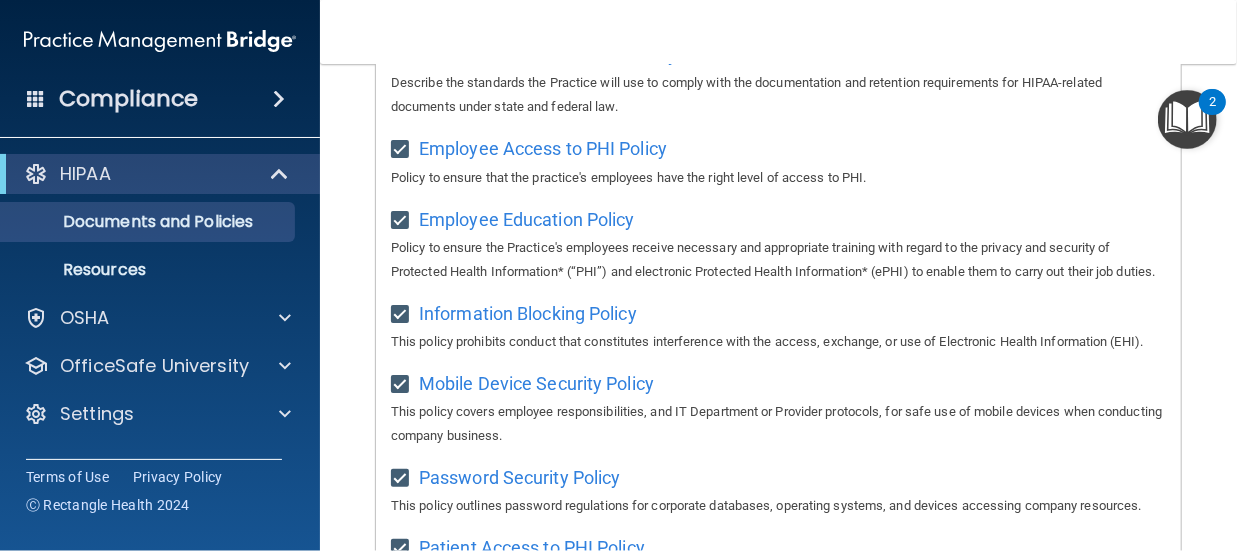 click at bounding box center [1187, 119] 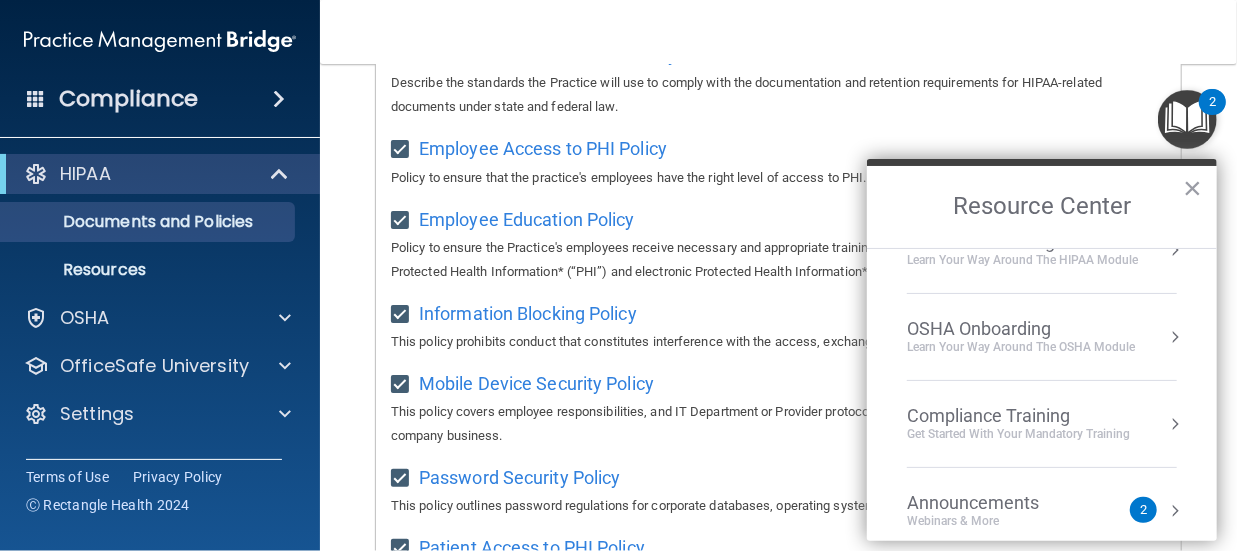 scroll, scrollTop: 0, scrollLeft: 0, axis: both 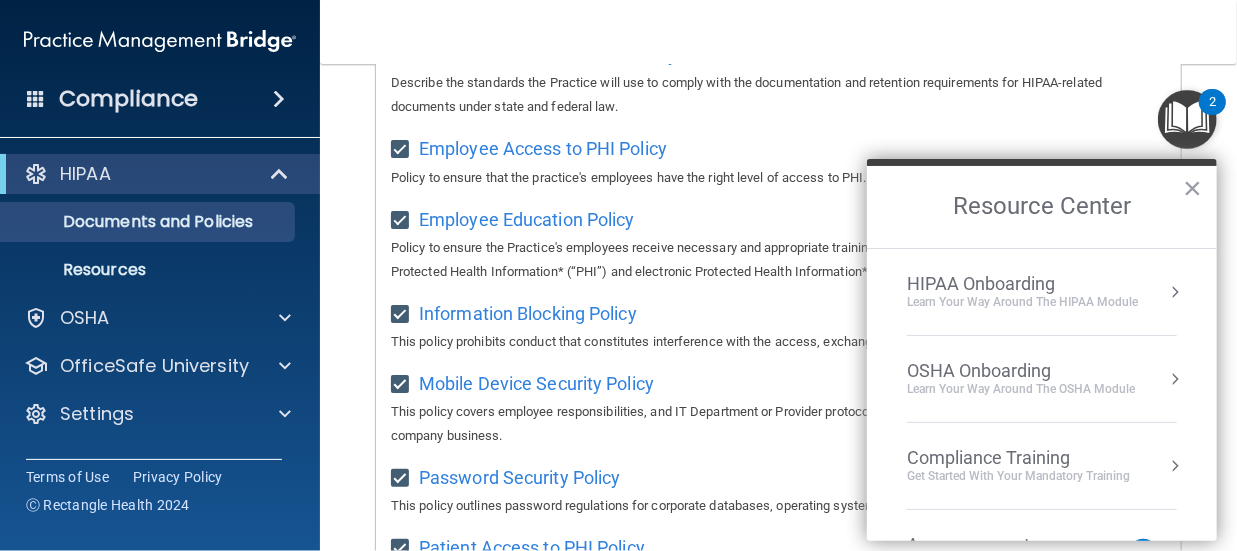 click at bounding box center [1175, 292] 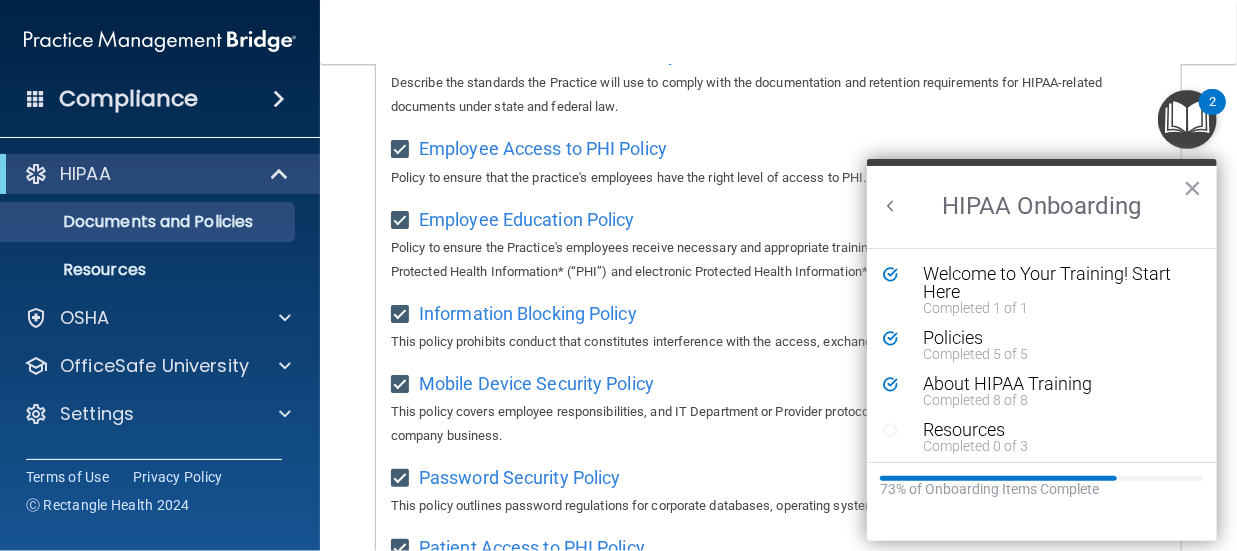 scroll, scrollTop: 0, scrollLeft: 0, axis: both 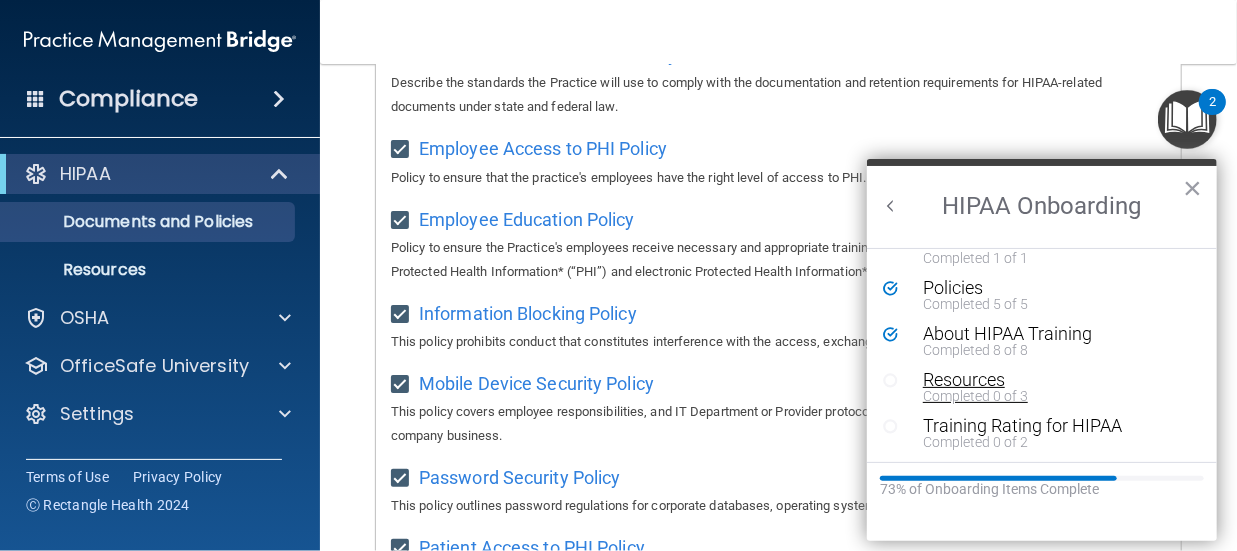 click on "Resources" at bounding box center [1048, 380] 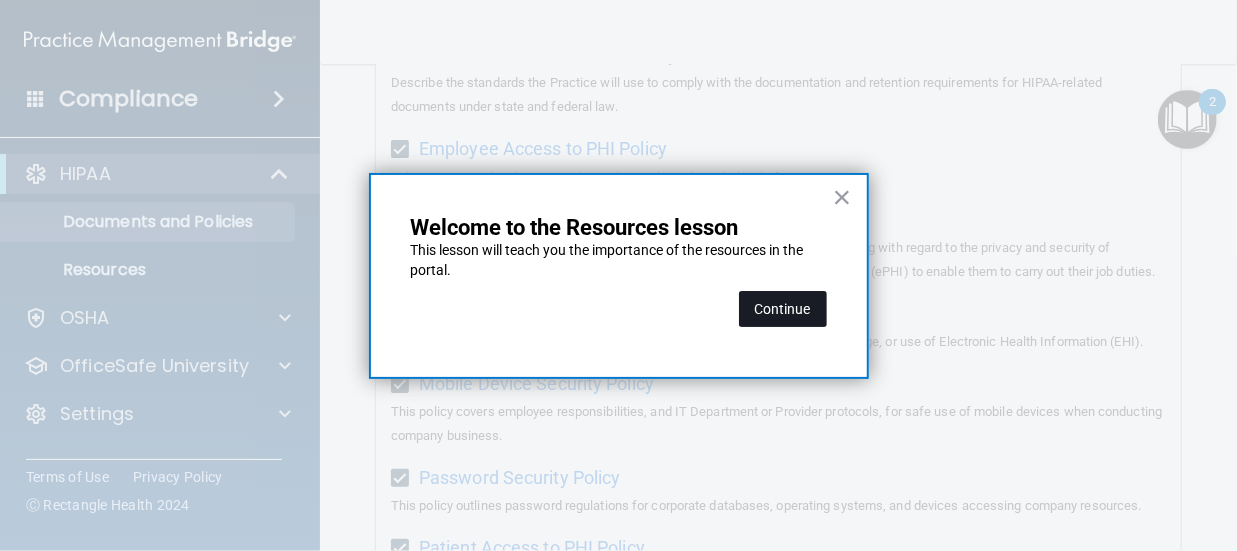 click on "Continue" at bounding box center [783, 309] 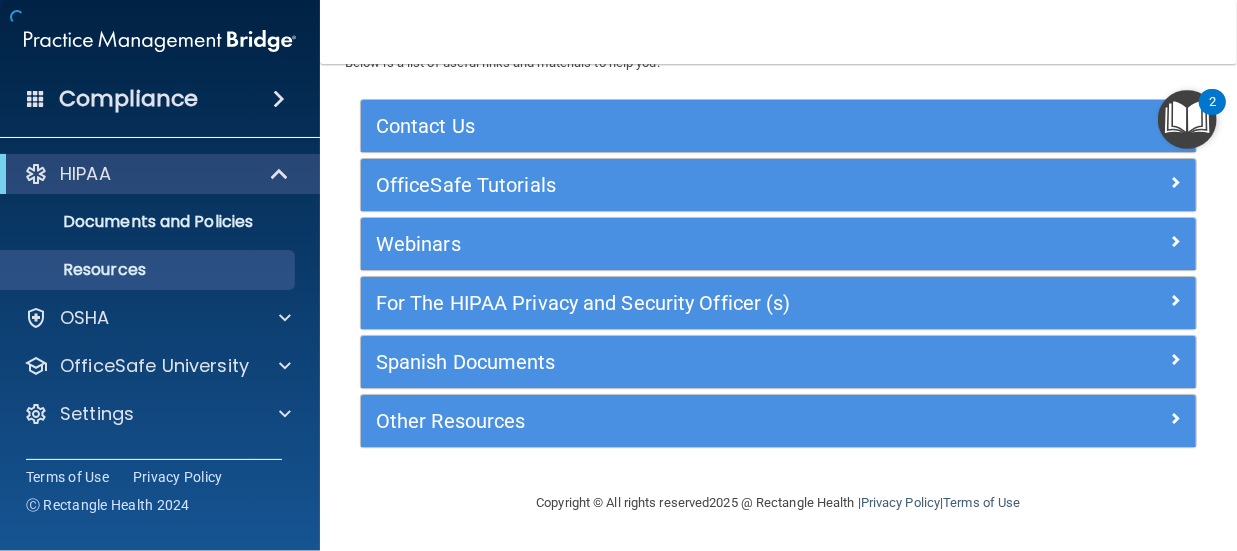 scroll, scrollTop: 78, scrollLeft: 0, axis: vertical 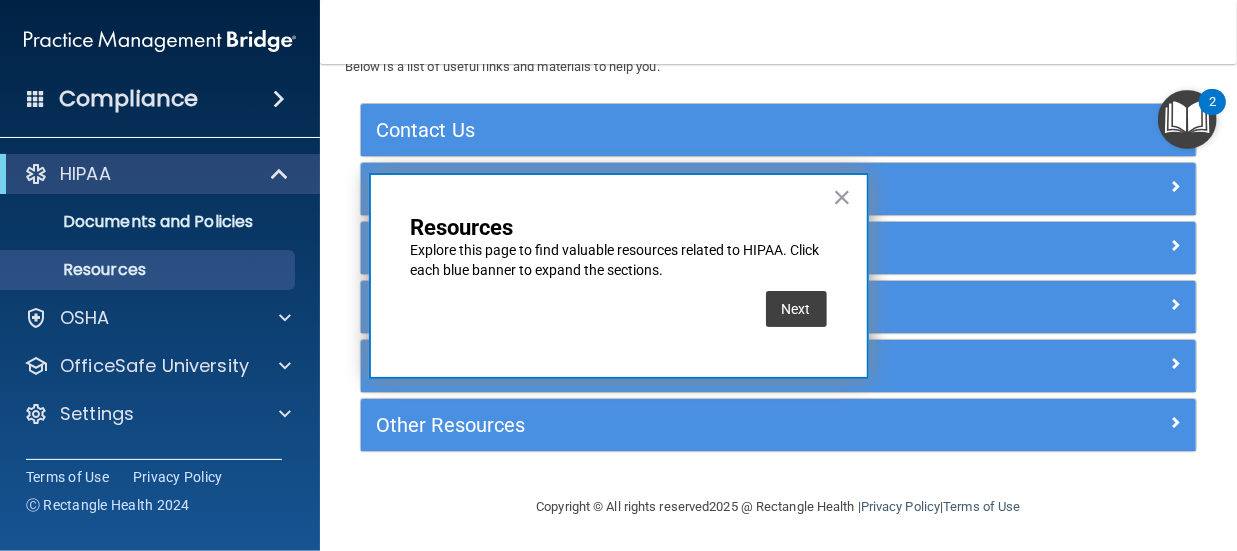 click on "Next" at bounding box center (796, 309) 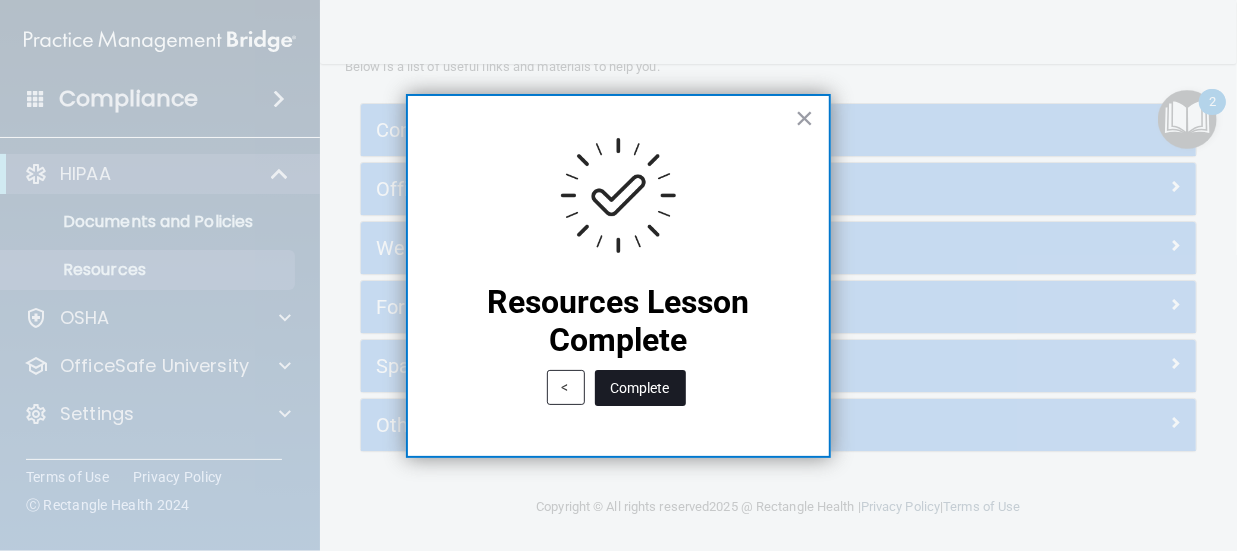 click on "Complete" at bounding box center [640, 388] 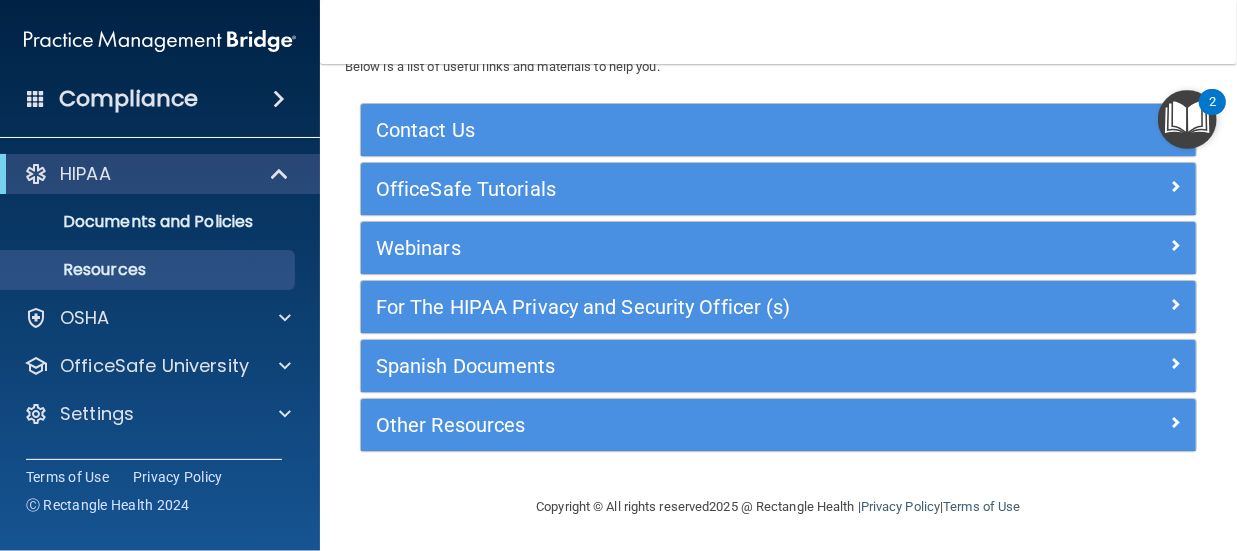 click at bounding box center [1187, 119] 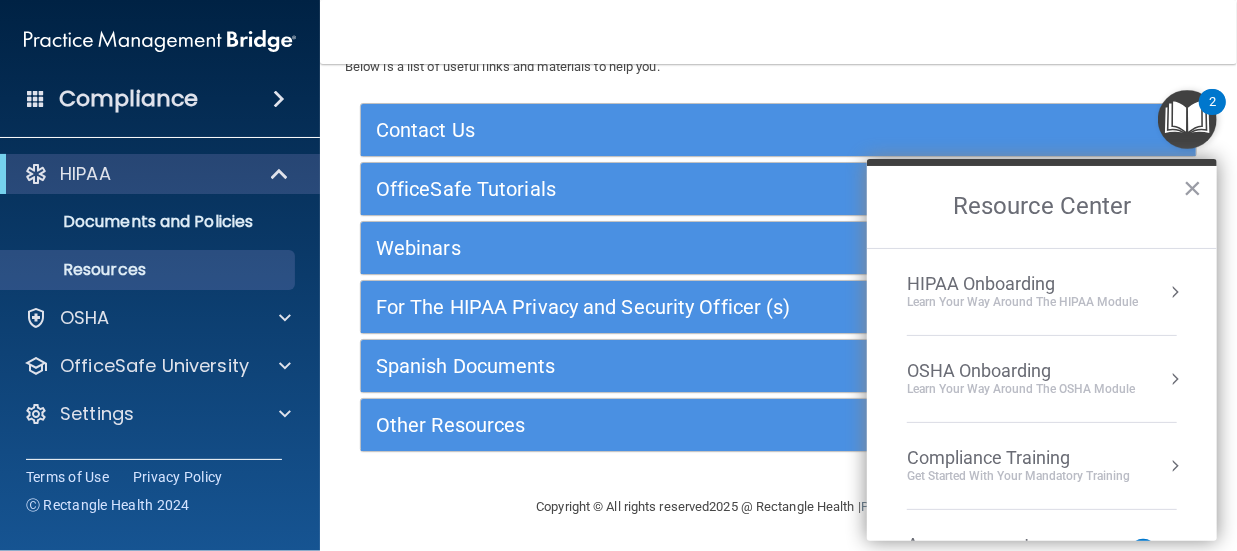 click at bounding box center (1175, 292) 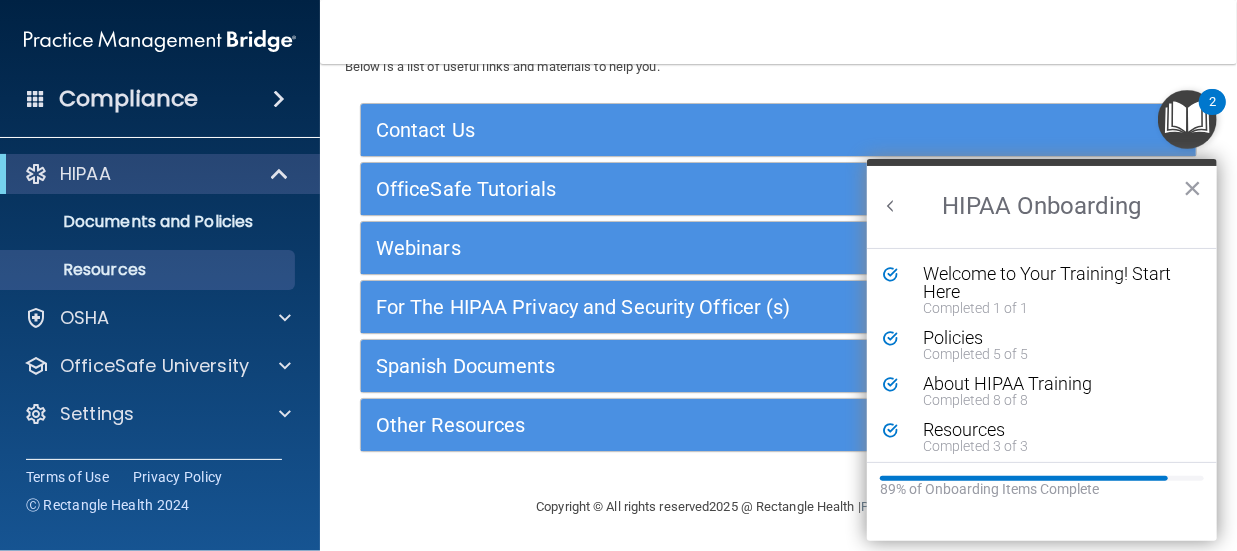 scroll, scrollTop: 0, scrollLeft: 0, axis: both 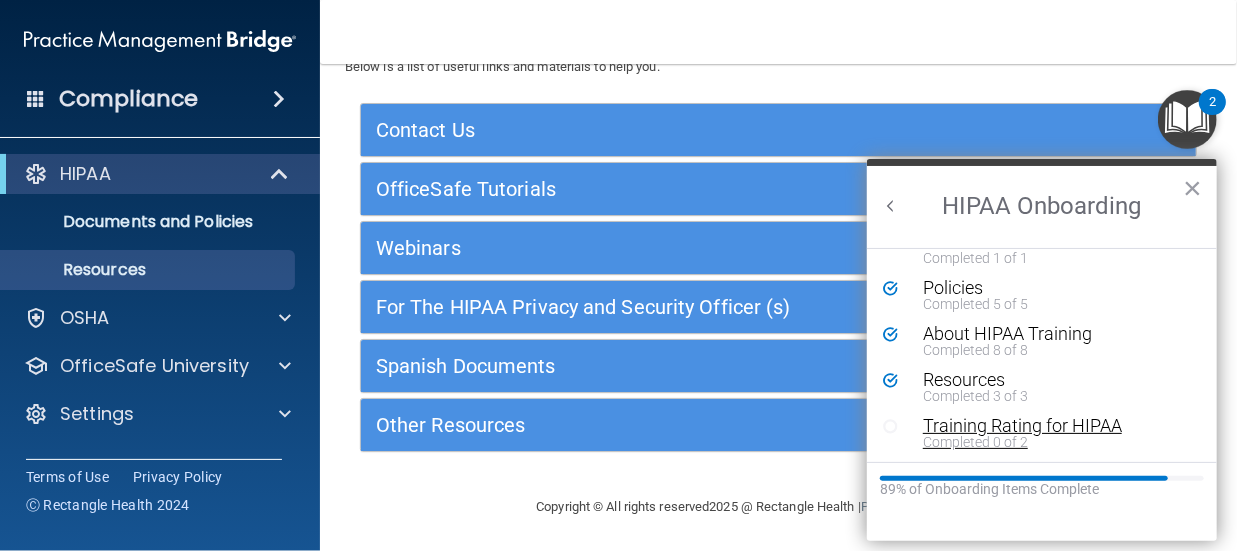 click on "Training Rating for HIPAA" at bounding box center (1048, 426) 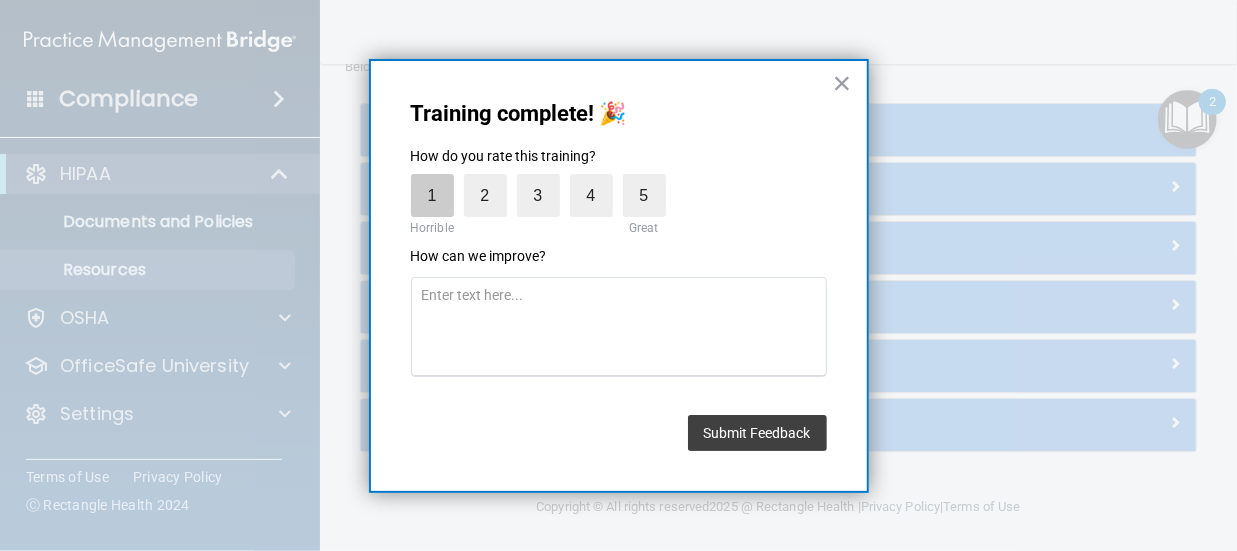click on "1" at bounding box center (432, 195) 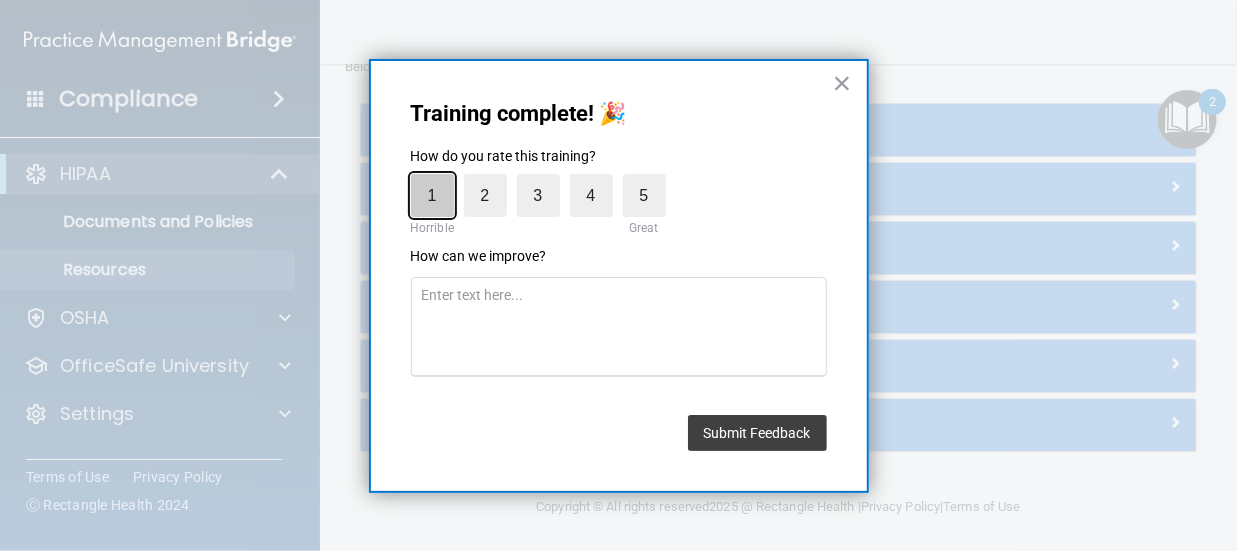 click on "1" at bounding box center (386, 179) 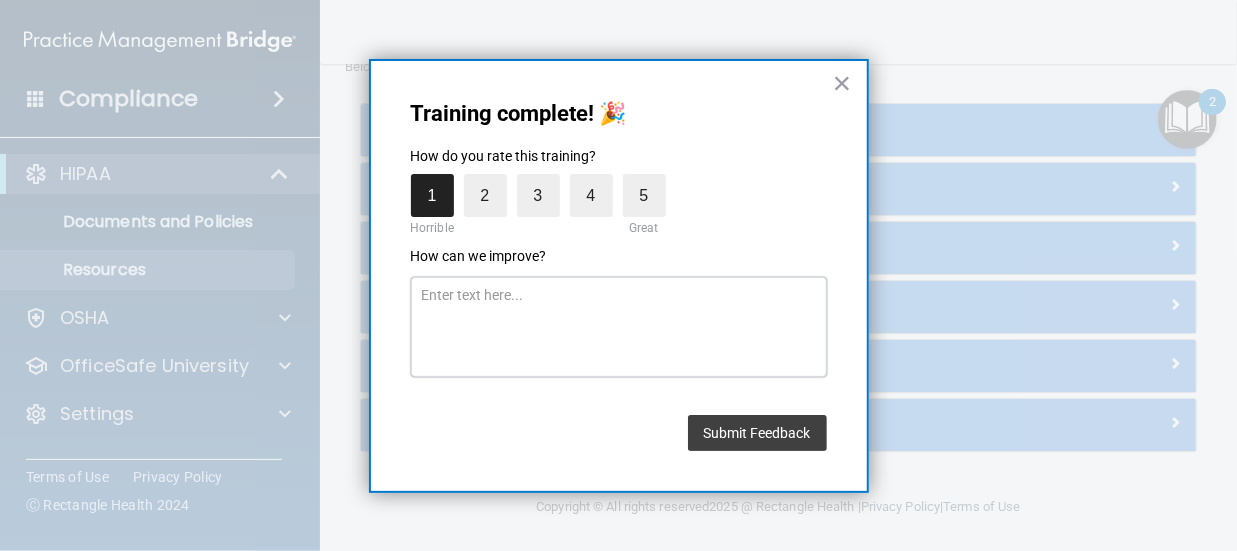 click at bounding box center (619, 327) 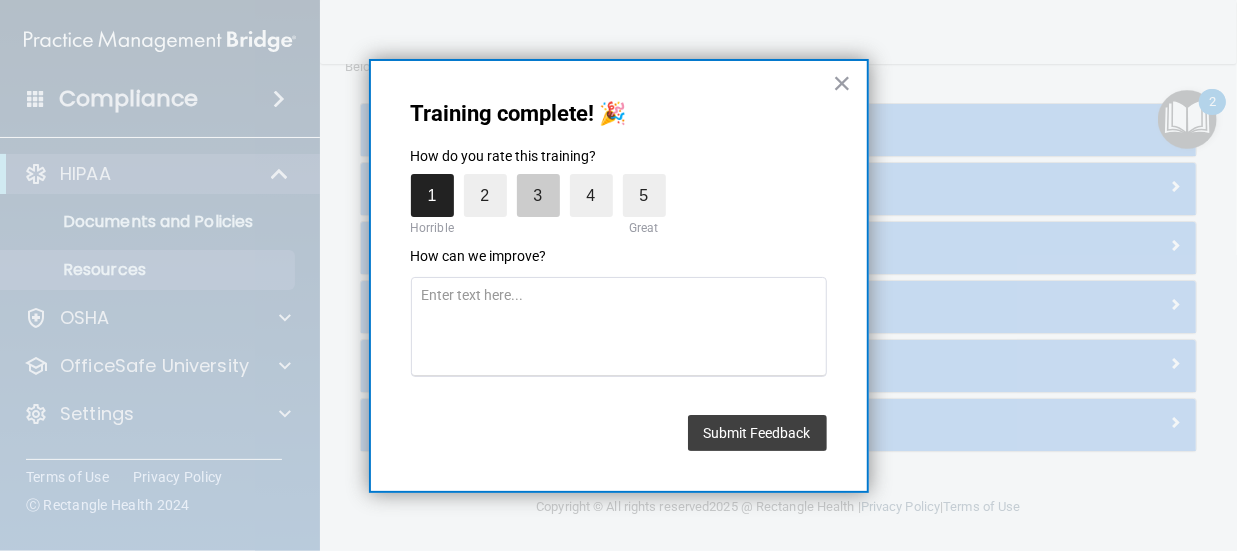 click on "3" at bounding box center [538, 195] 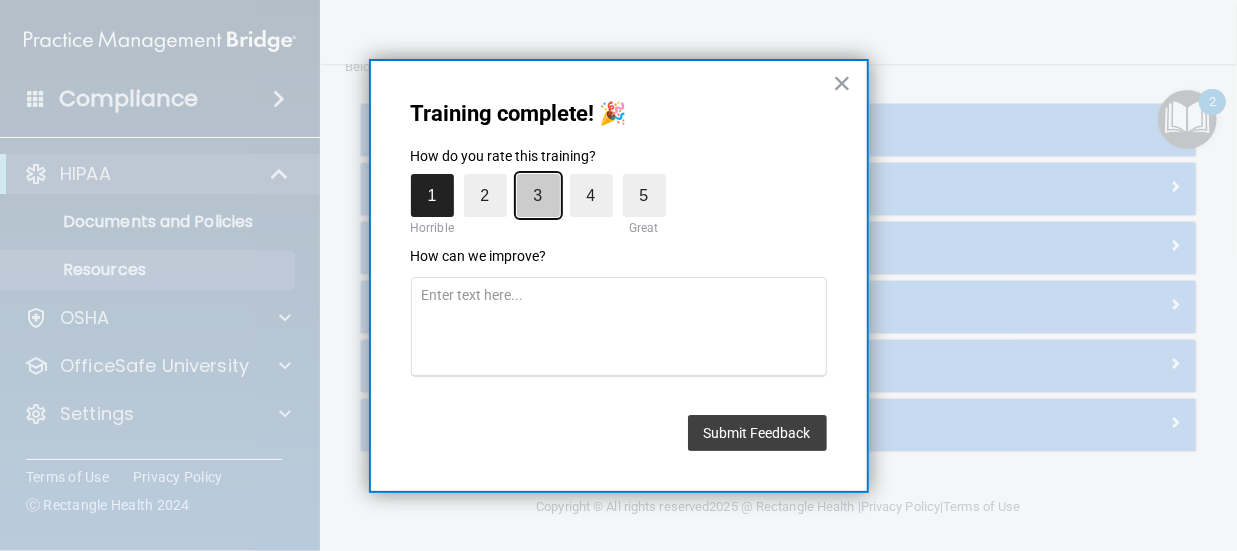 click on "3" at bounding box center (492, 179) 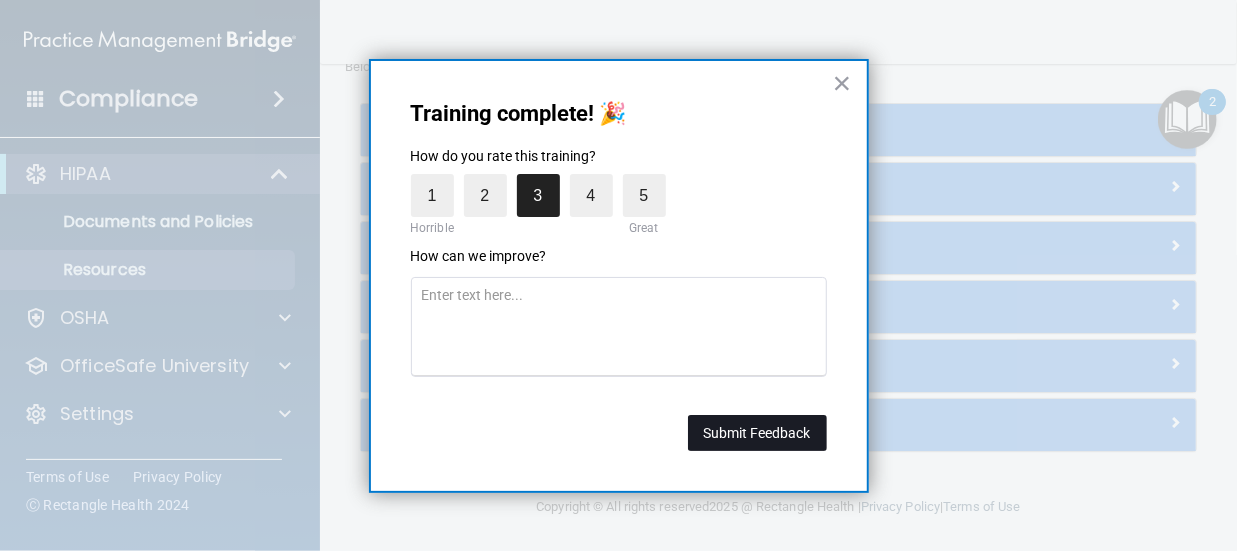 click on "Submit Feedback" at bounding box center (757, 433) 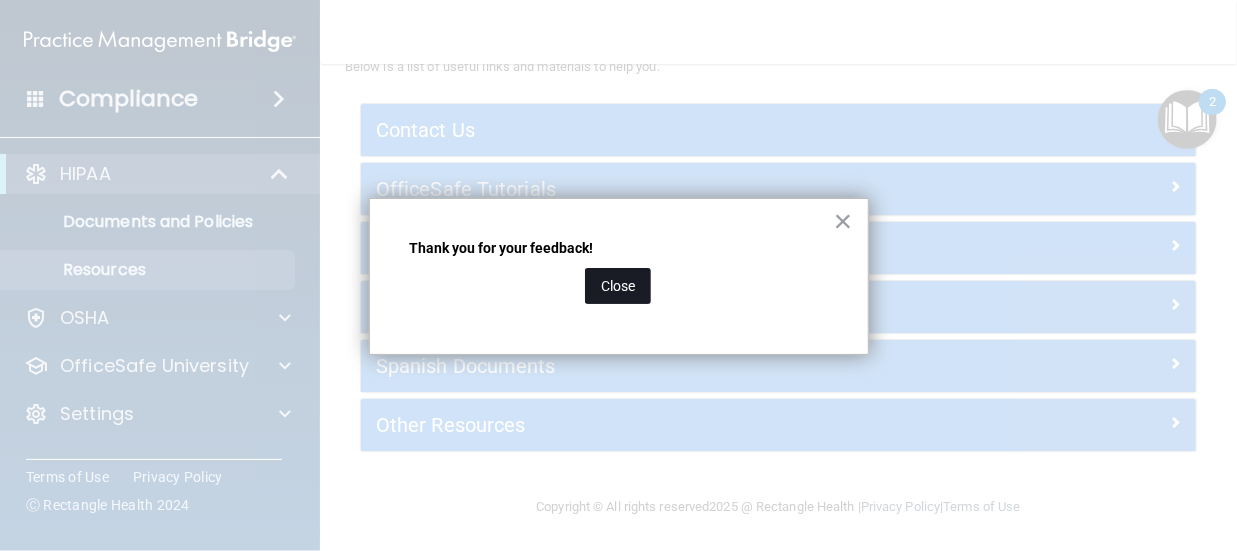 click on "Close" at bounding box center [618, 286] 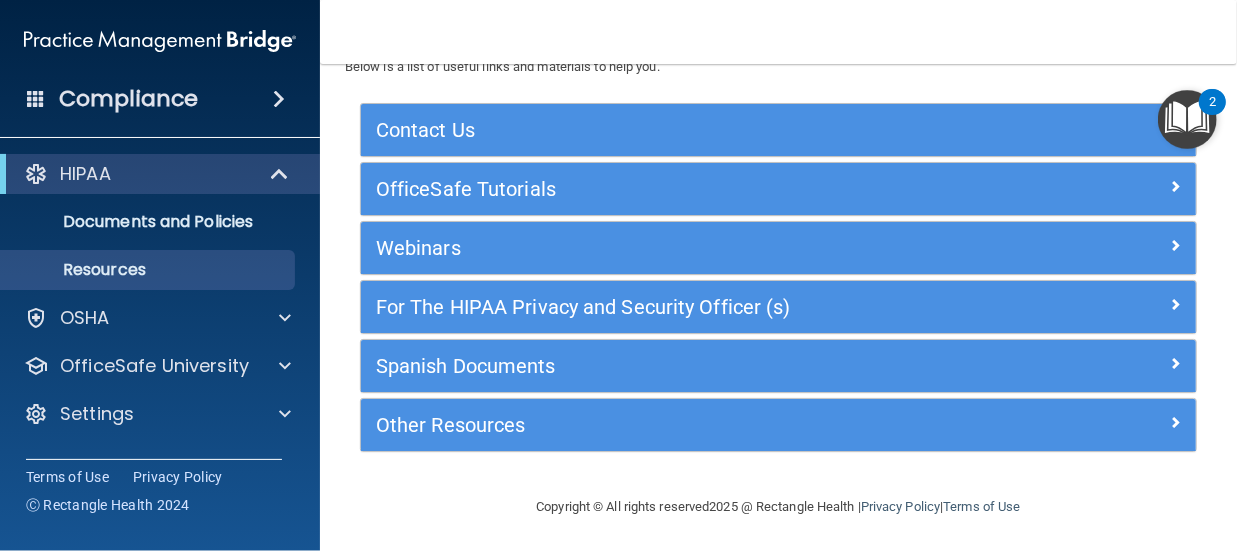click at bounding box center (1187, 119) 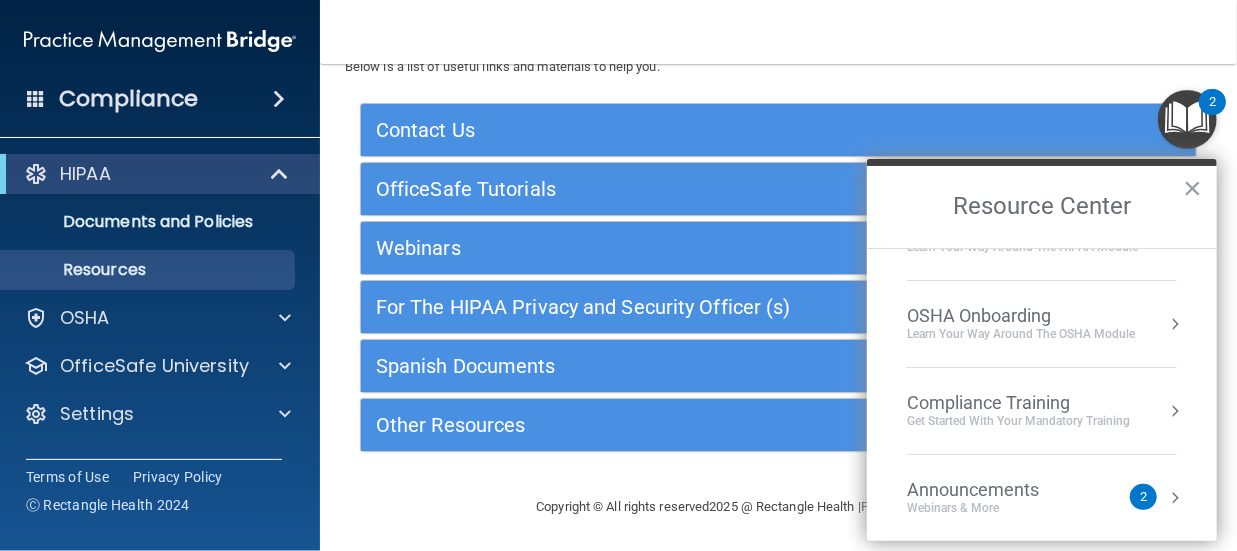 scroll, scrollTop: 0, scrollLeft: 0, axis: both 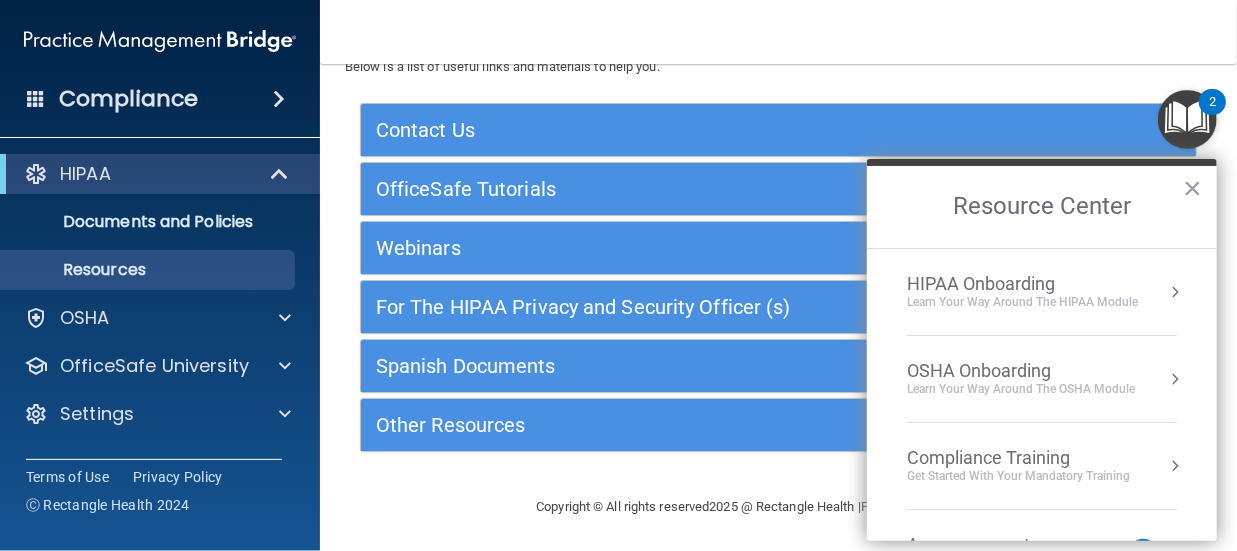 click at bounding box center (1175, 292) 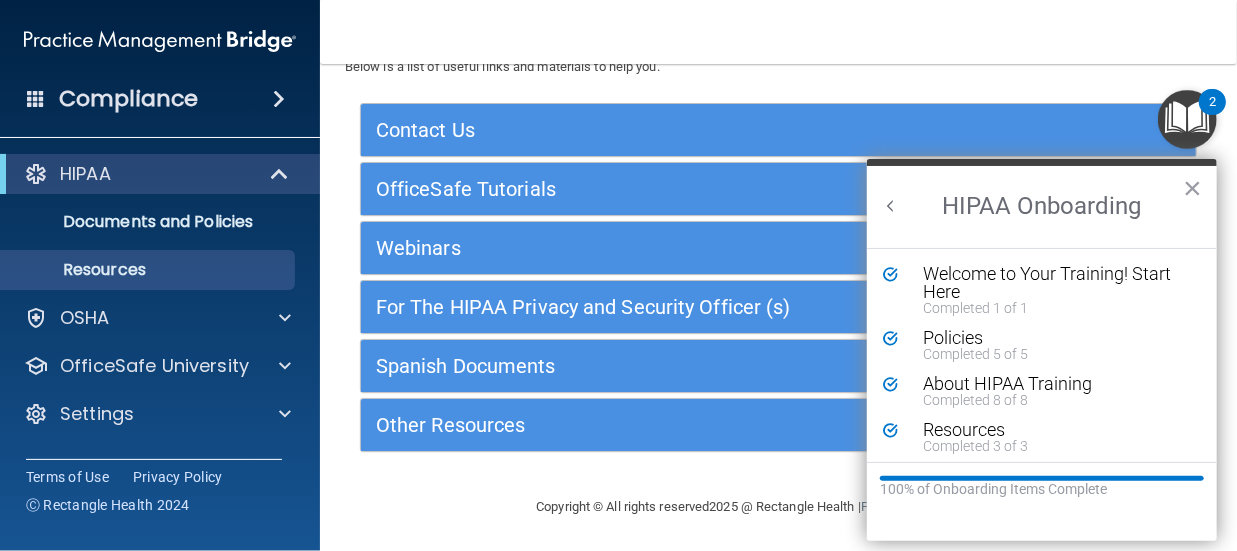 scroll, scrollTop: 0, scrollLeft: 0, axis: both 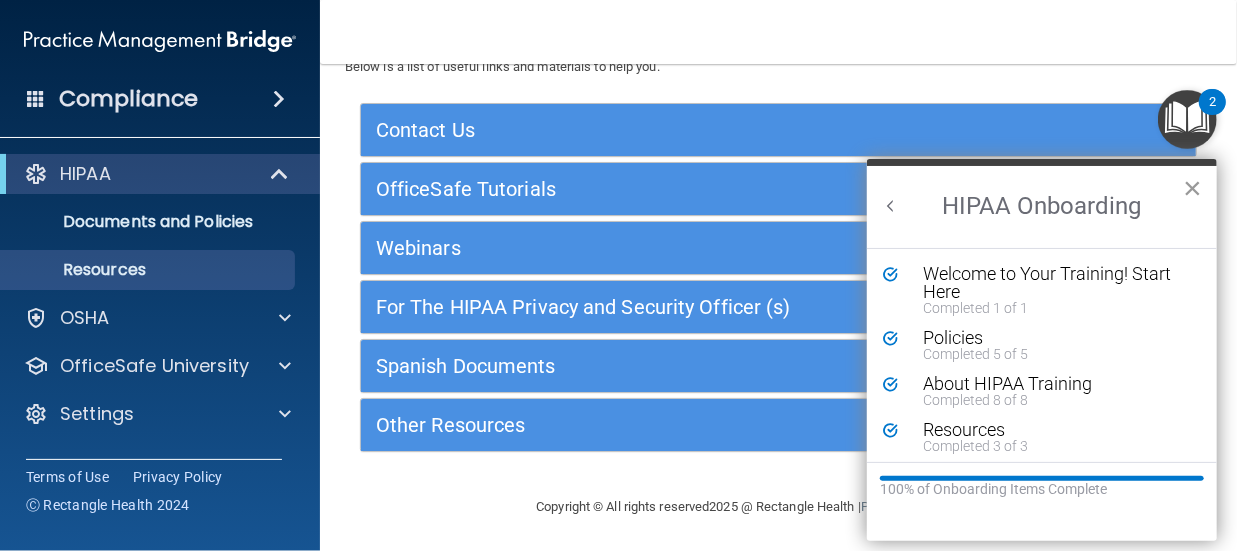 click on "×" at bounding box center [1192, 188] 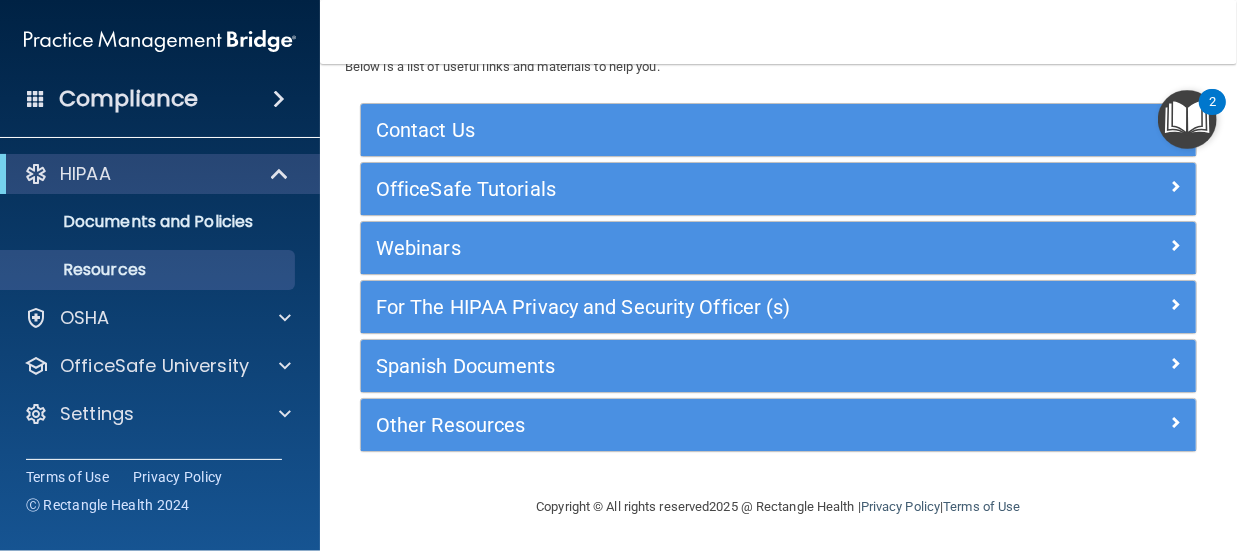 click at bounding box center [1187, 119] 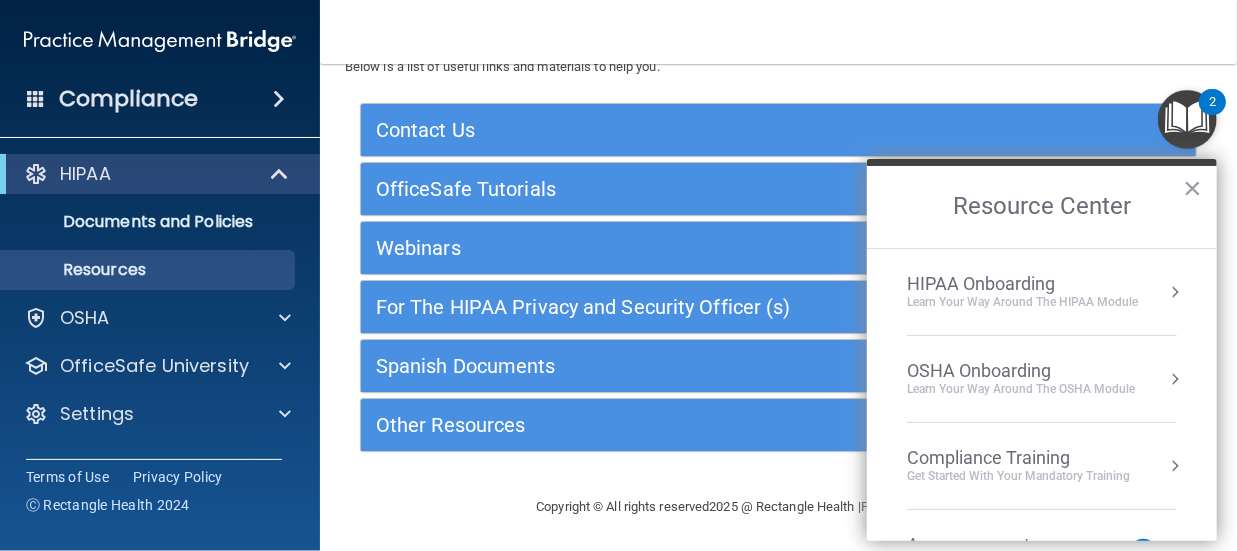 click at bounding box center (1175, 379) 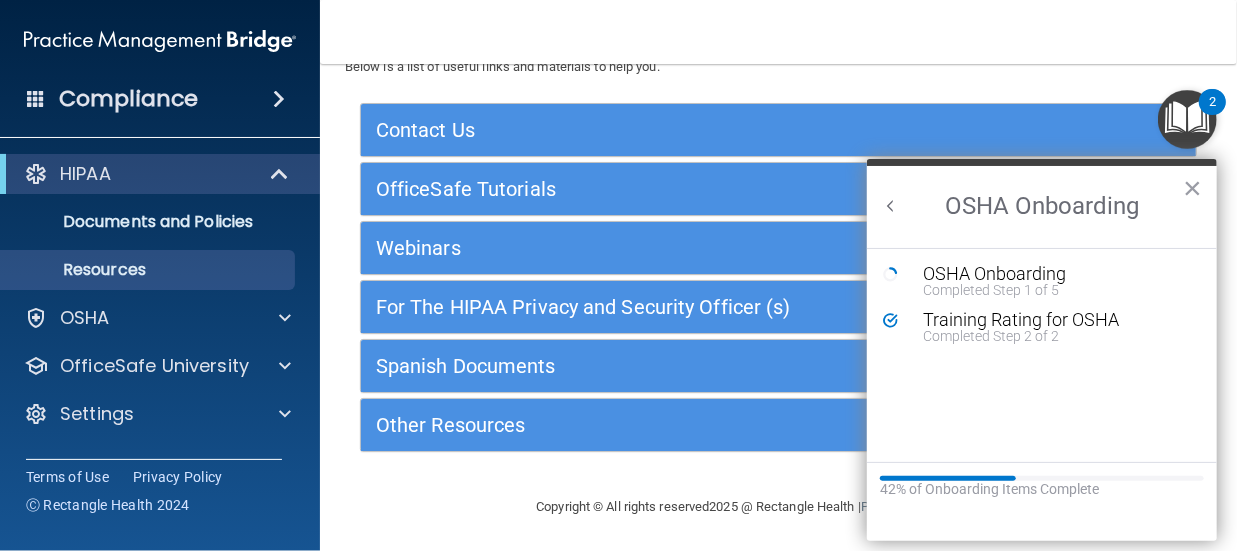 scroll, scrollTop: 0, scrollLeft: 0, axis: both 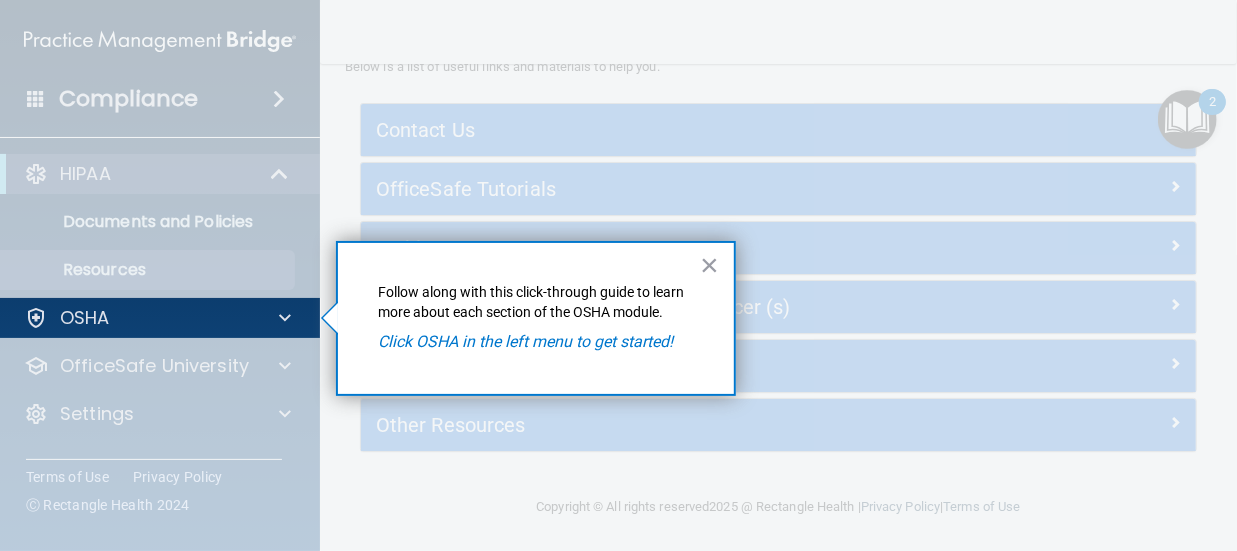 click on "Click OSHA in the left menu to get started!" at bounding box center [525, 341] 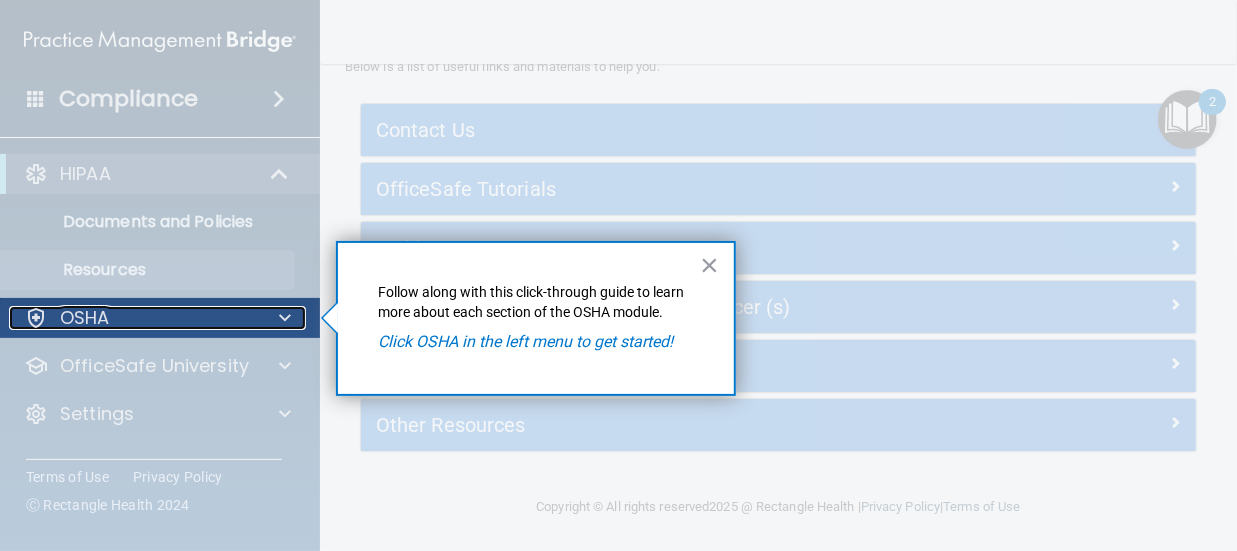 click on "OSHA" at bounding box center (133, 318) 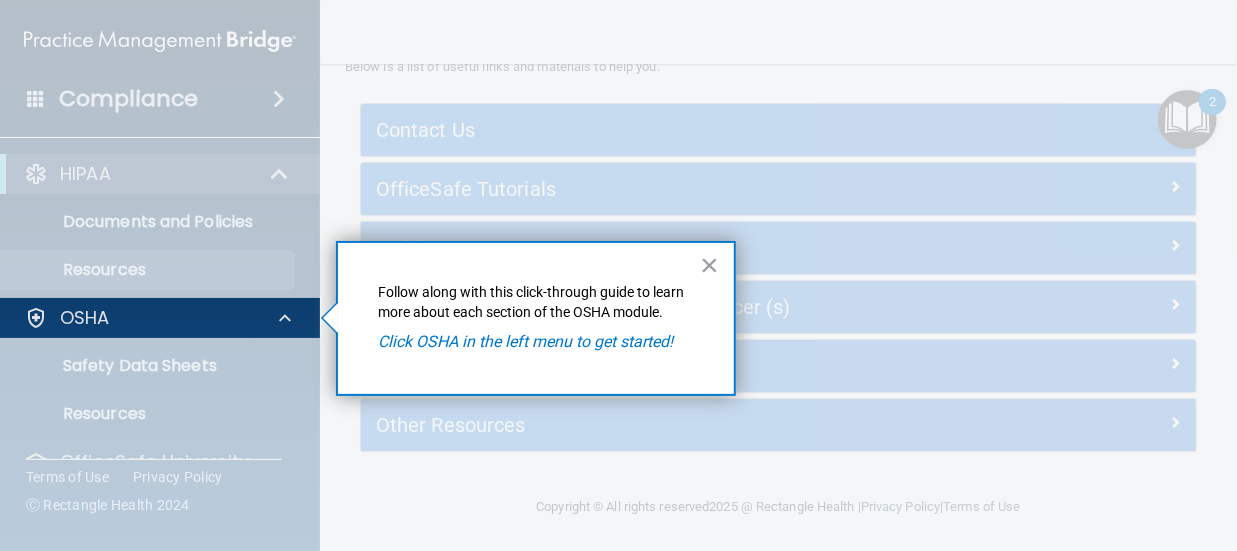 click at bounding box center (160, 444) 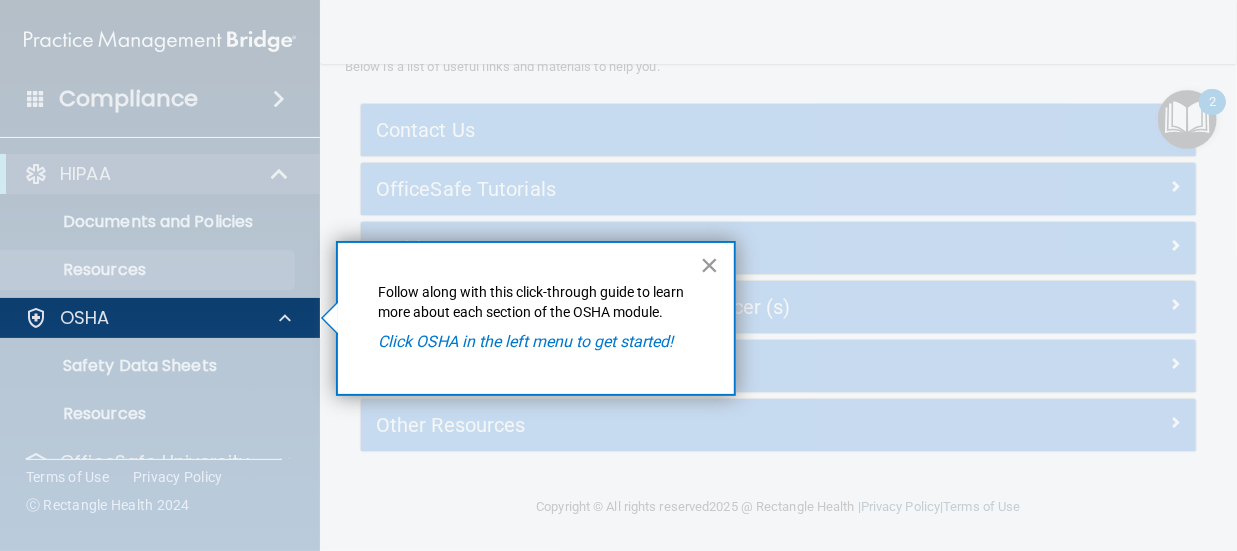click on "×" at bounding box center [709, 265] 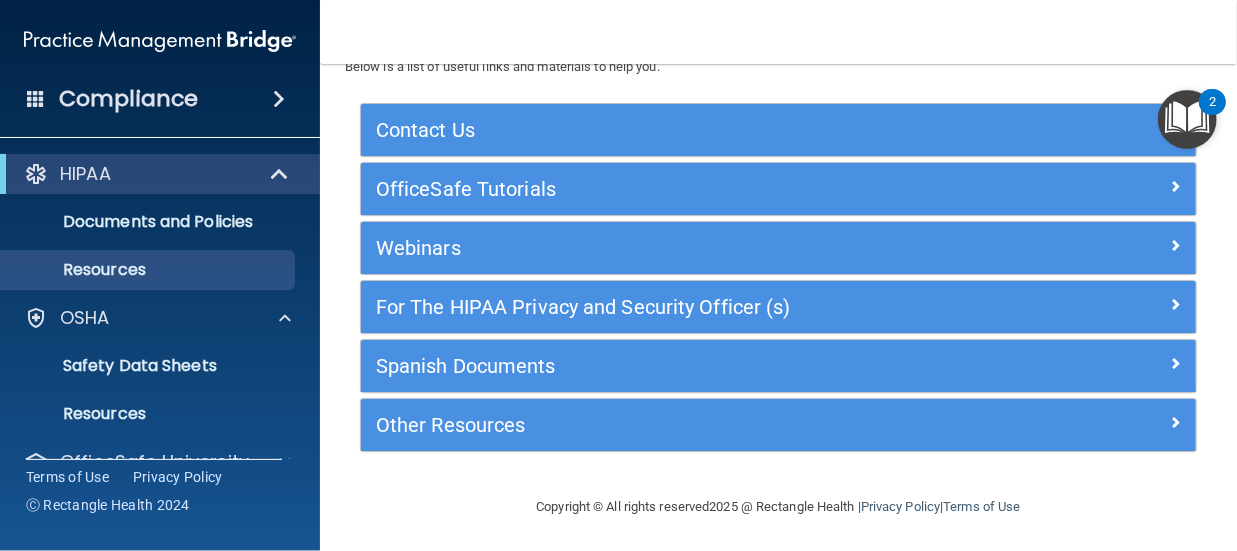 click at bounding box center (1187, 119) 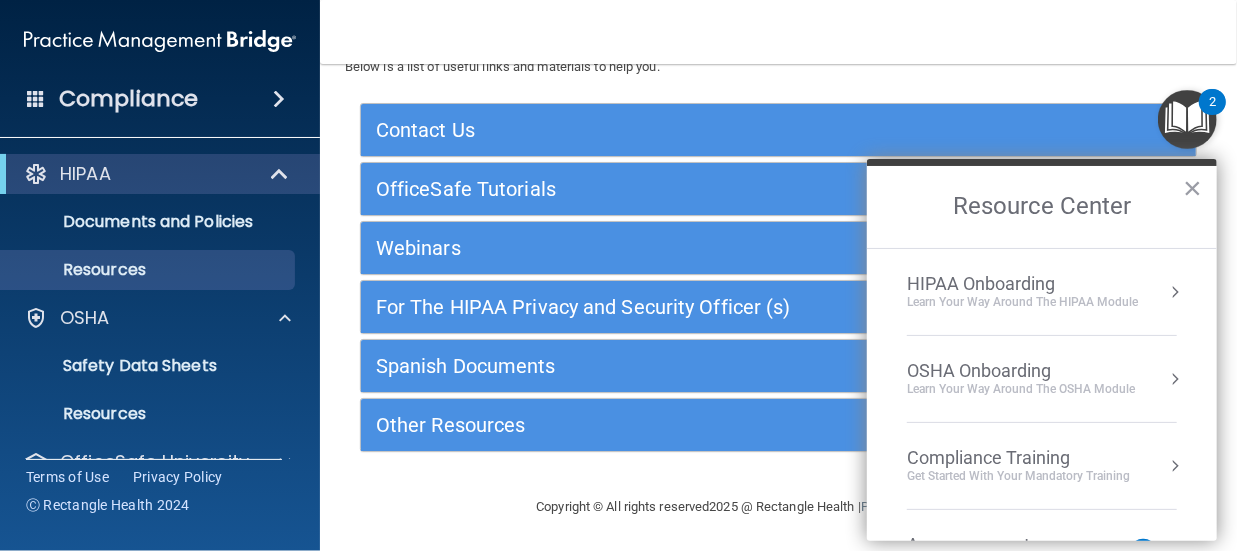 scroll, scrollTop: 1, scrollLeft: 0, axis: vertical 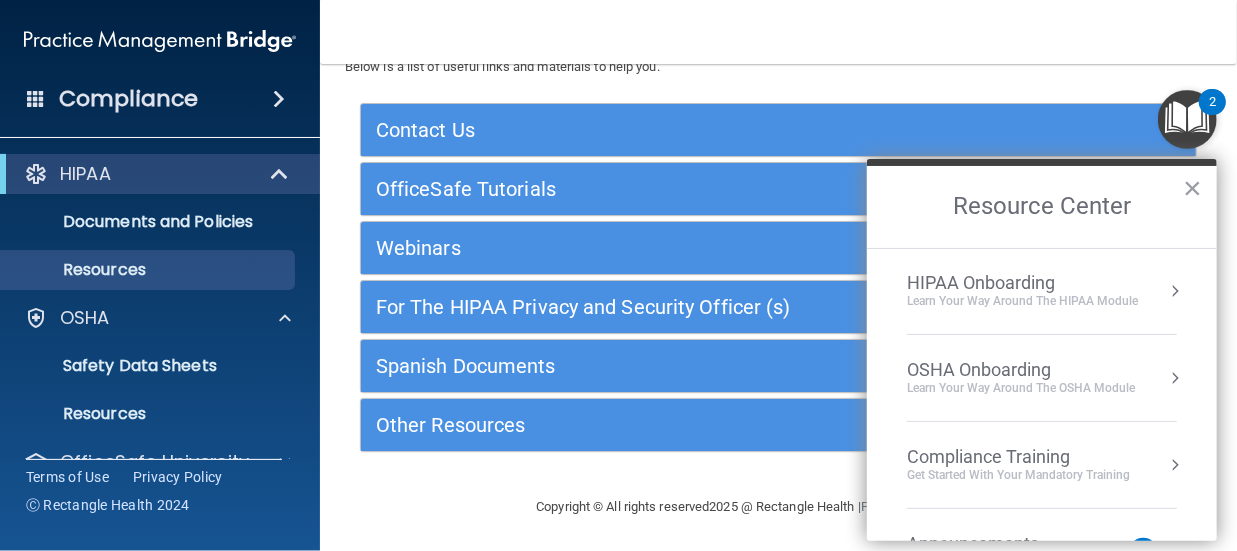 click at bounding box center (1175, 378) 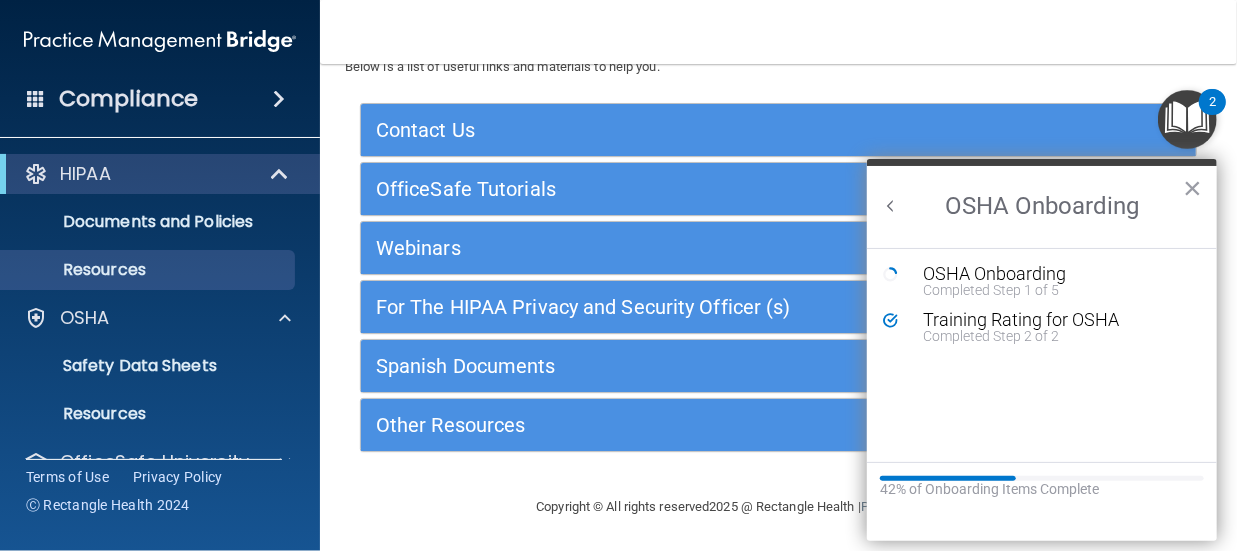 scroll, scrollTop: 0, scrollLeft: 0, axis: both 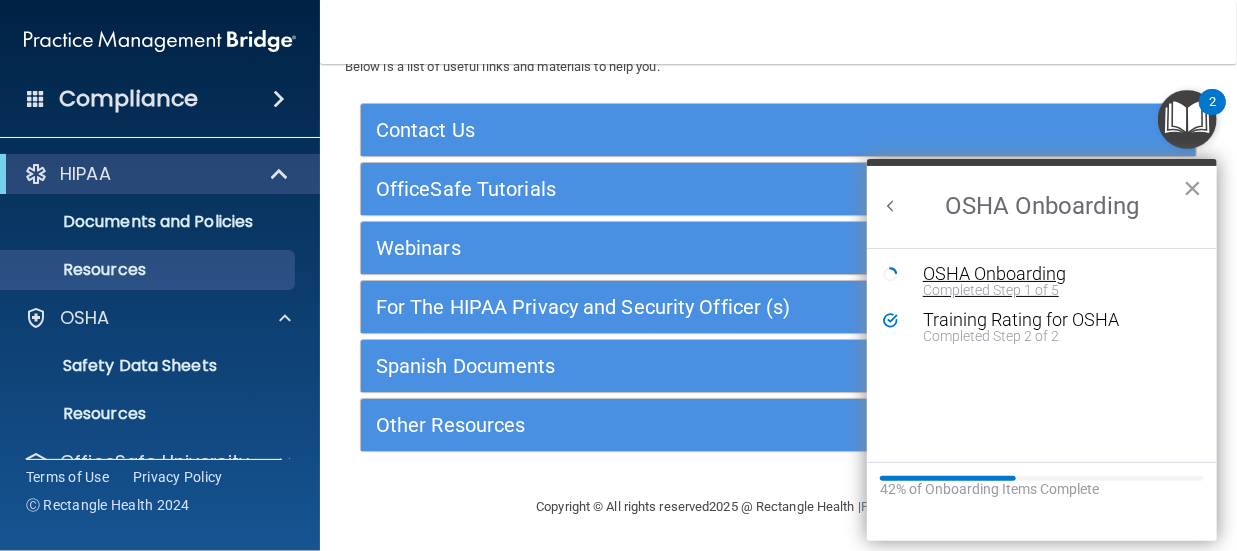 click on "Completed Step 1 of 5" at bounding box center [1057, 290] 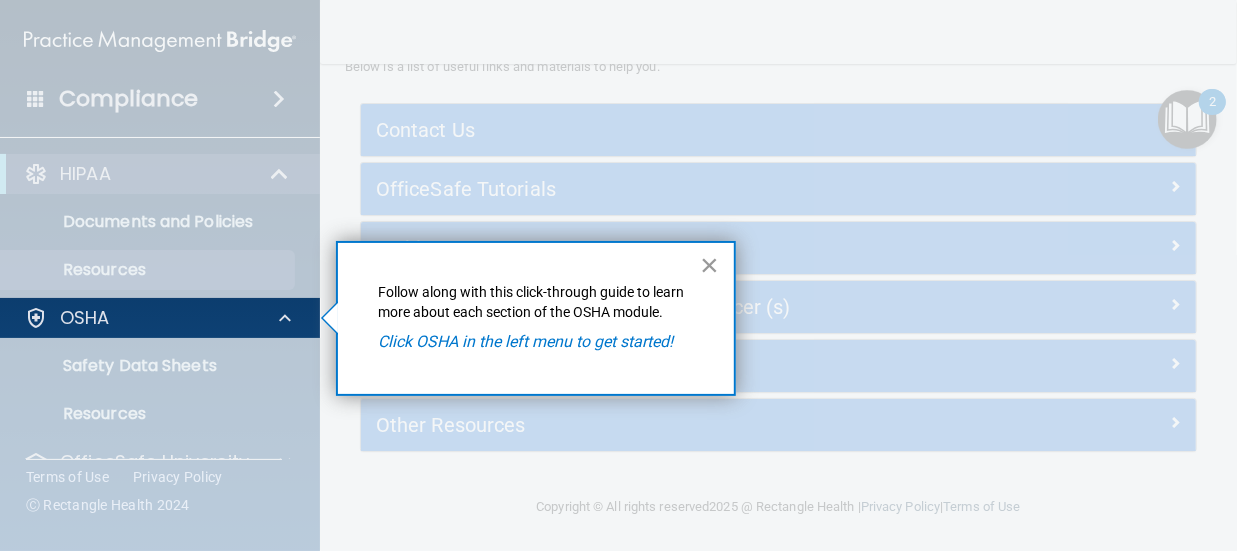 click on "×" at bounding box center (709, 265) 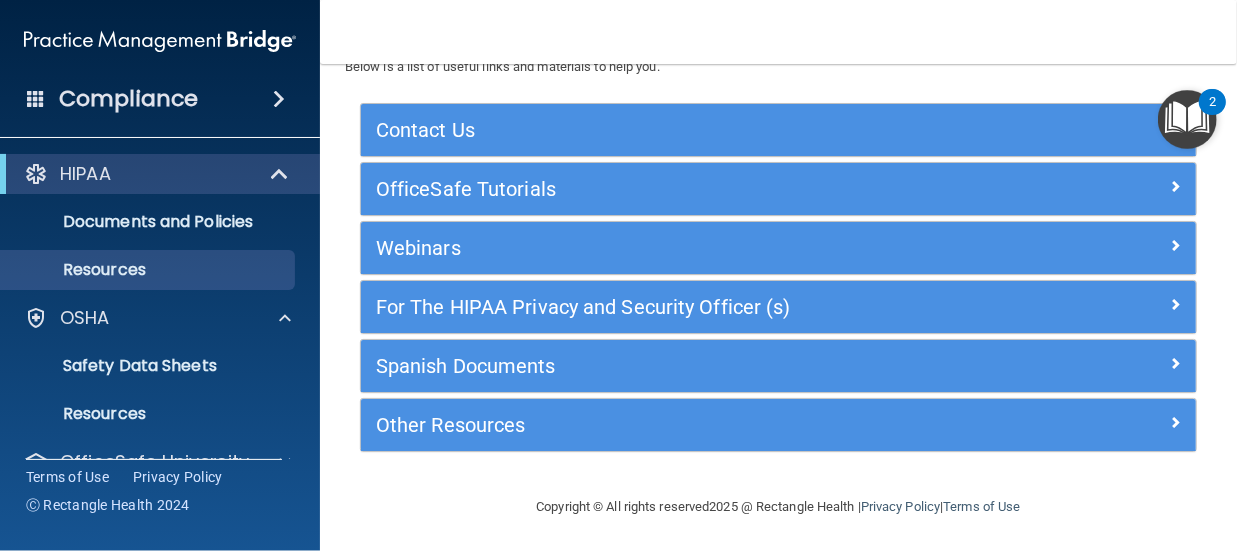 click at bounding box center [1187, 119] 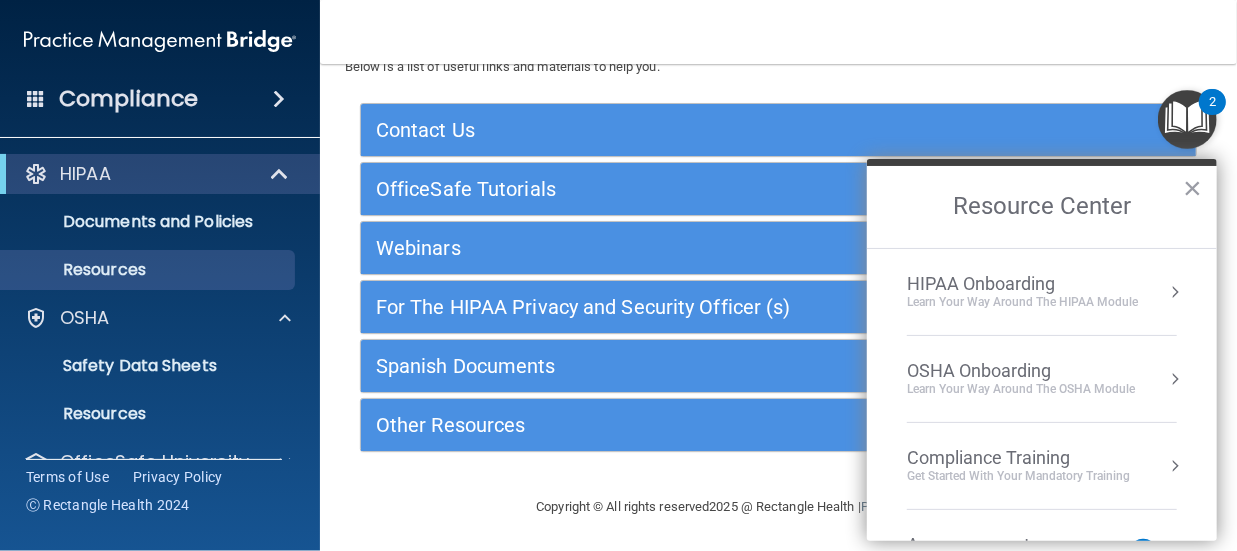scroll, scrollTop: 156, scrollLeft: 0, axis: vertical 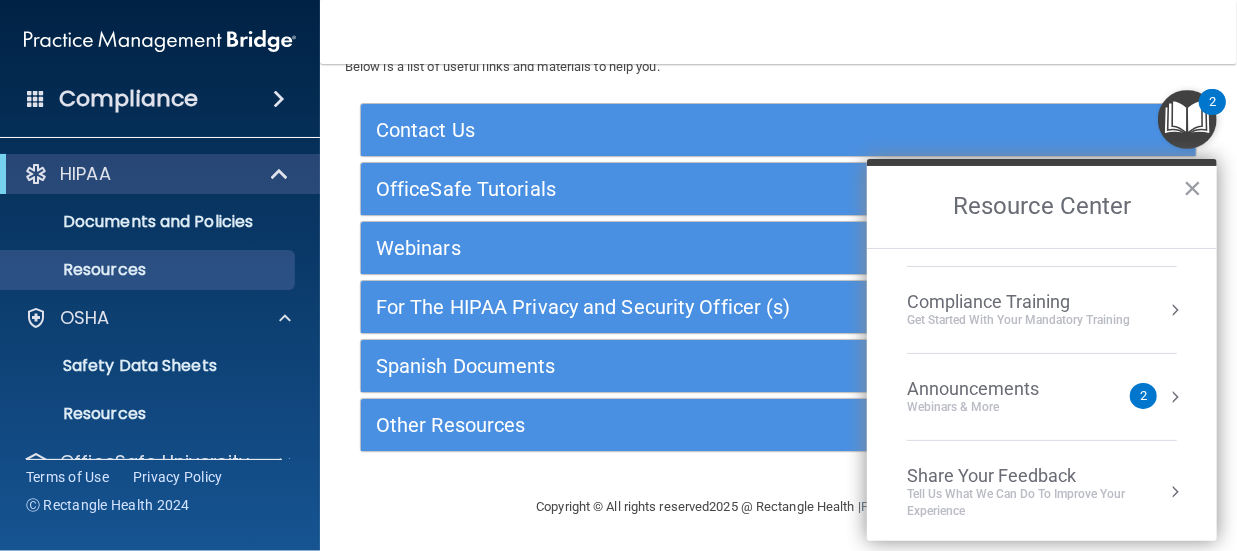 click on "Announcements" at bounding box center (993, 389) 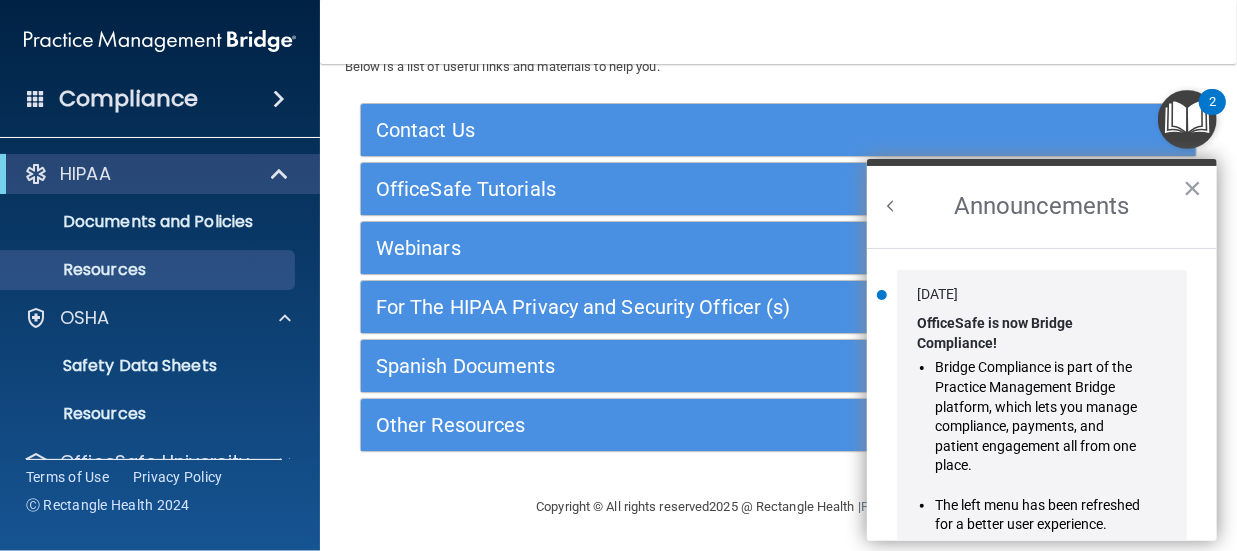 scroll, scrollTop: 0, scrollLeft: 0, axis: both 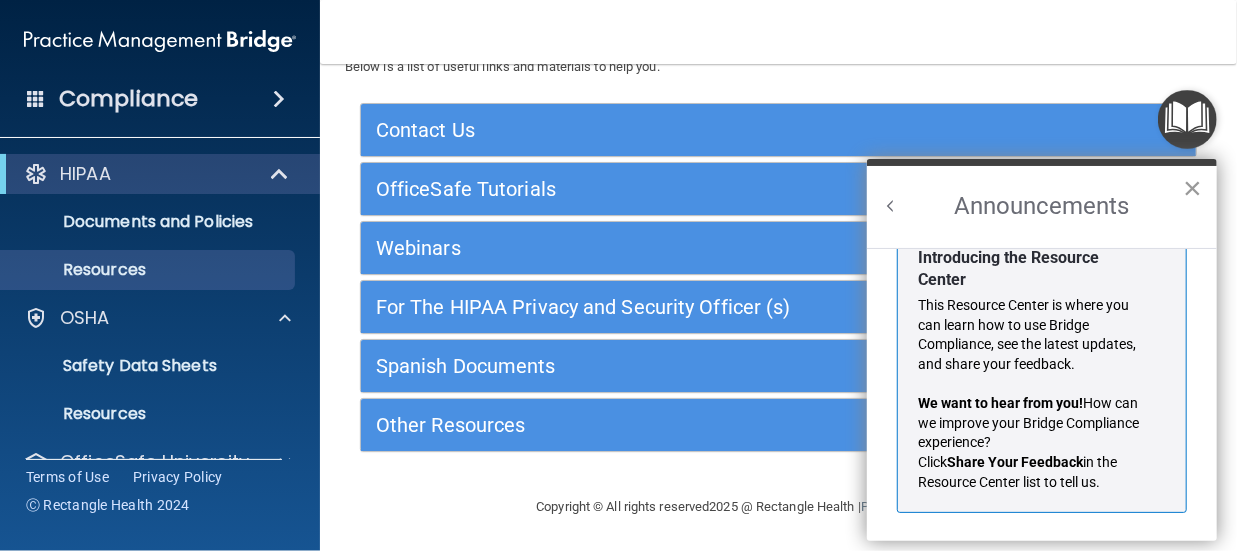 click on "×" at bounding box center (1192, 188) 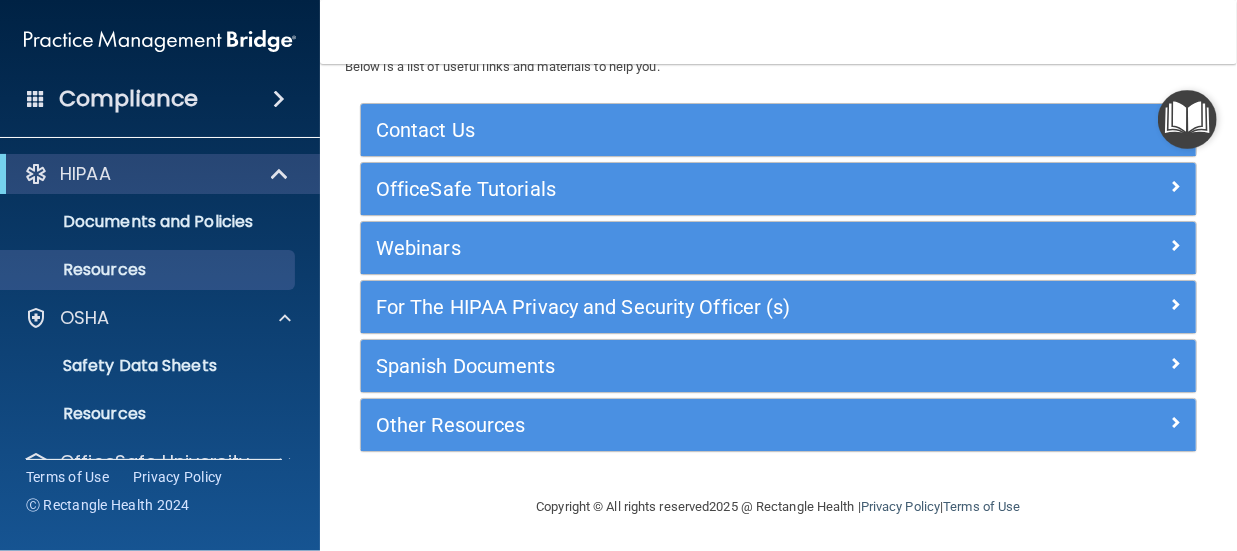 scroll, scrollTop: 0, scrollLeft: 0, axis: both 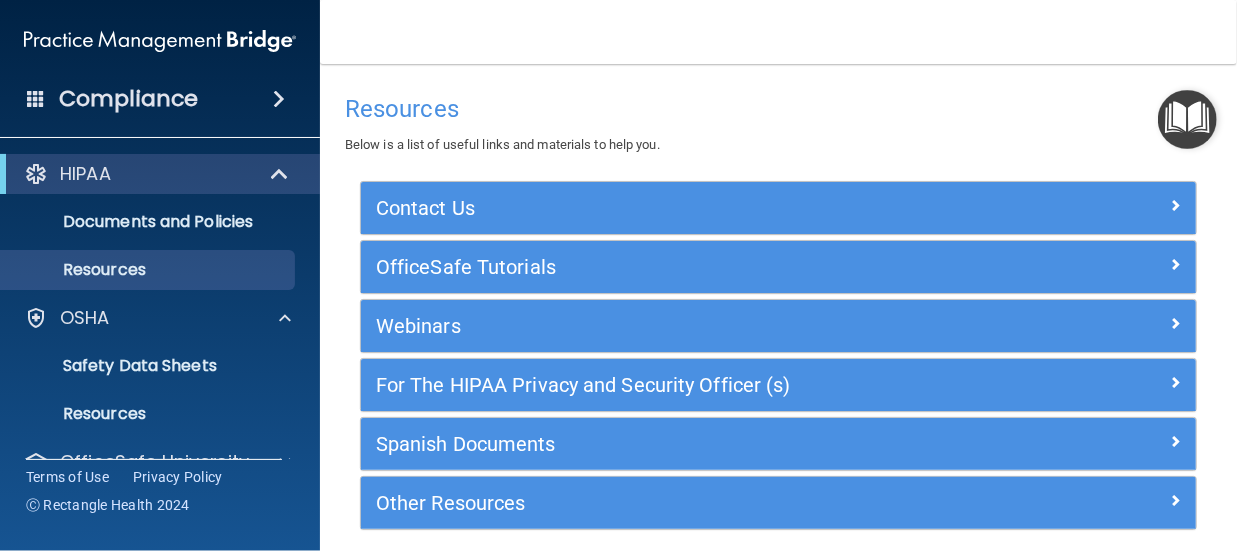 click at bounding box center [1187, 119] 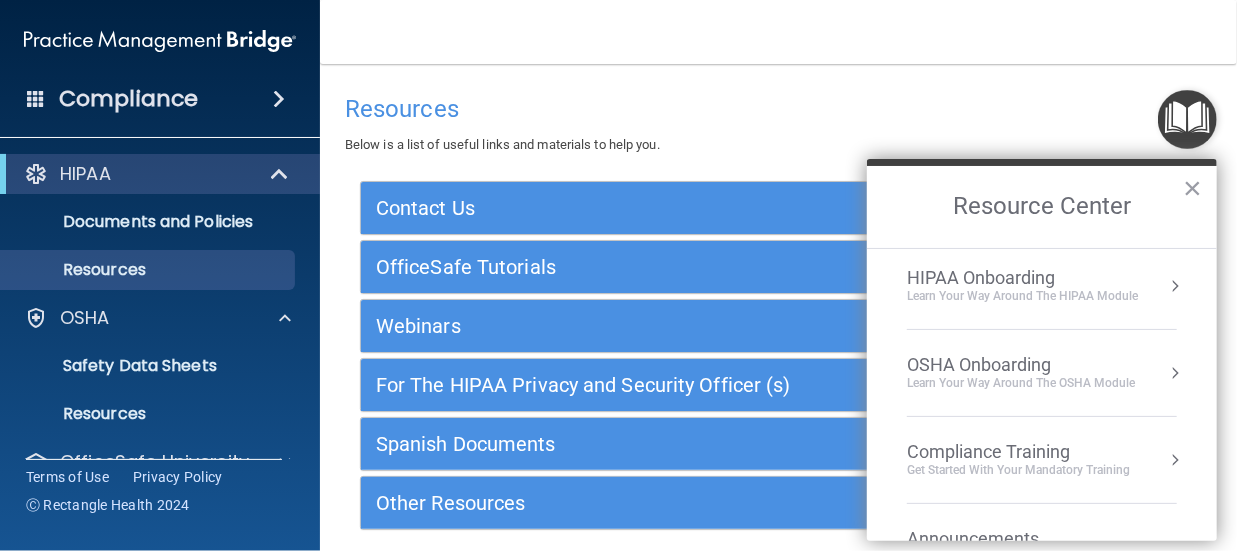 scroll, scrollTop: 0, scrollLeft: 0, axis: both 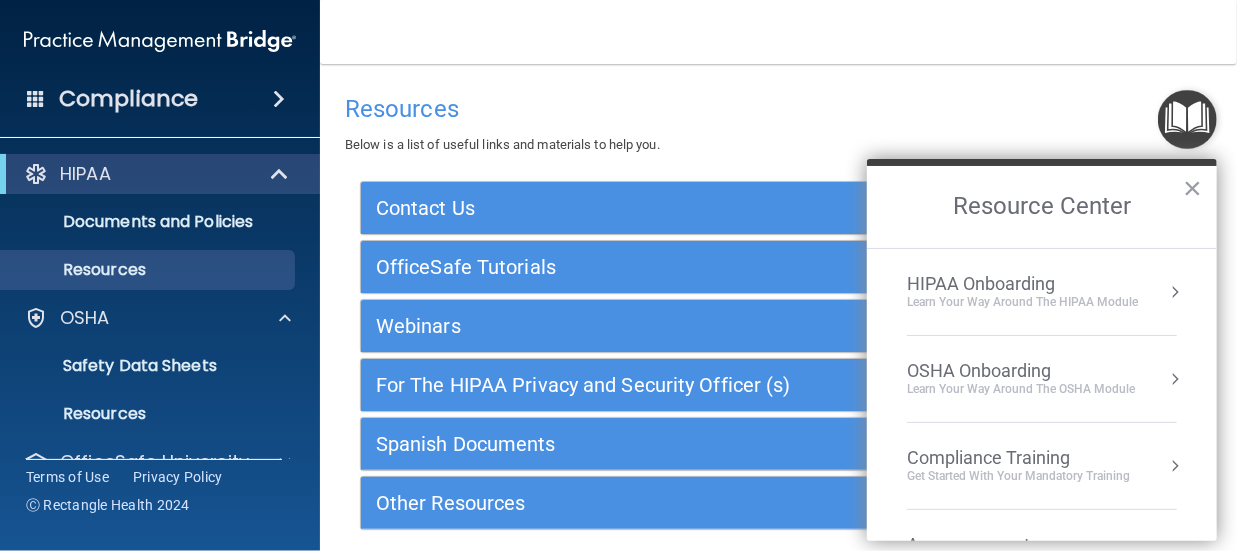 click on "OSHA Onboarding" at bounding box center [1021, 371] 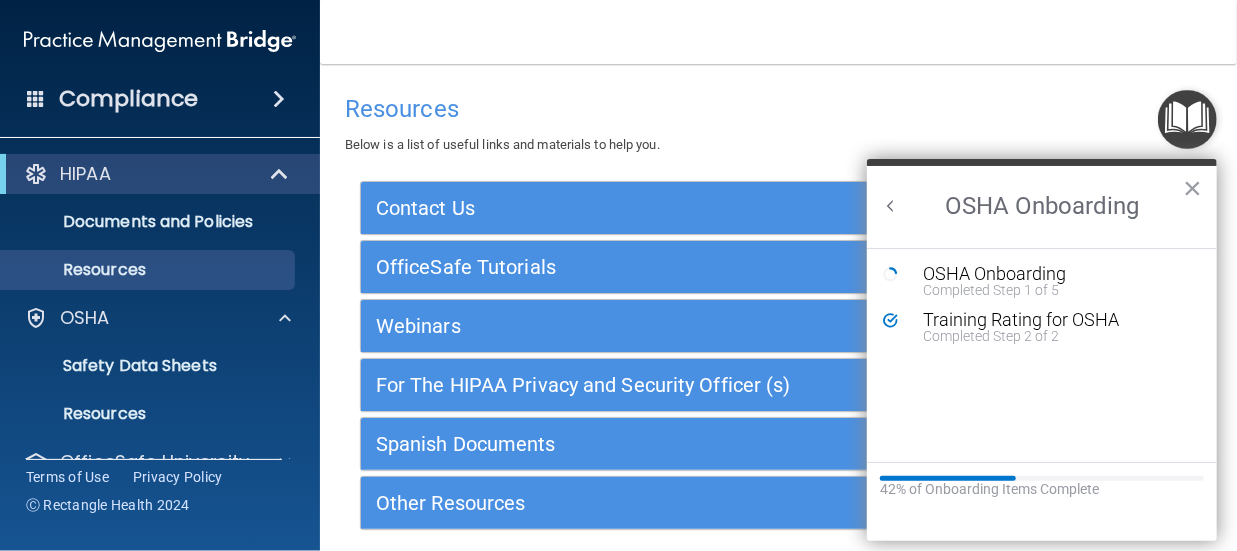 scroll, scrollTop: 0, scrollLeft: 0, axis: both 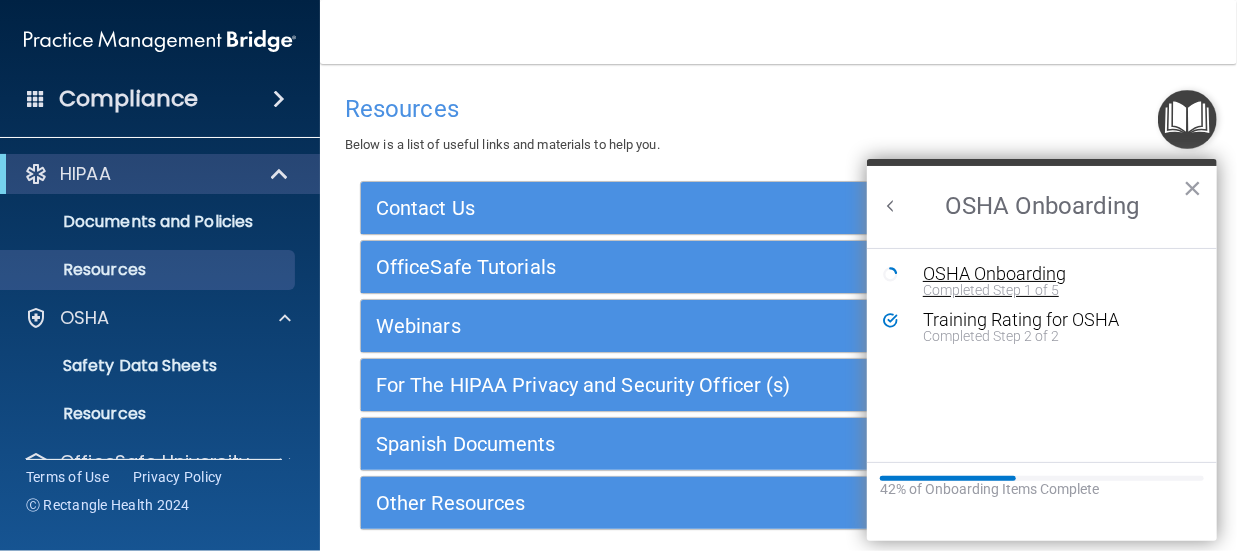 click on "OSHA Onboarding" at bounding box center (1057, 274) 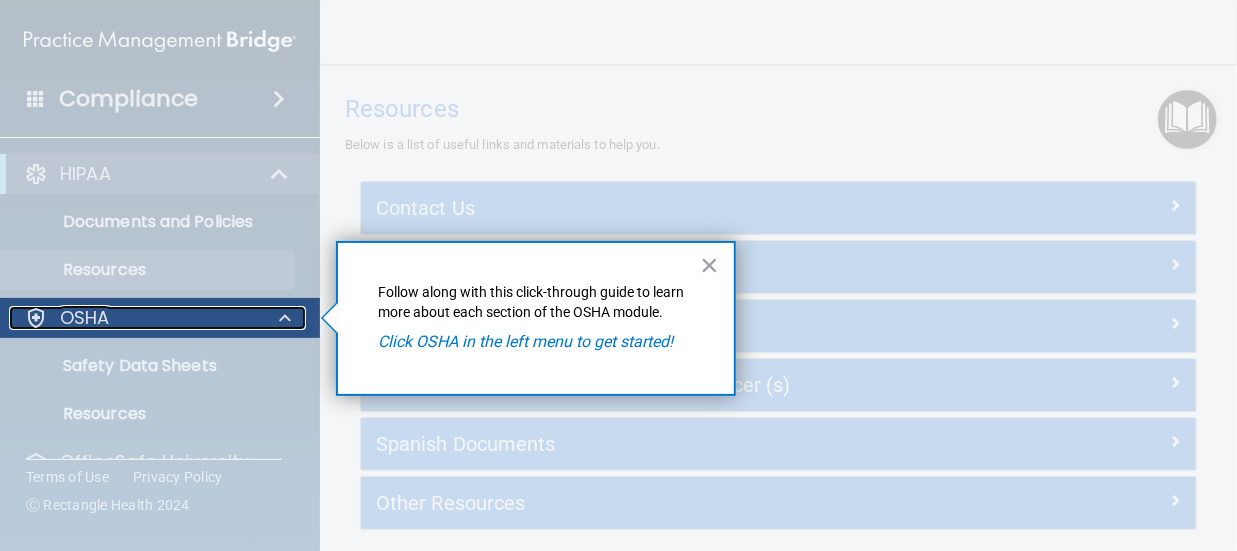 click at bounding box center (282, 318) 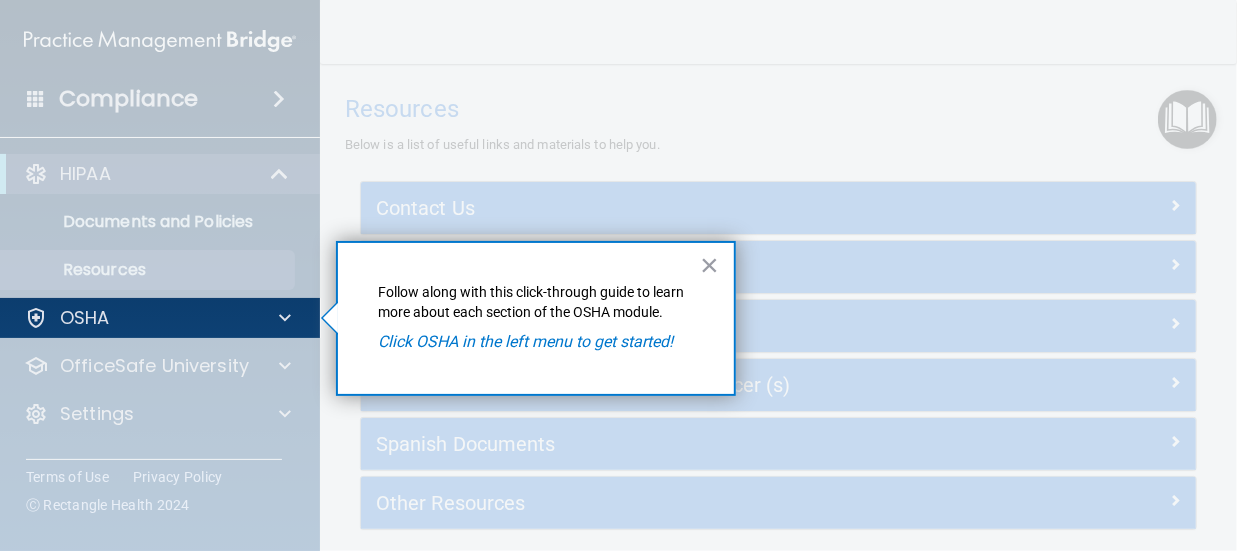 click at bounding box center (160, 444) 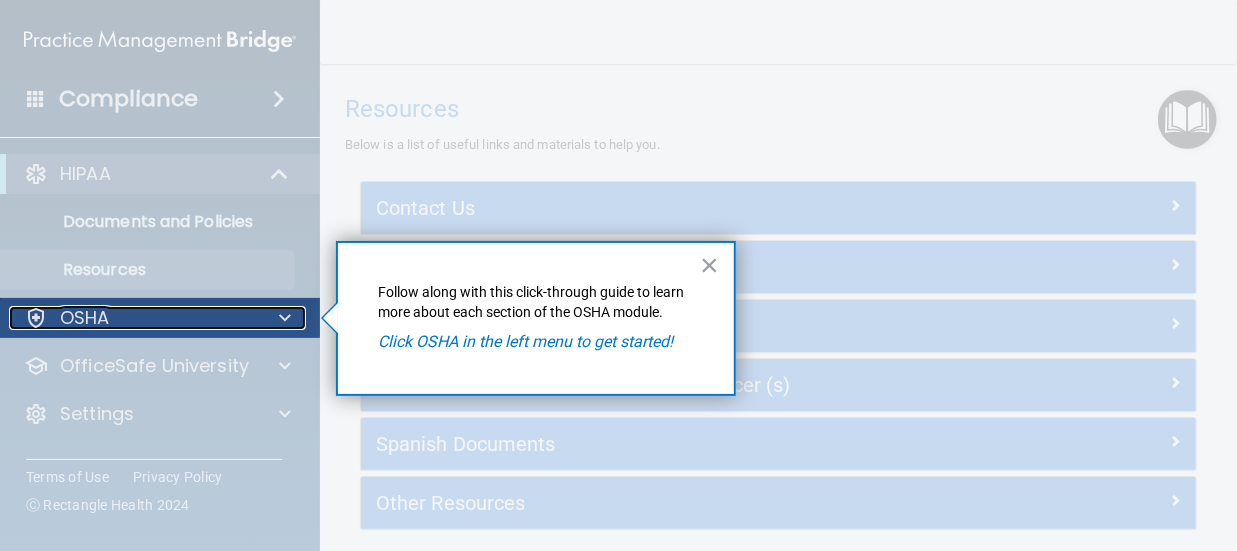 click on "OSHA" at bounding box center (85, 318) 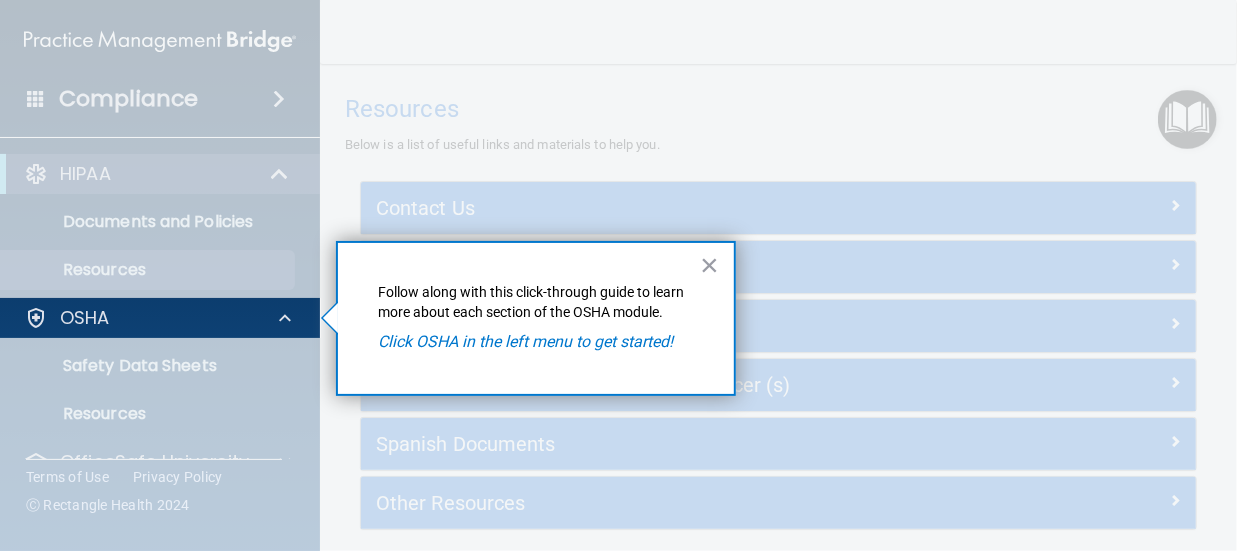 click at bounding box center (160, 444) 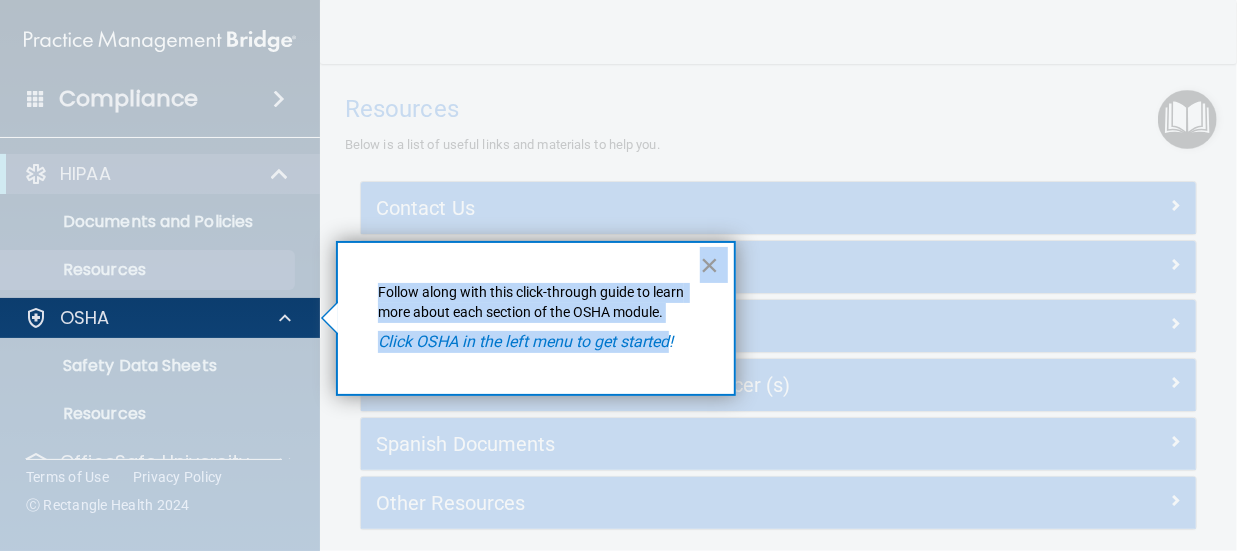 drag, startPoint x: 636, startPoint y: 349, endPoint x: 705, endPoint y: 267, distance: 107.16809 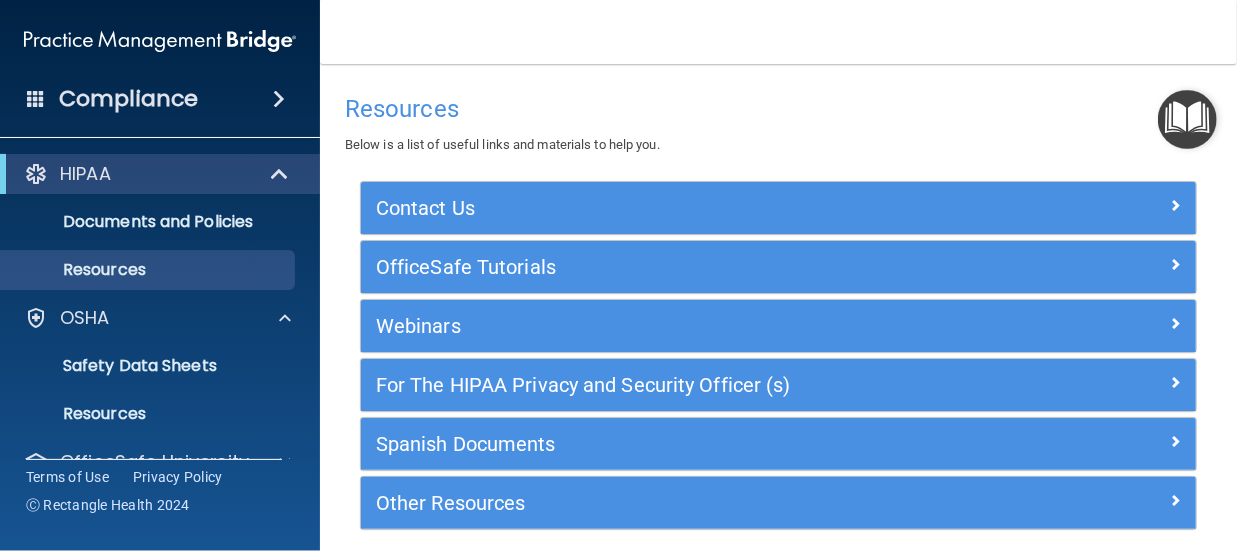scroll, scrollTop: 78, scrollLeft: 0, axis: vertical 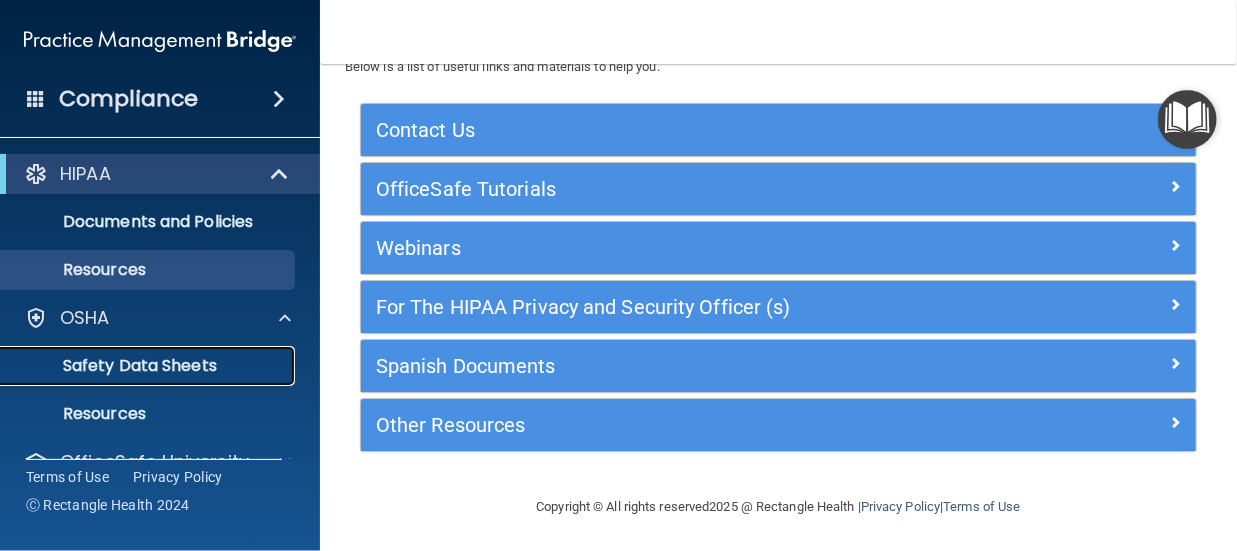 click on "Safety Data Sheets" at bounding box center [149, 366] 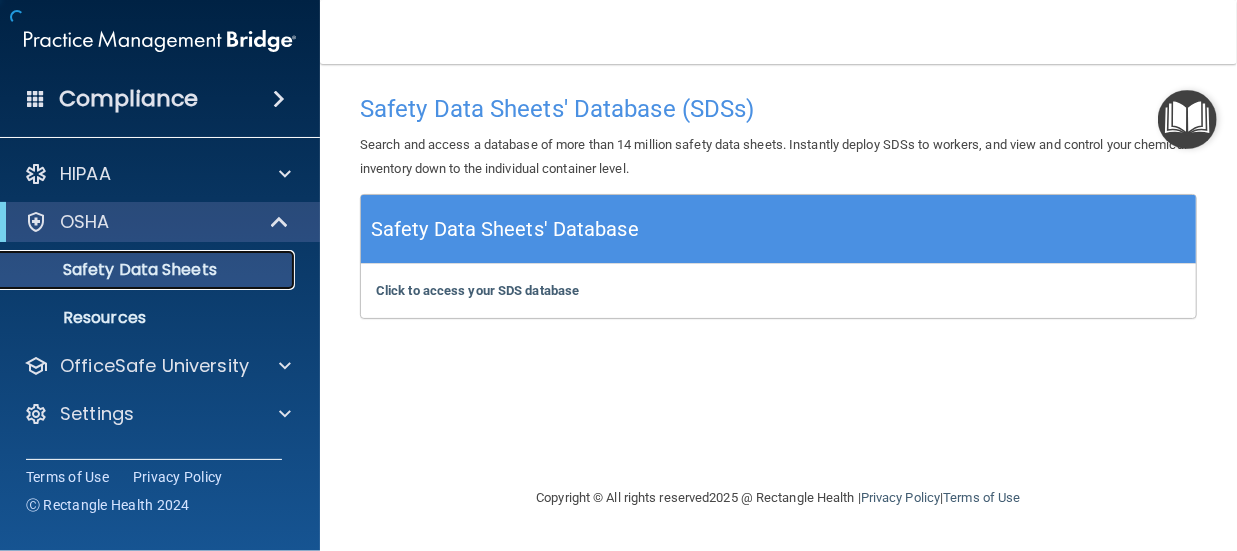 scroll, scrollTop: 0, scrollLeft: 0, axis: both 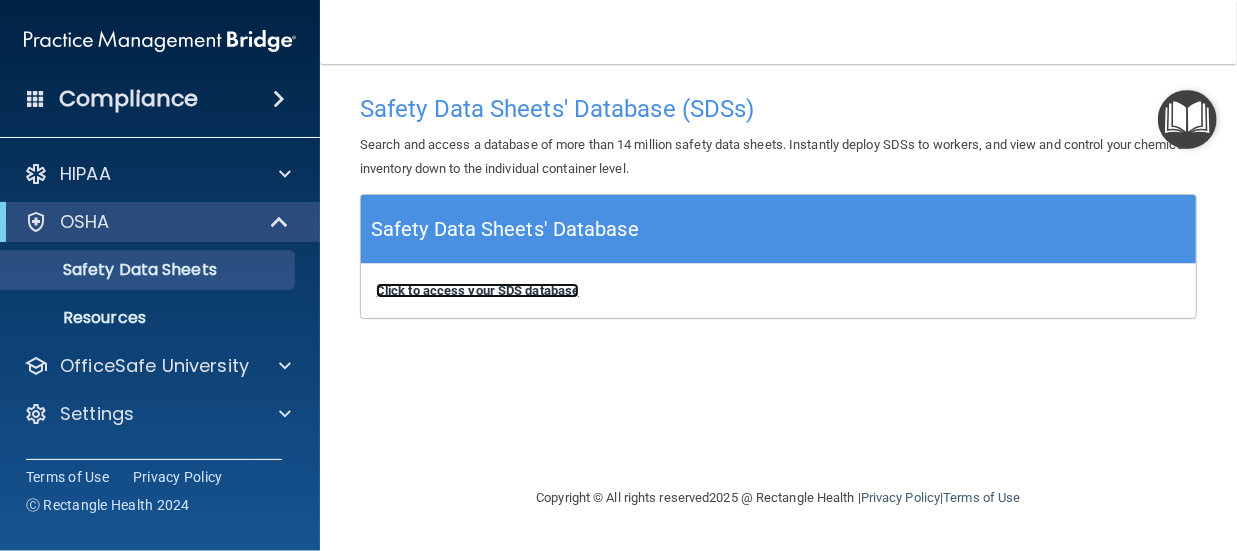 click on "Click to access your SDS database" at bounding box center (477, 290) 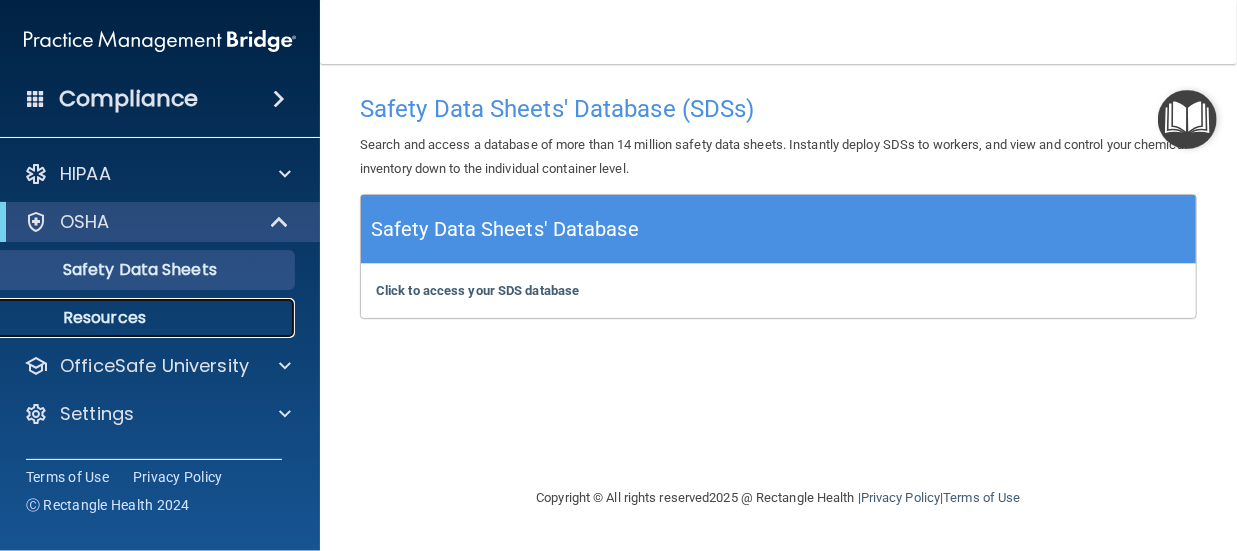 click on "Resources" at bounding box center [149, 318] 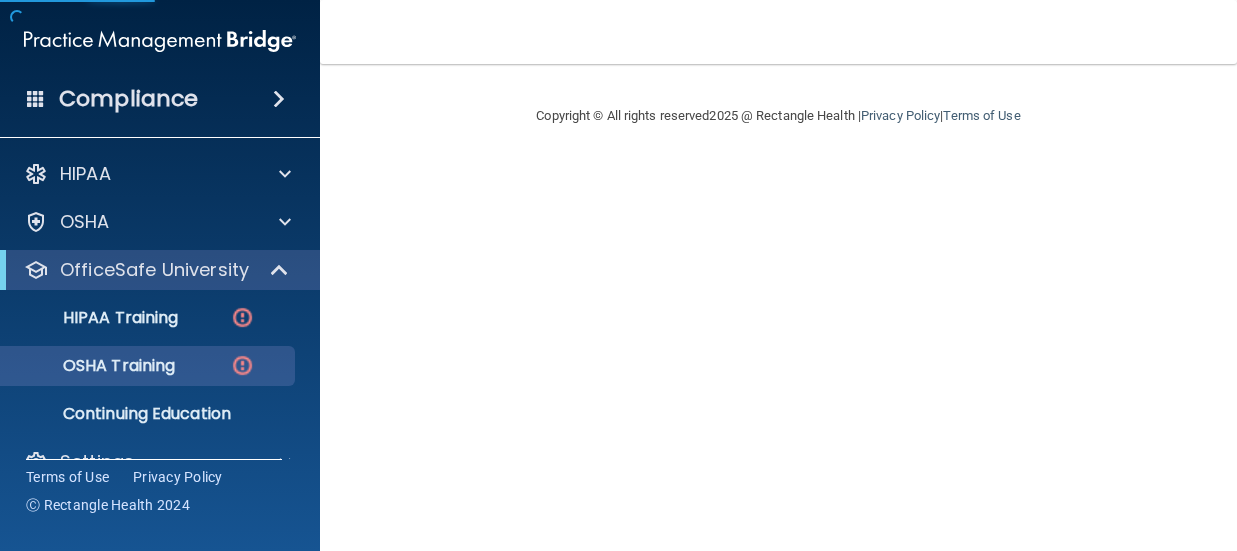 scroll, scrollTop: 0, scrollLeft: 0, axis: both 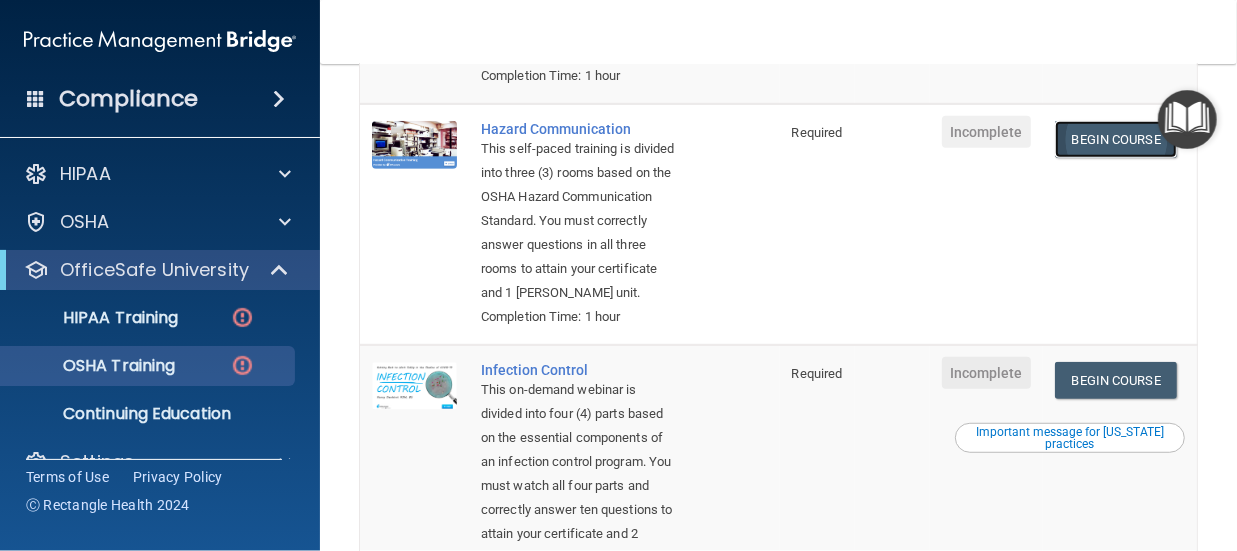click on "Begin Course" at bounding box center (1116, 139) 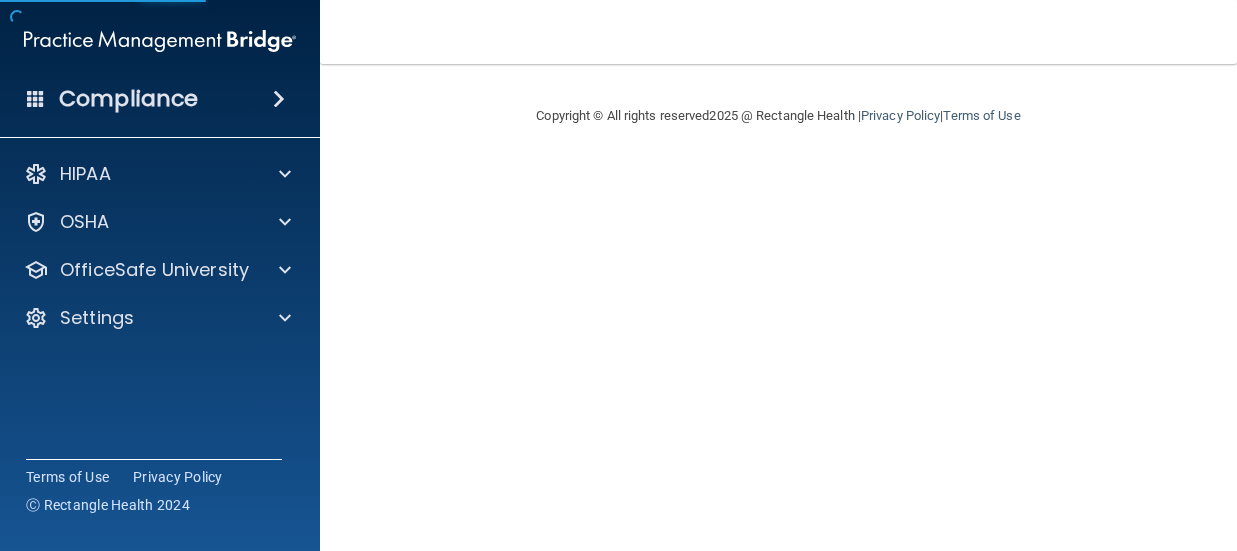 scroll, scrollTop: 0, scrollLeft: 0, axis: both 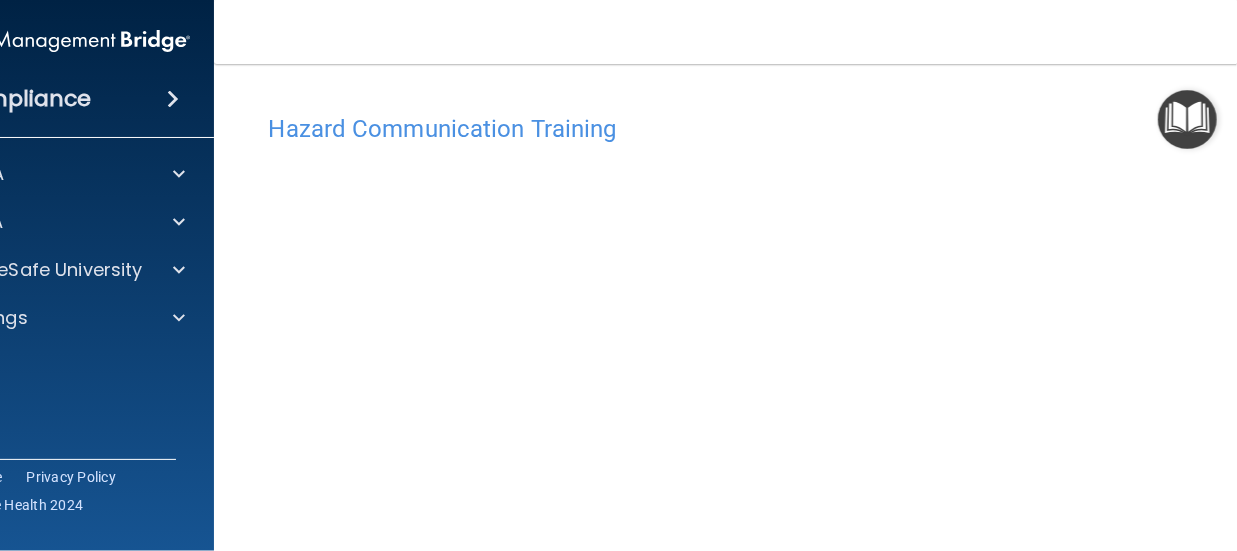 click at bounding box center [1187, 119] 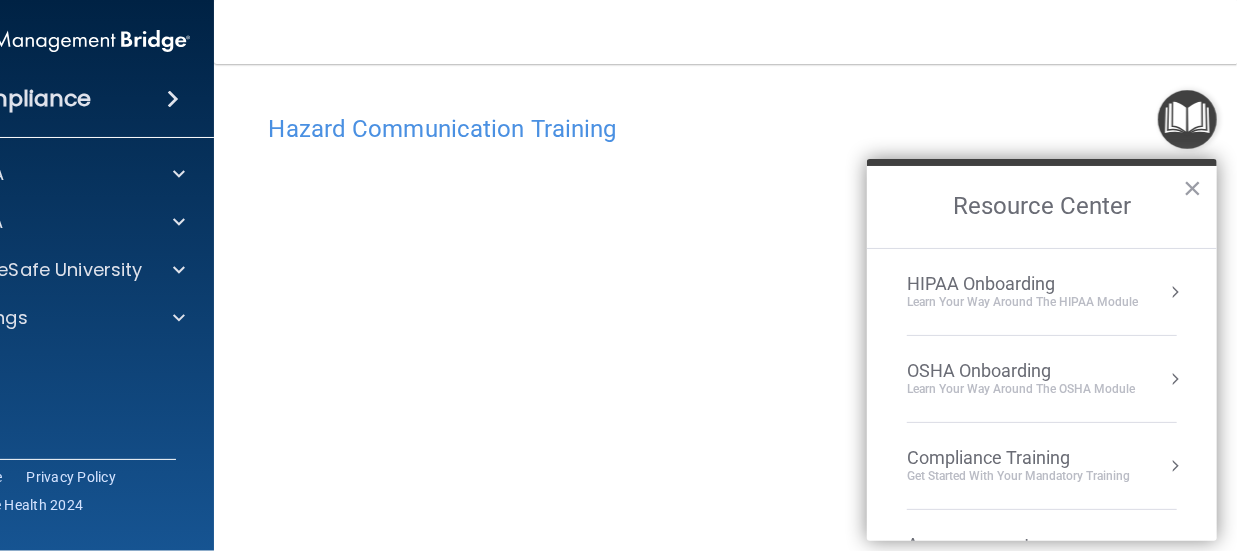 click at bounding box center [1175, 379] 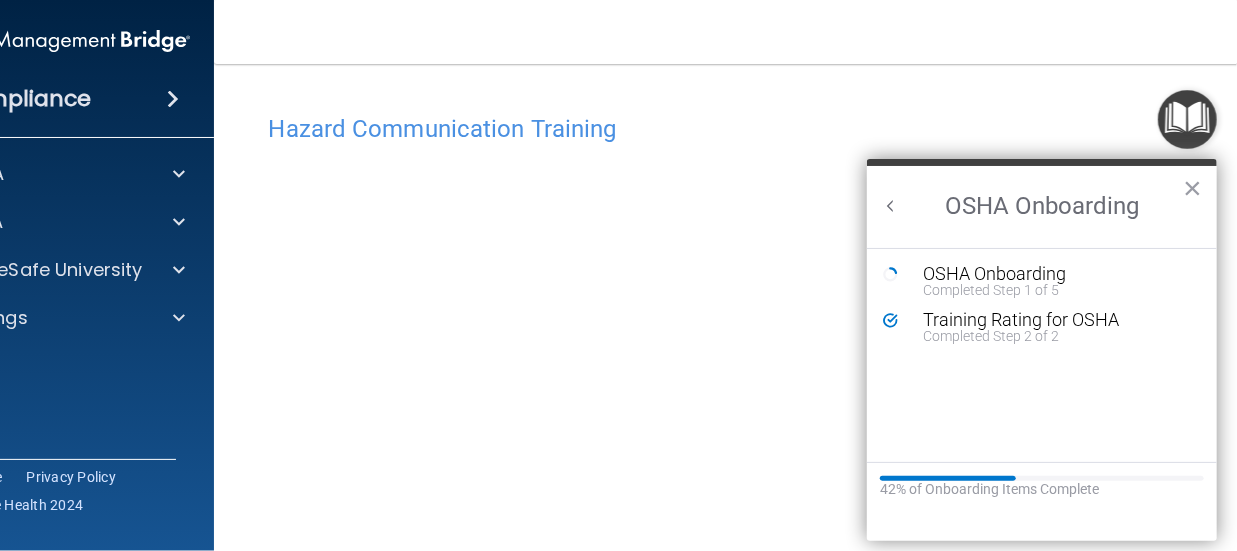 scroll, scrollTop: 0, scrollLeft: 0, axis: both 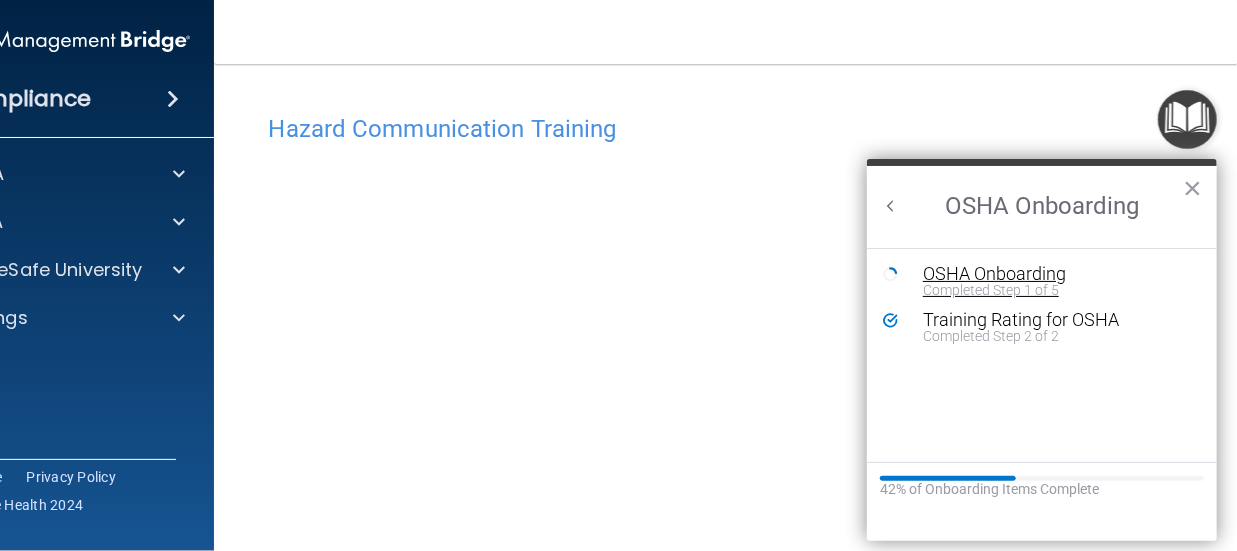 click on "OSHA Onboarding" at bounding box center [1057, 274] 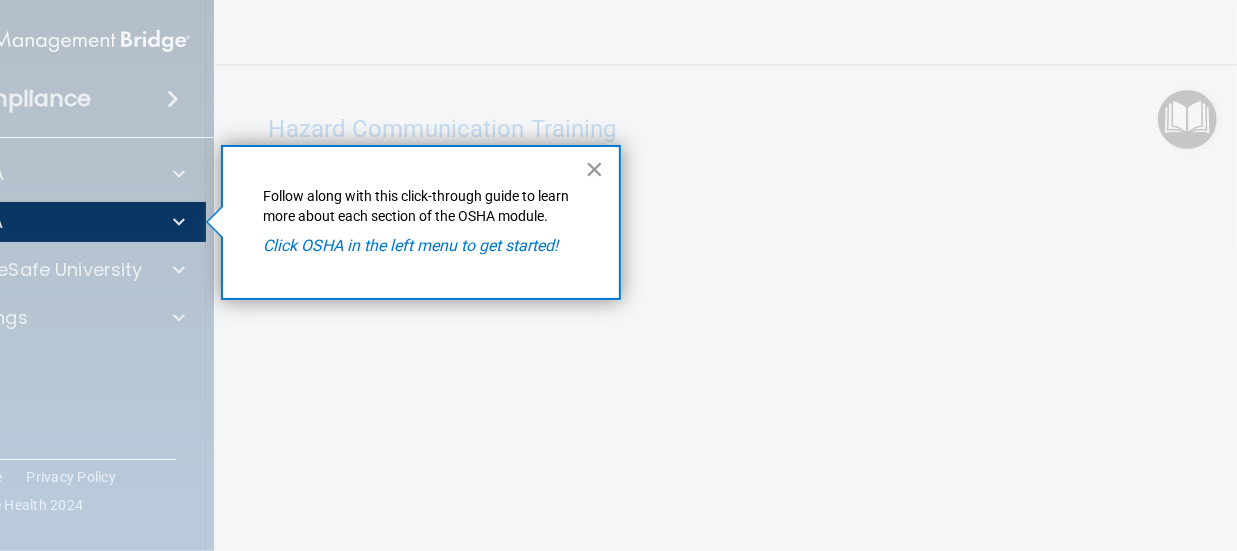 click on "×" at bounding box center (594, 169) 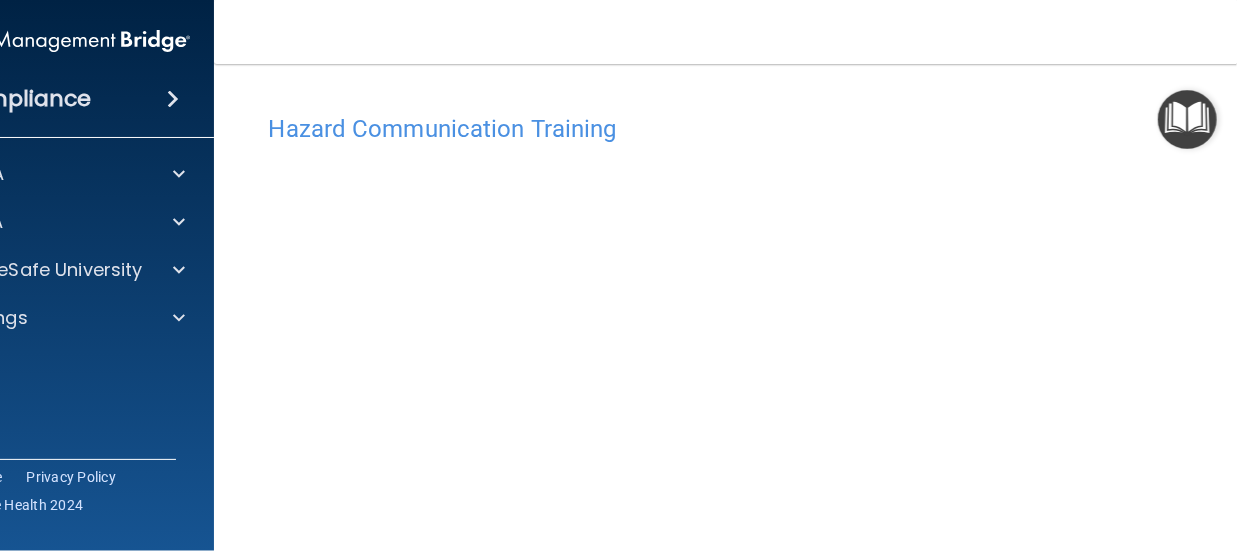 click at bounding box center [1187, 119] 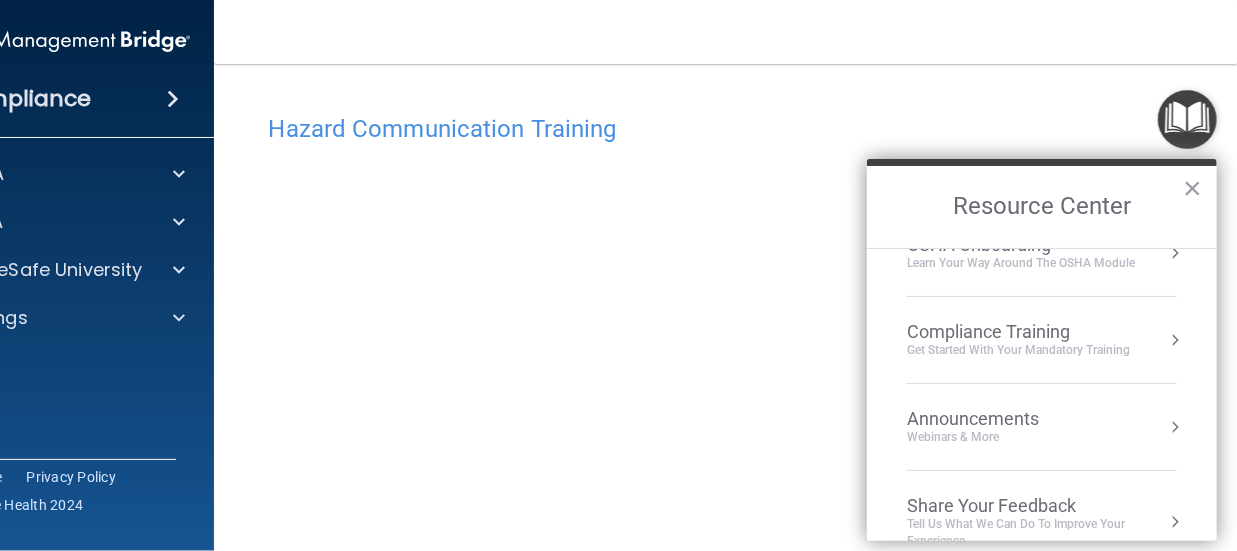 scroll, scrollTop: 124, scrollLeft: 0, axis: vertical 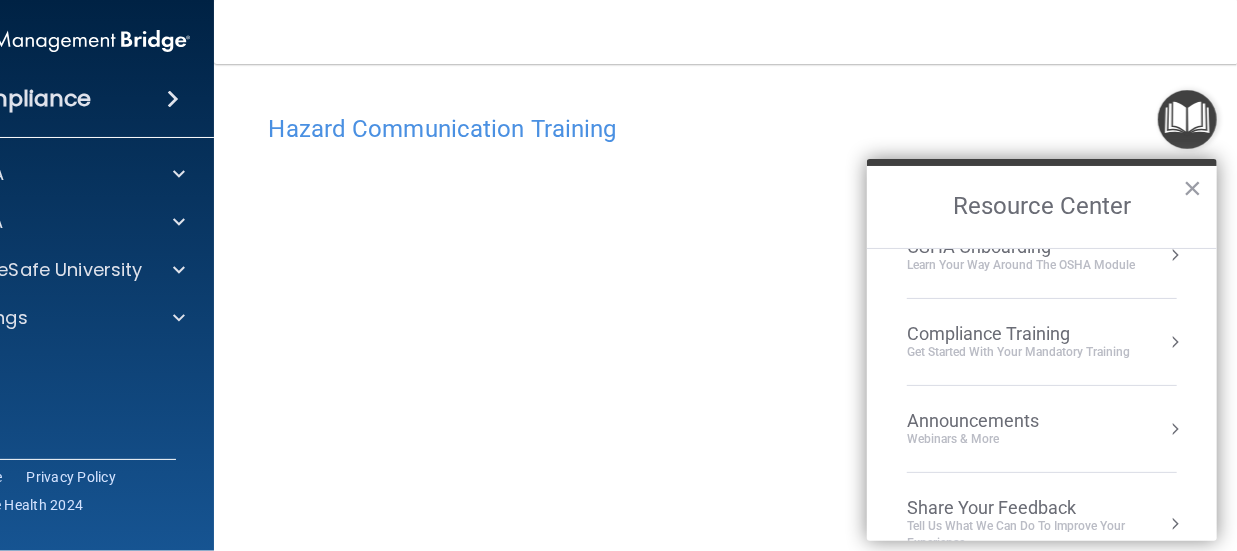 click at bounding box center [1175, 342] 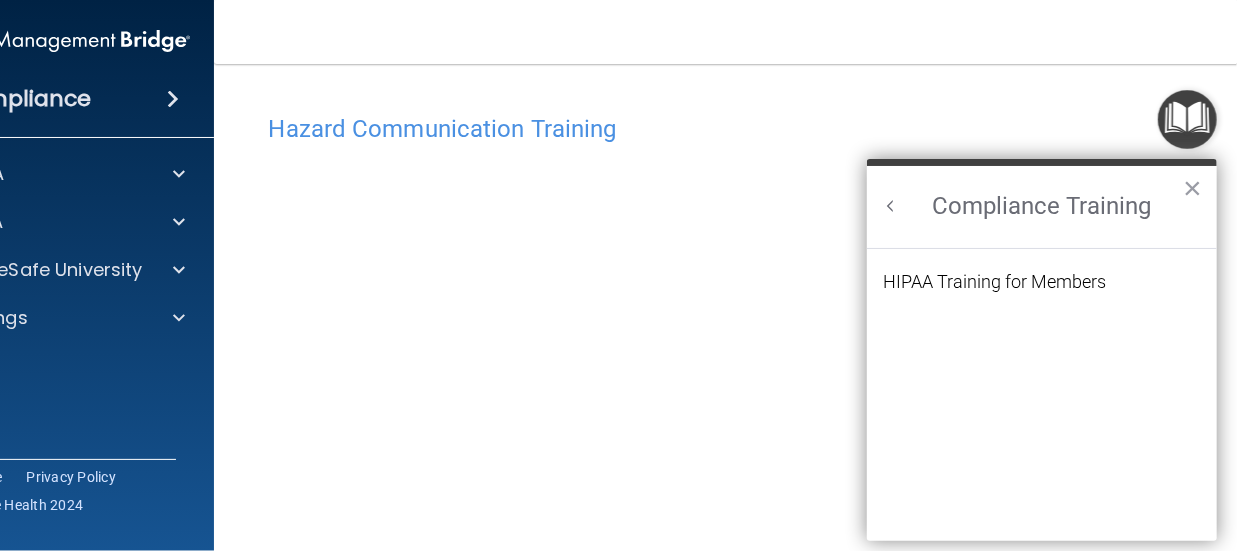 scroll, scrollTop: 0, scrollLeft: 0, axis: both 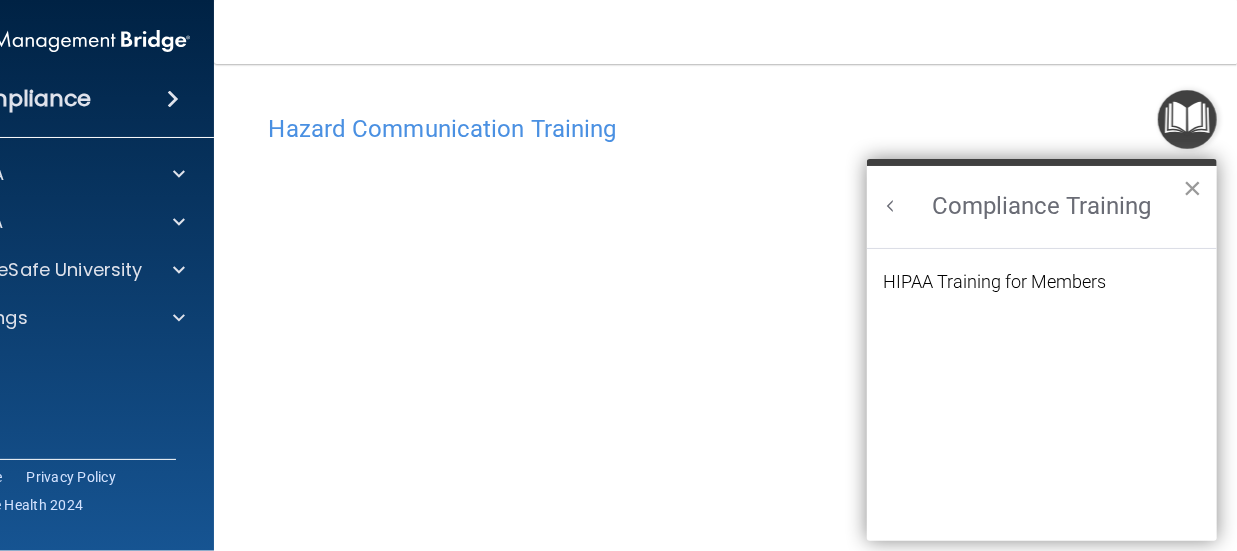 click on "×" at bounding box center (1192, 188) 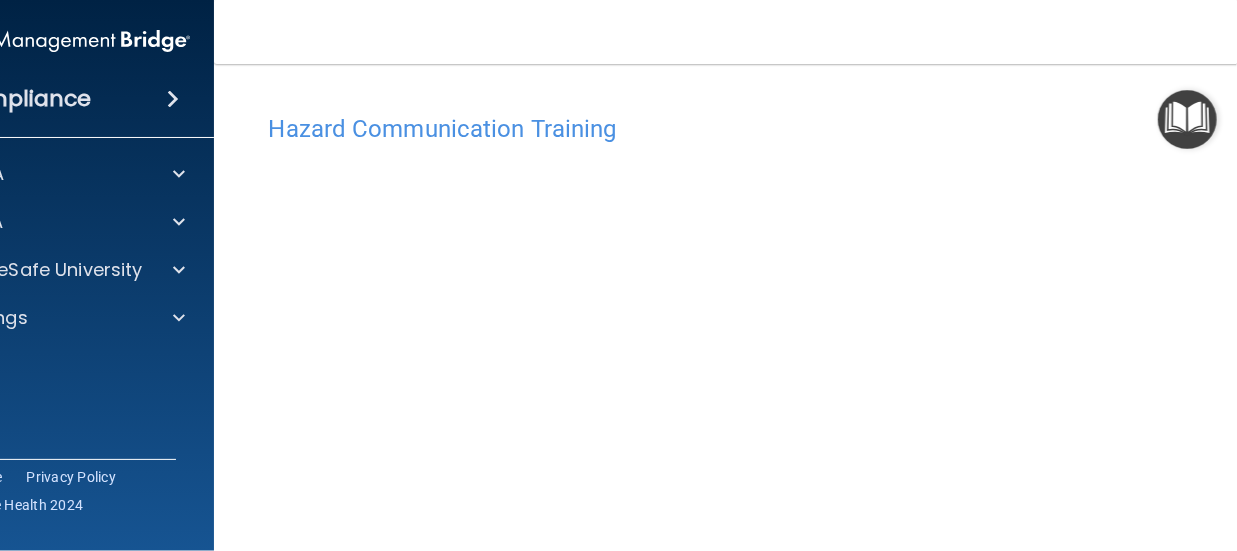 click at bounding box center (1187, 119) 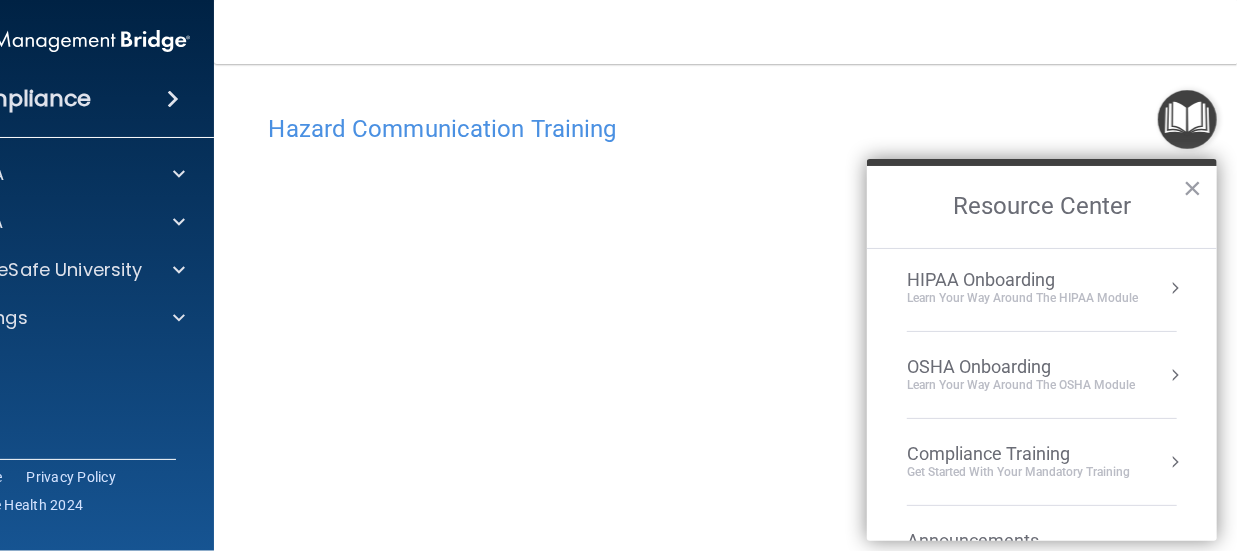 scroll, scrollTop: 0, scrollLeft: 0, axis: both 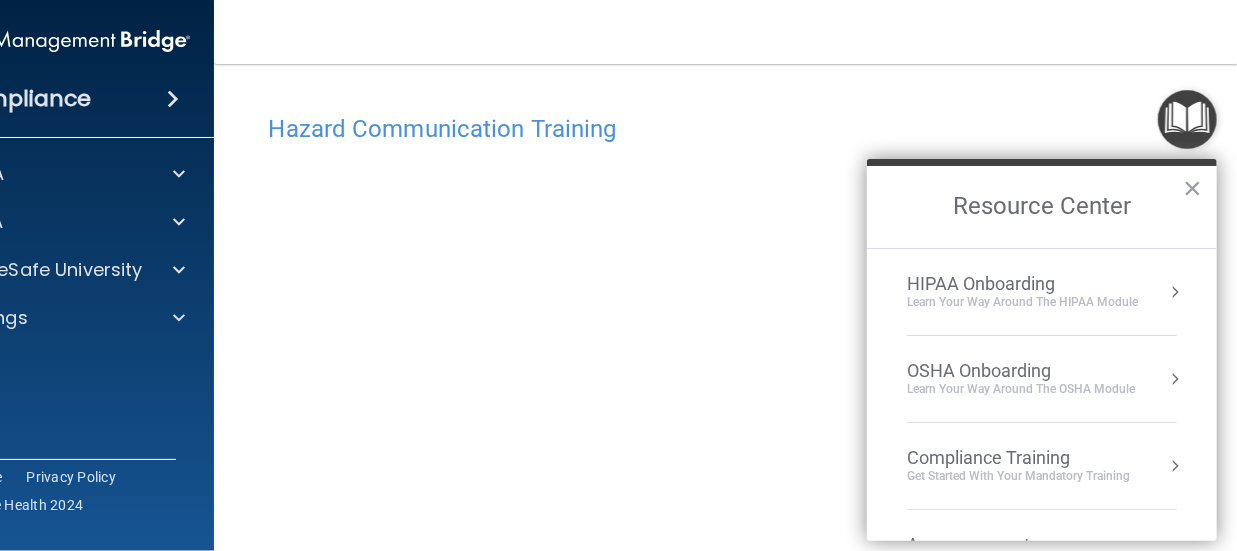 click at bounding box center [1175, 379] 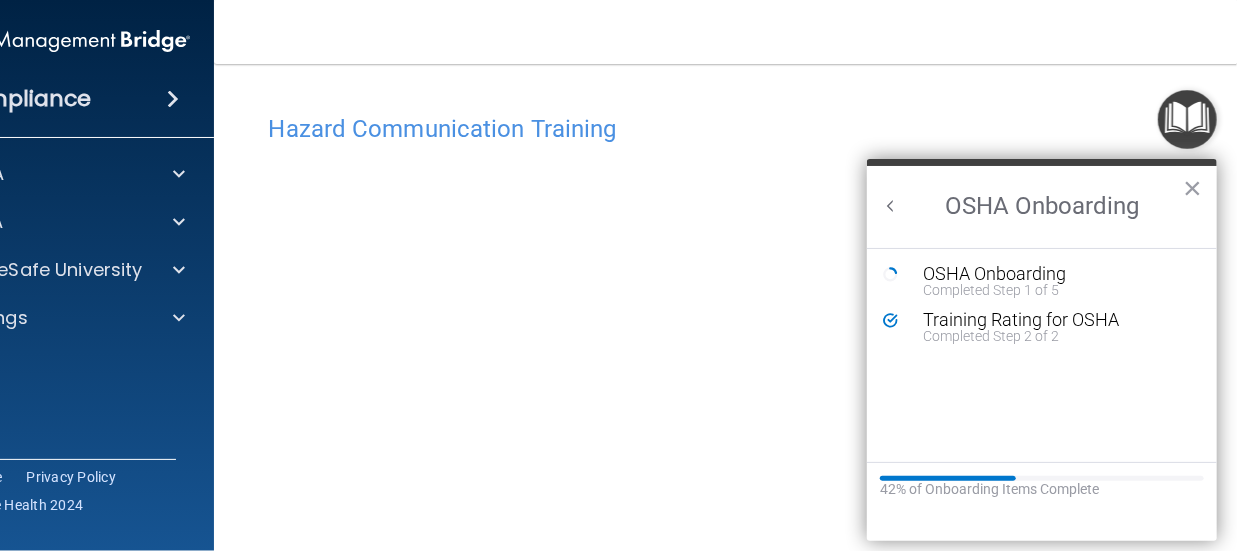 scroll, scrollTop: 0, scrollLeft: 0, axis: both 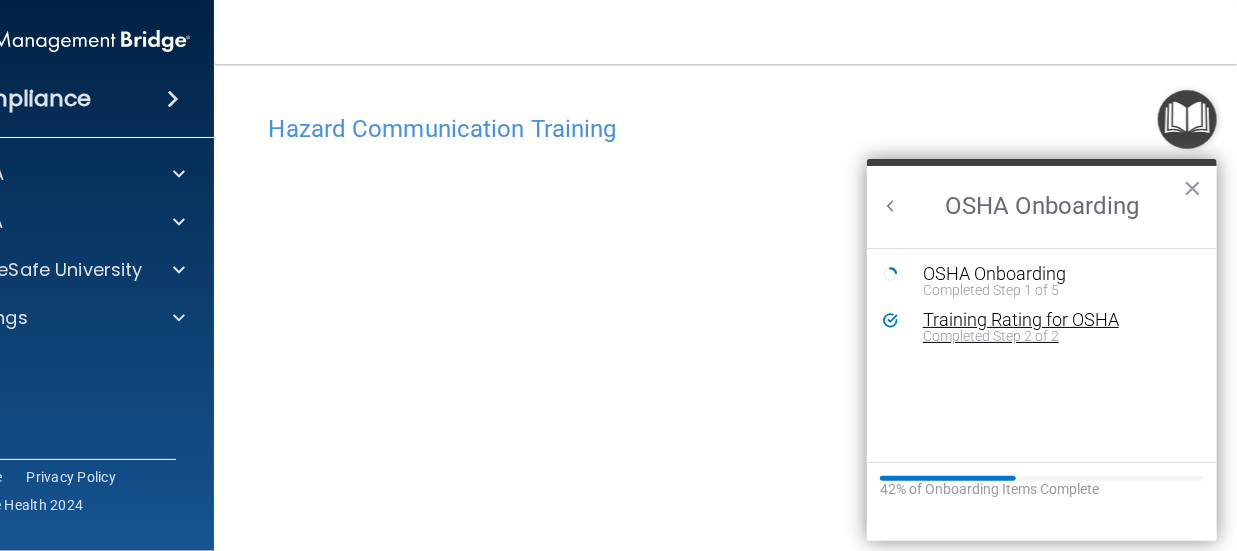 click on "Training Rating for OSHA" at bounding box center [1057, 320] 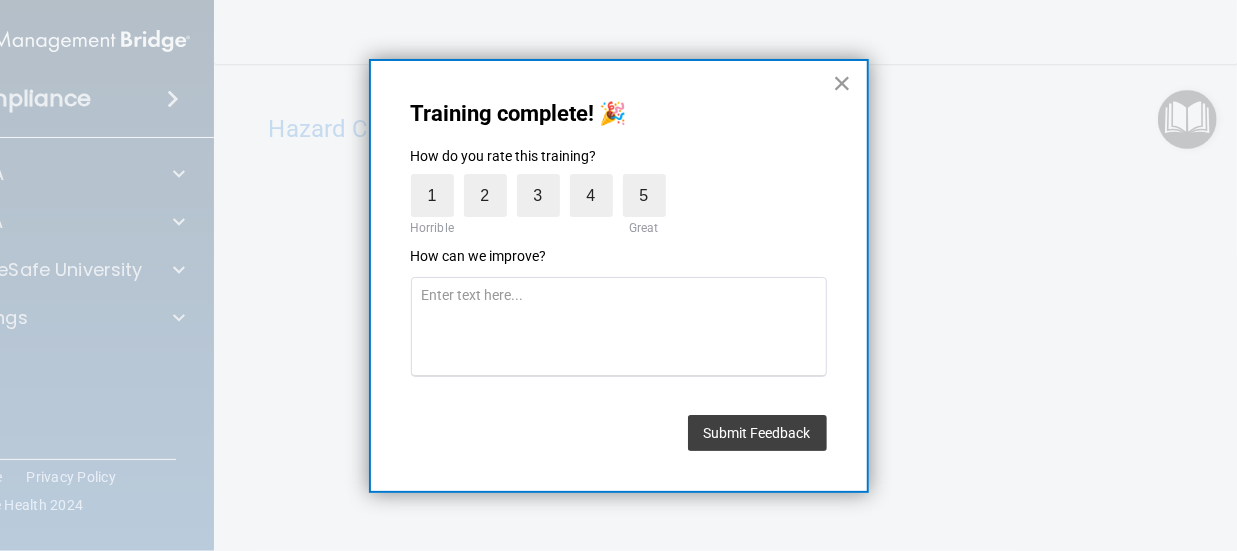 click on "×" at bounding box center (842, 83) 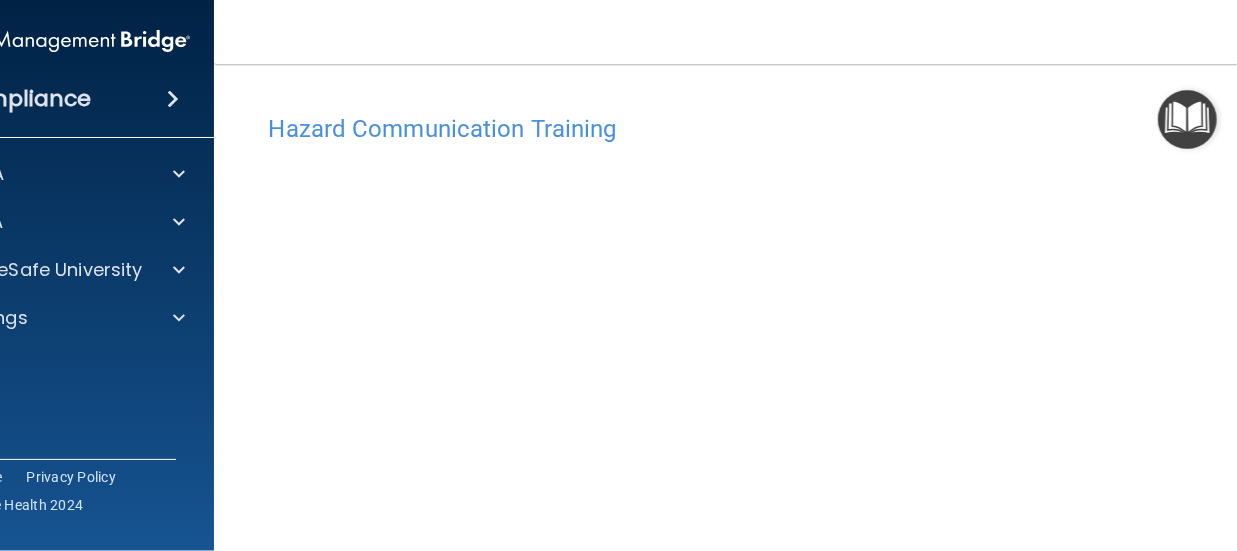 click at bounding box center [1187, 119] 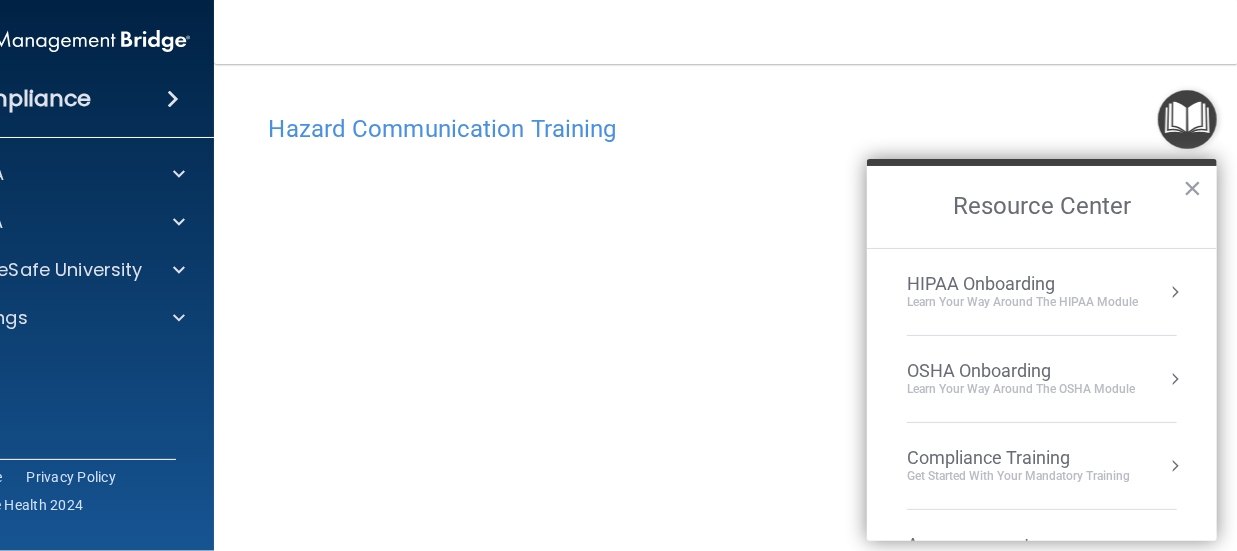 click at bounding box center (1175, 379) 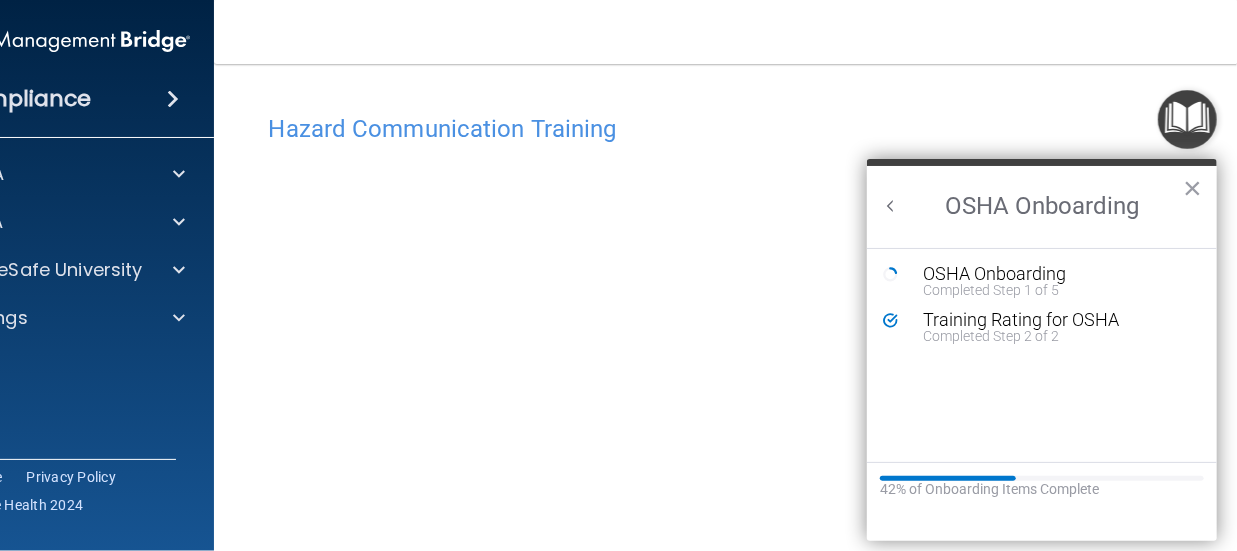 scroll, scrollTop: 0, scrollLeft: 0, axis: both 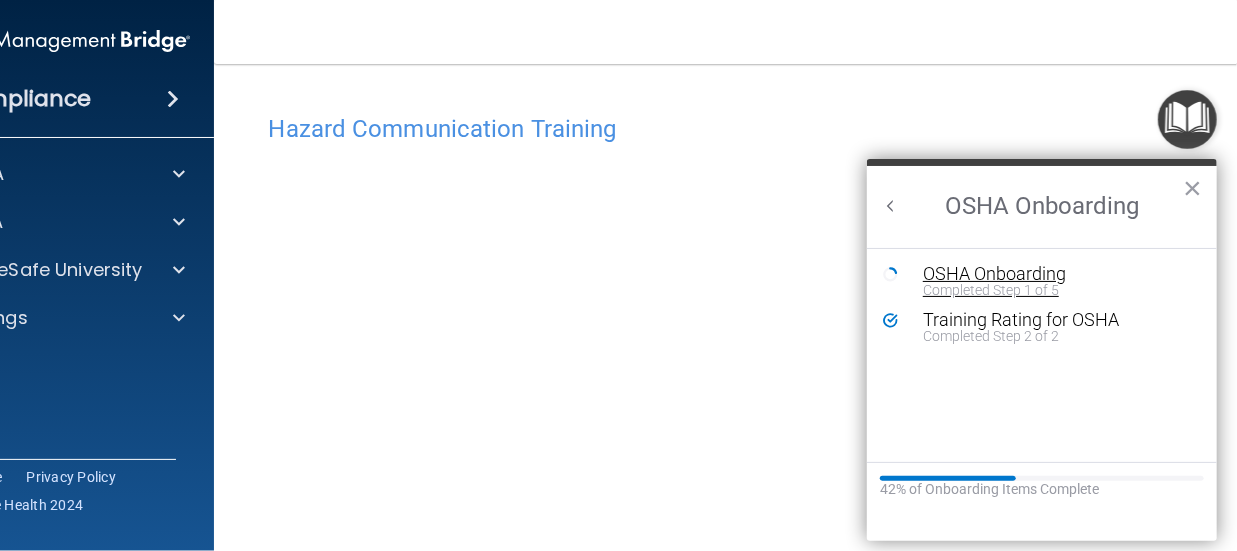 click on "Completed Step 1 of 5" at bounding box center [1057, 290] 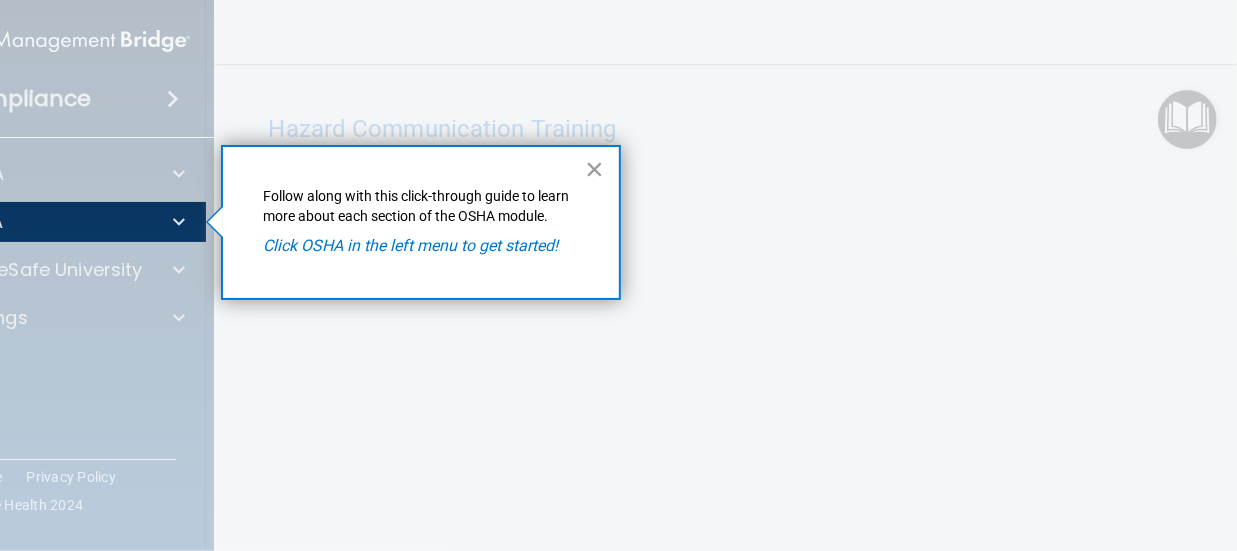 click on "×" at bounding box center (594, 169) 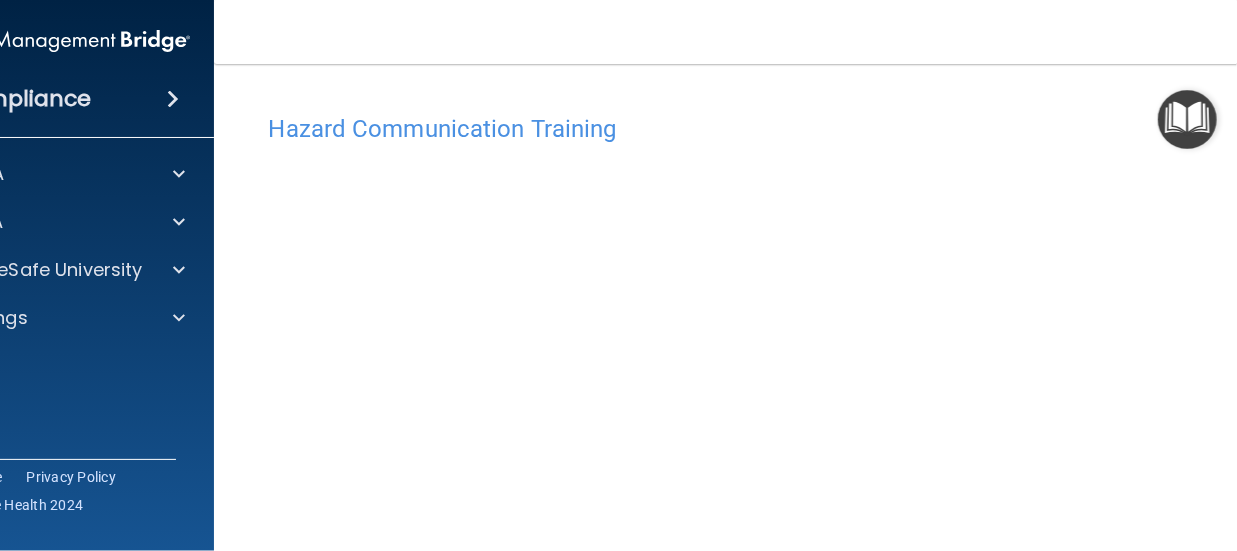 click at bounding box center [1187, 119] 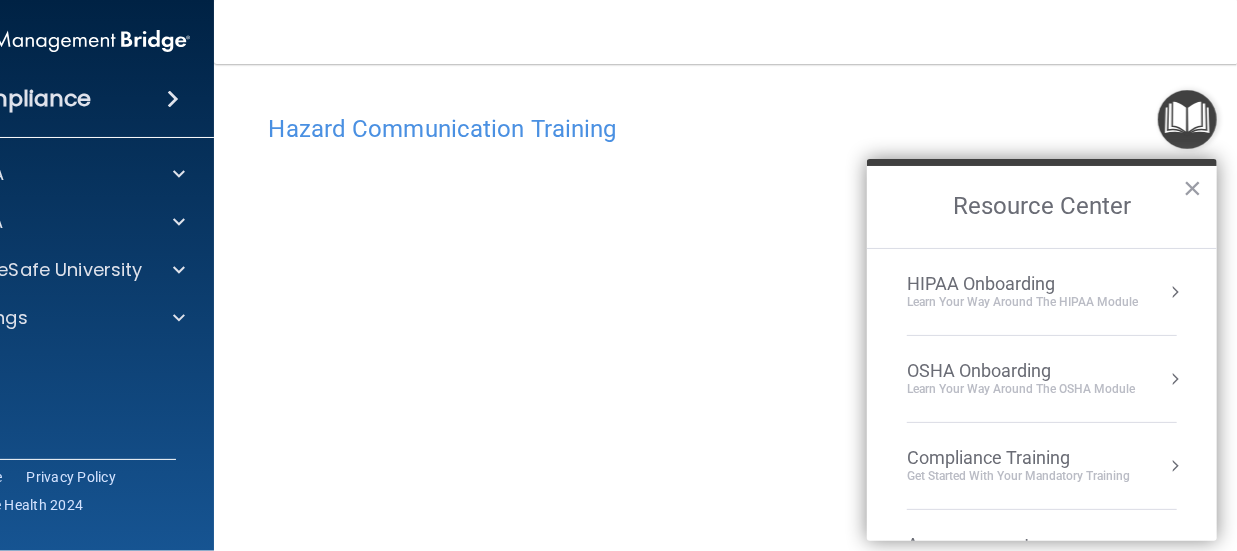 click at bounding box center (1175, 379) 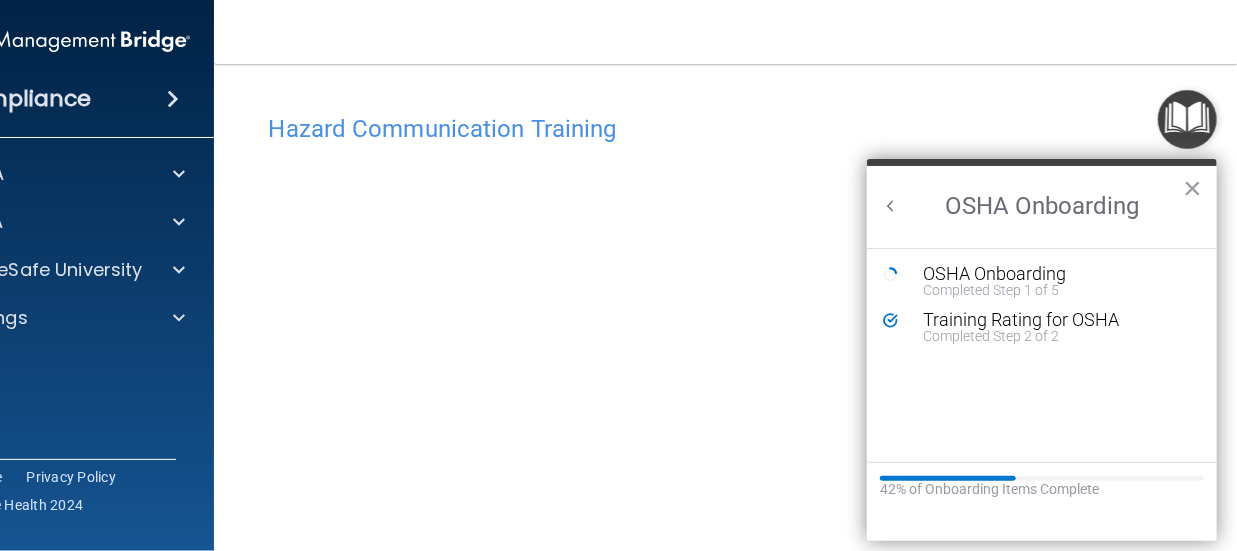 scroll, scrollTop: 0, scrollLeft: 0, axis: both 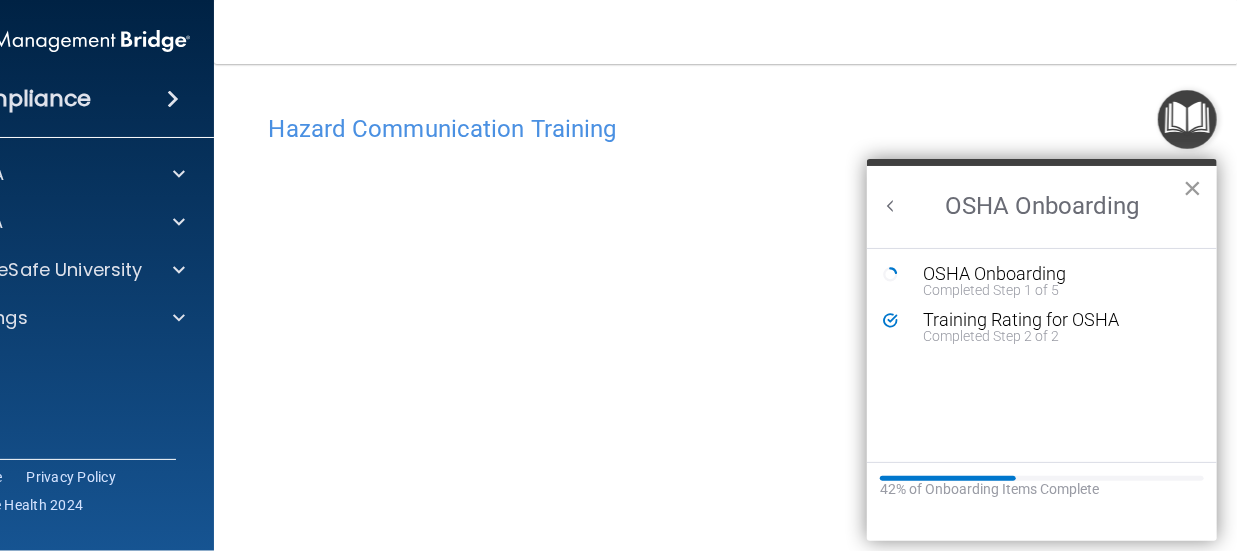 click on "×" at bounding box center (1192, 188) 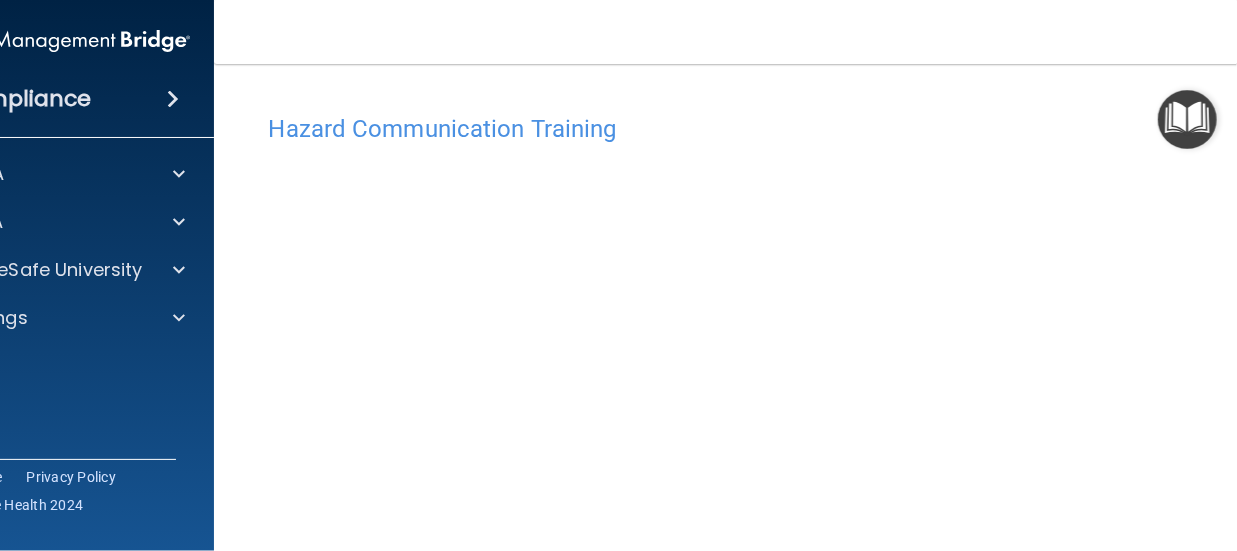 click at bounding box center [1187, 119] 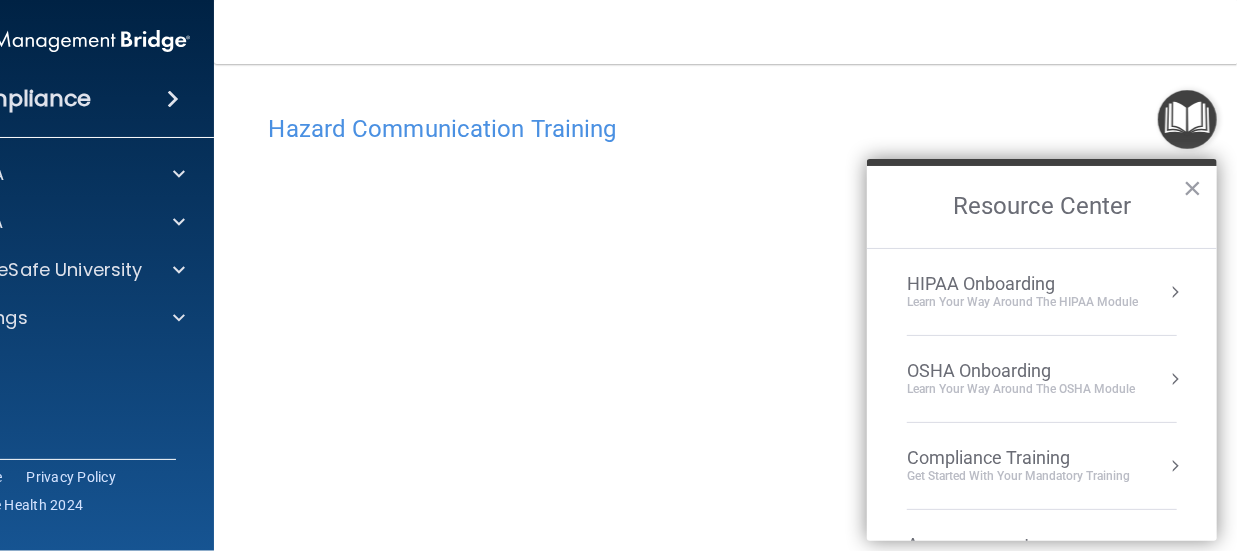 scroll, scrollTop: 156, scrollLeft: 0, axis: vertical 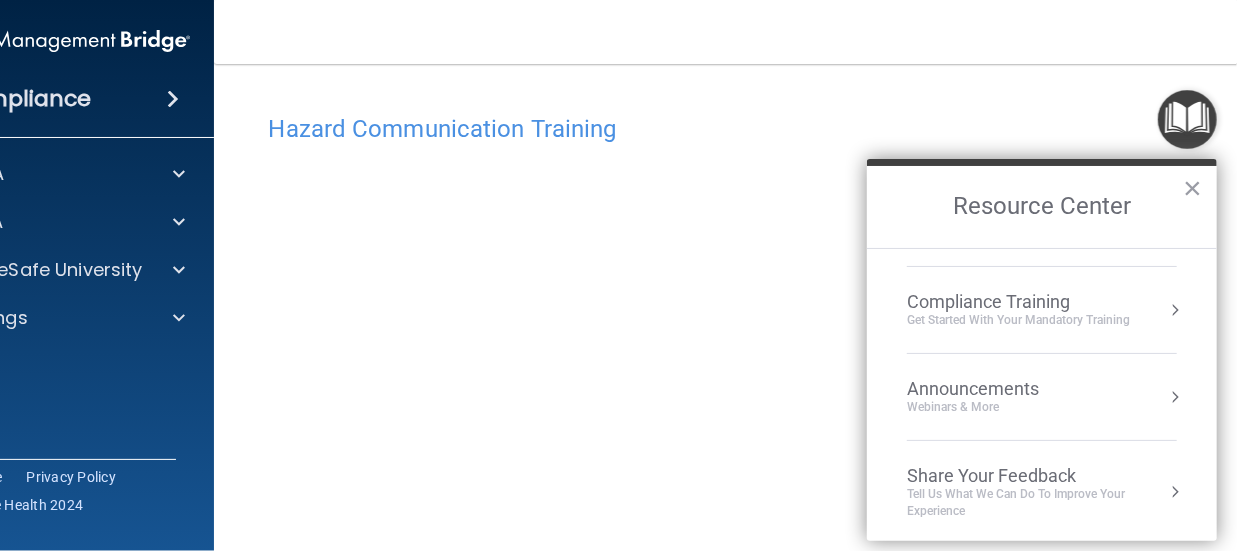 click at bounding box center (1175, 310) 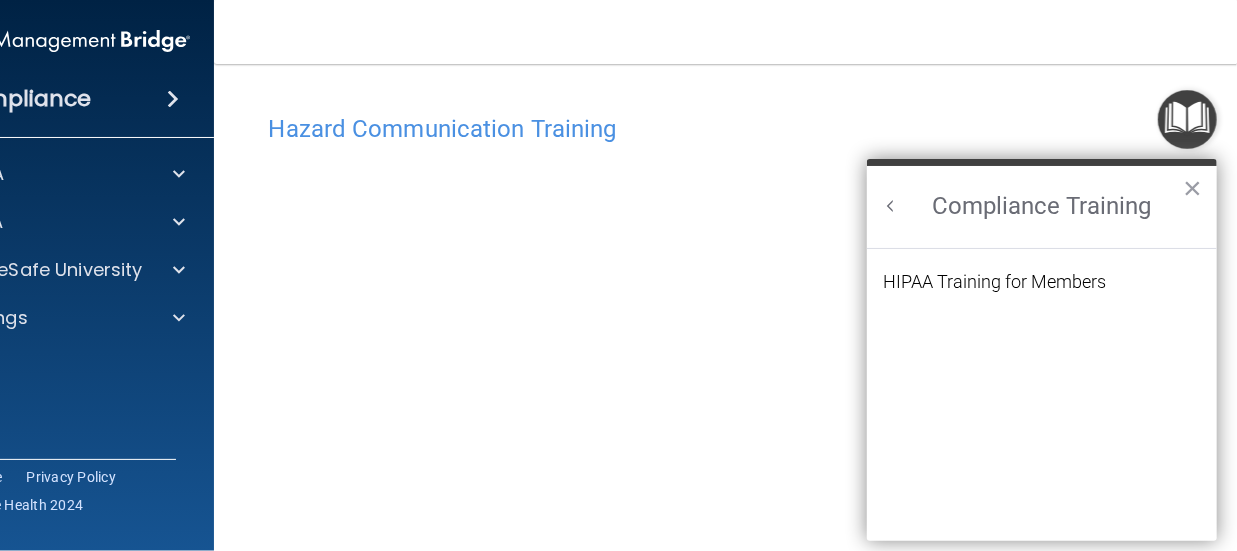 scroll, scrollTop: 0, scrollLeft: 0, axis: both 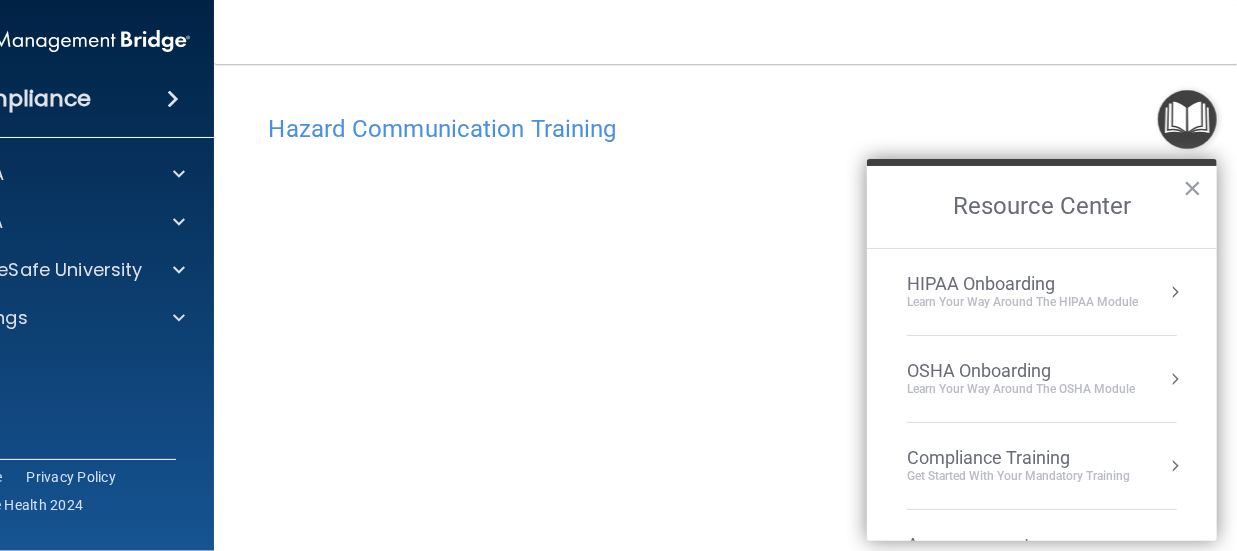 click at bounding box center [1175, 379] 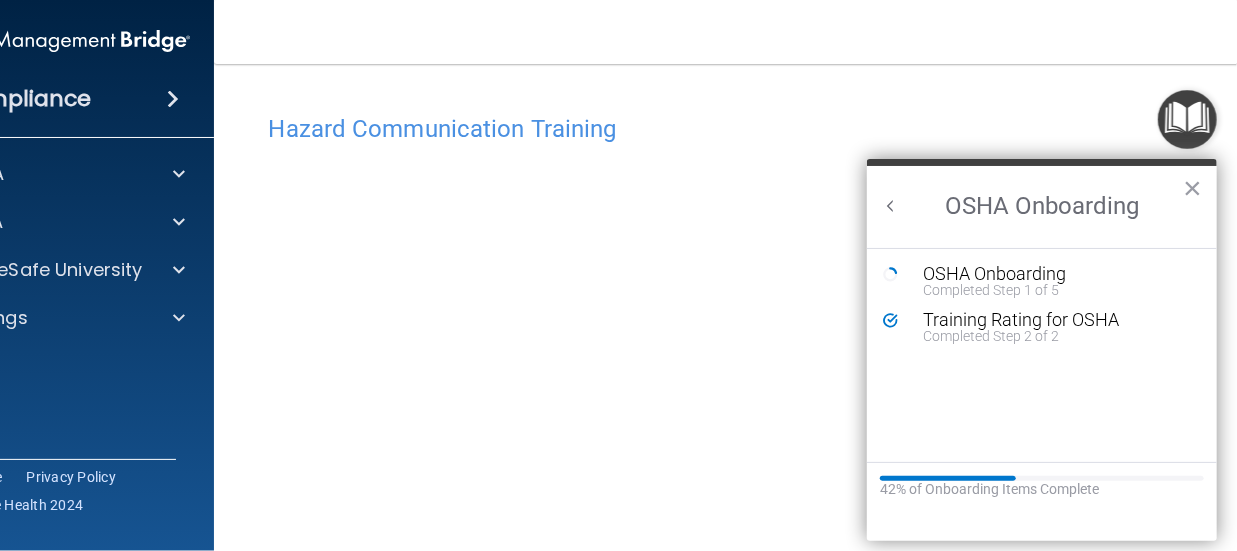 scroll, scrollTop: 0, scrollLeft: 0, axis: both 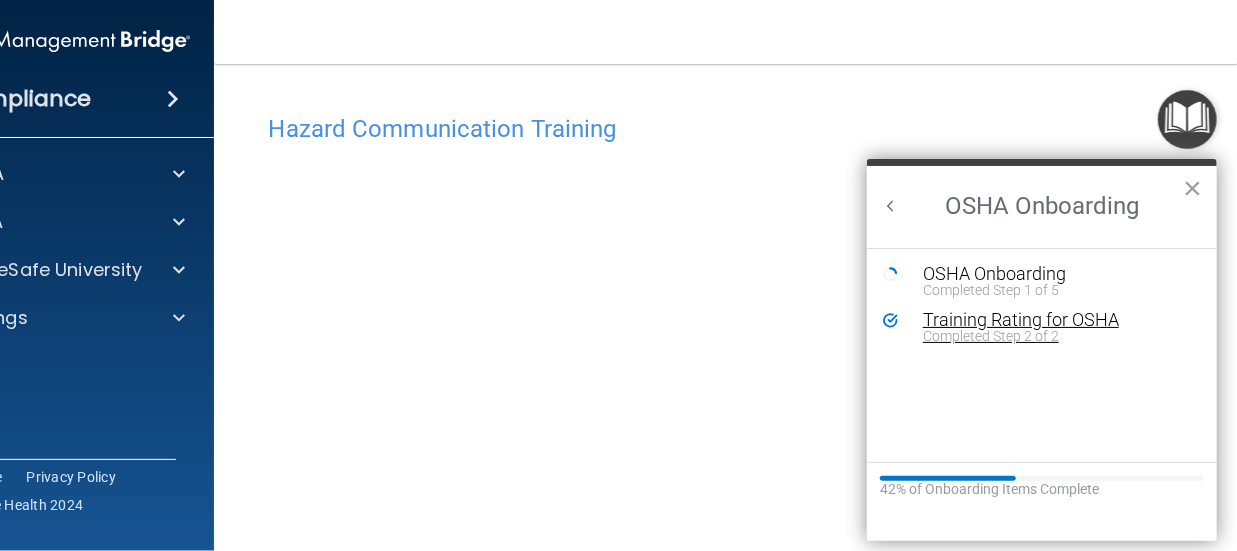 click on "Training Rating for OSHA" at bounding box center [1057, 320] 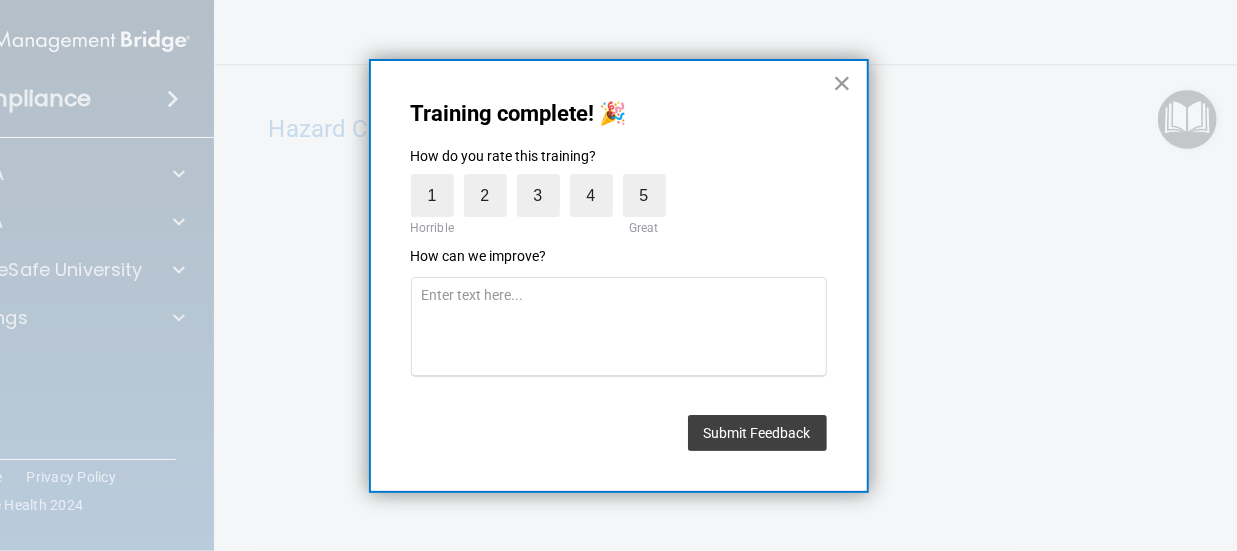 click on "×" at bounding box center (842, 83) 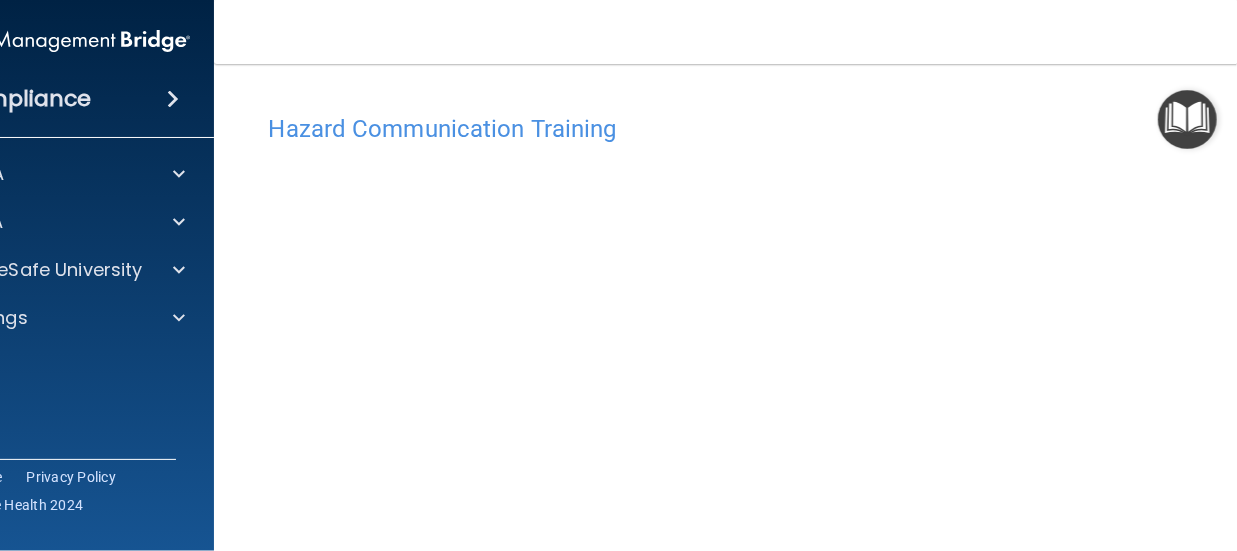 click at bounding box center (1187, 119) 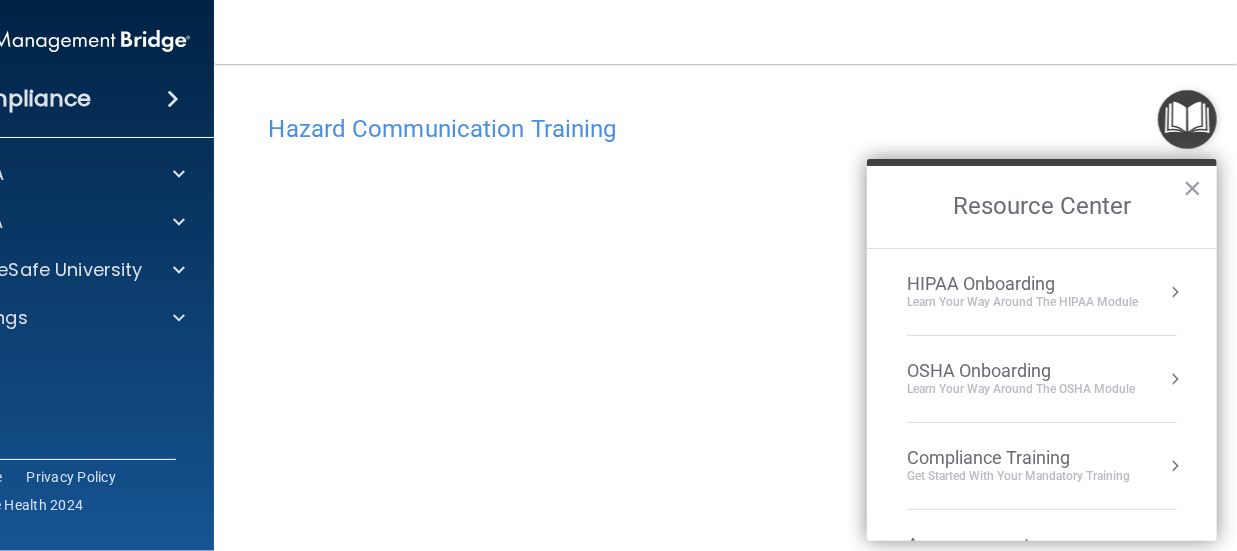 click on "Learn your way around the OSHA module" at bounding box center [1021, 389] 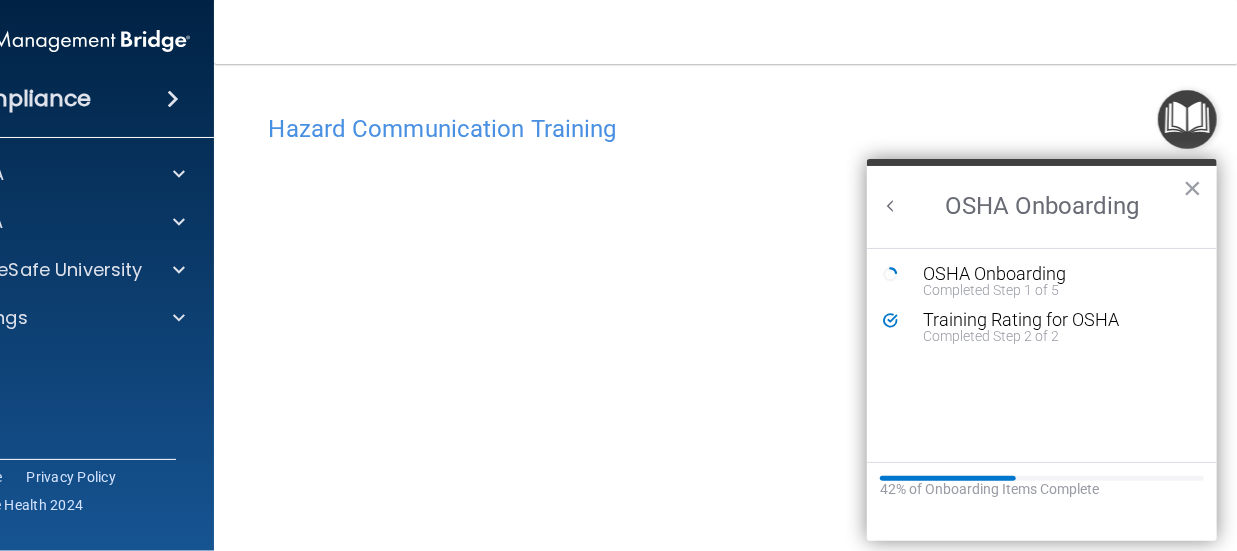 scroll, scrollTop: 0, scrollLeft: 0, axis: both 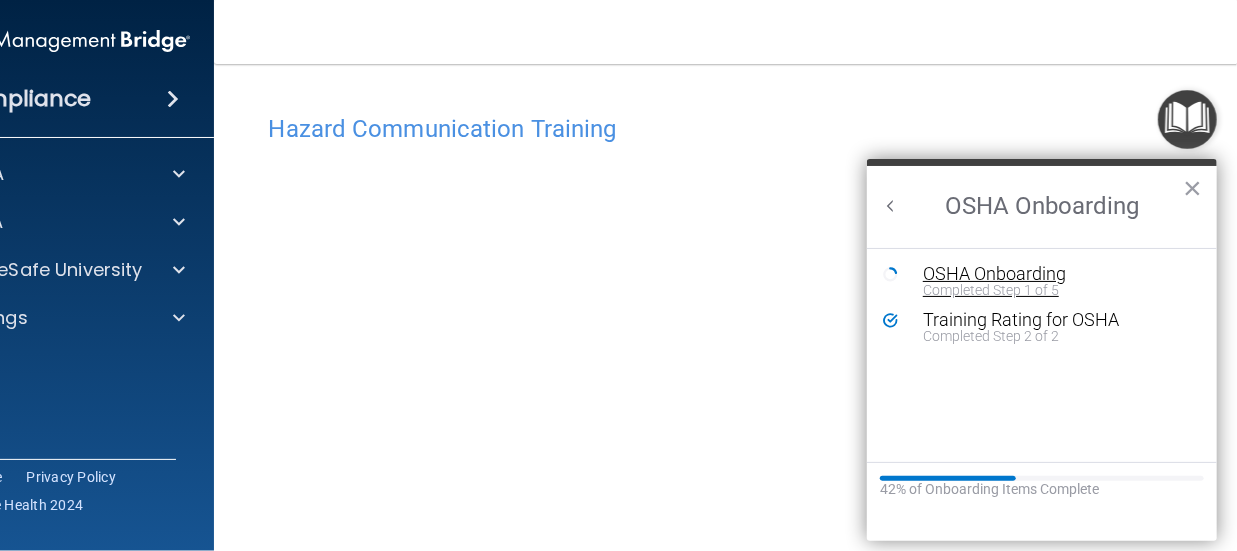 click on "OSHA Onboarding" at bounding box center [1057, 274] 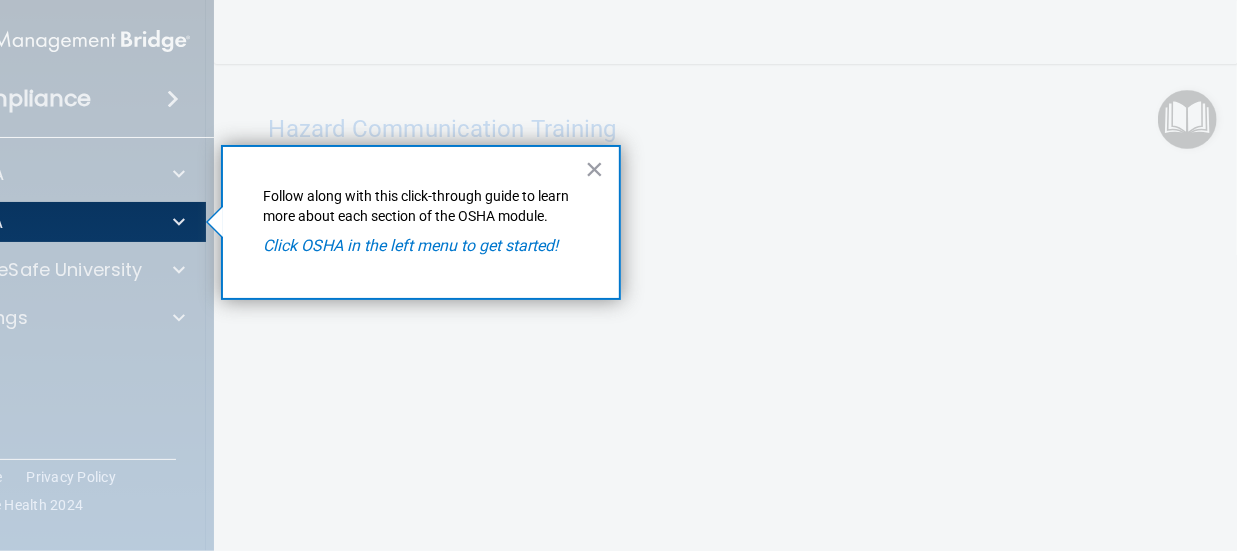 click on "Click OSHA in the left menu to get started!" at bounding box center [410, 245] 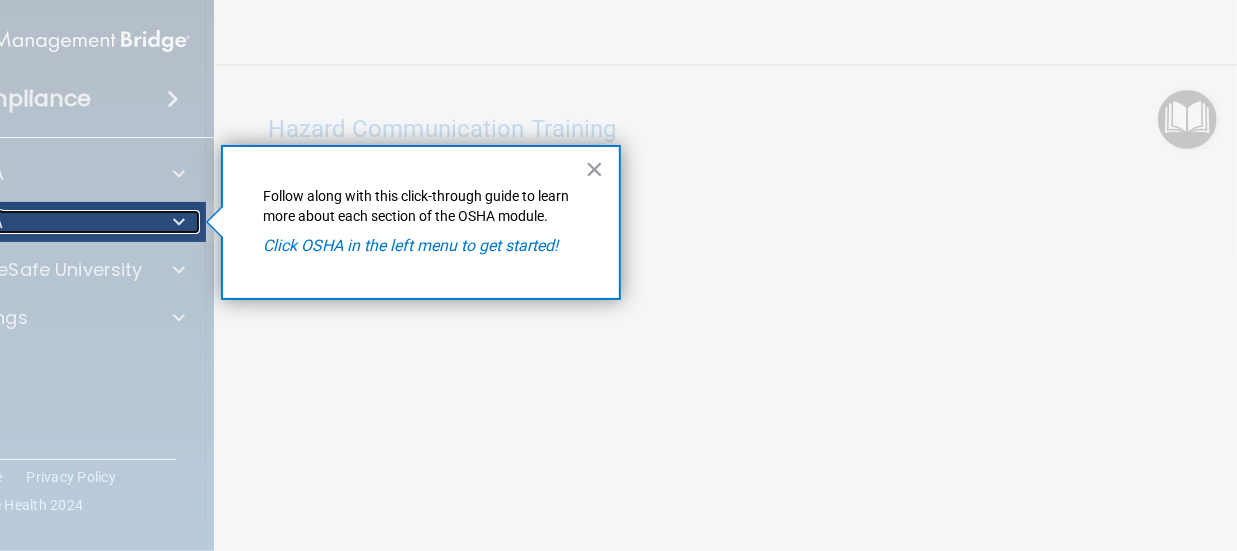 click at bounding box center [179, 222] 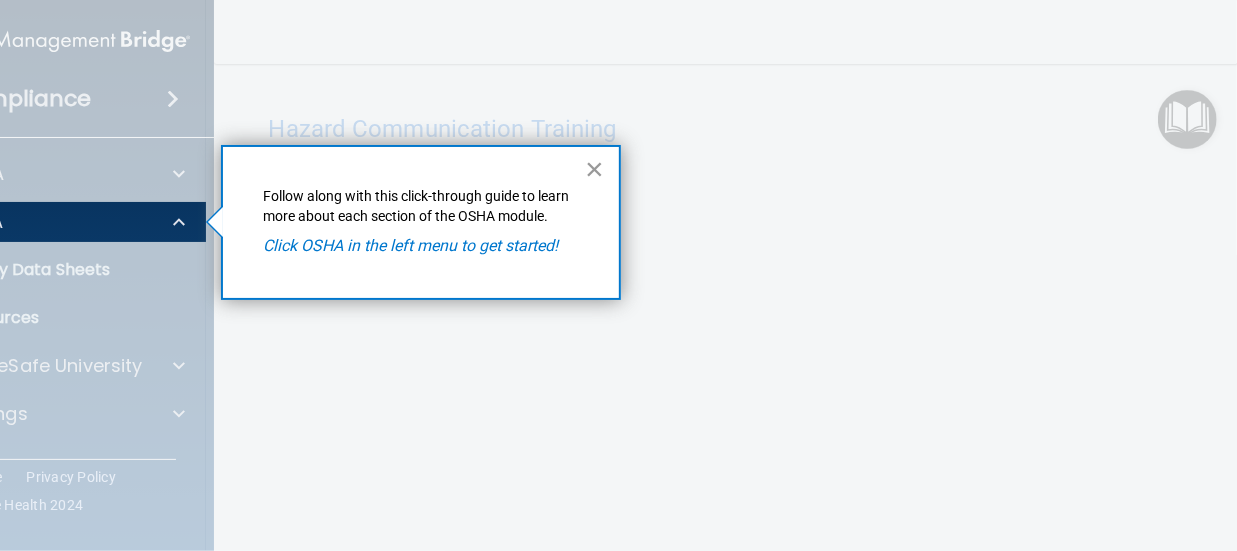 click on "×" at bounding box center [594, 169] 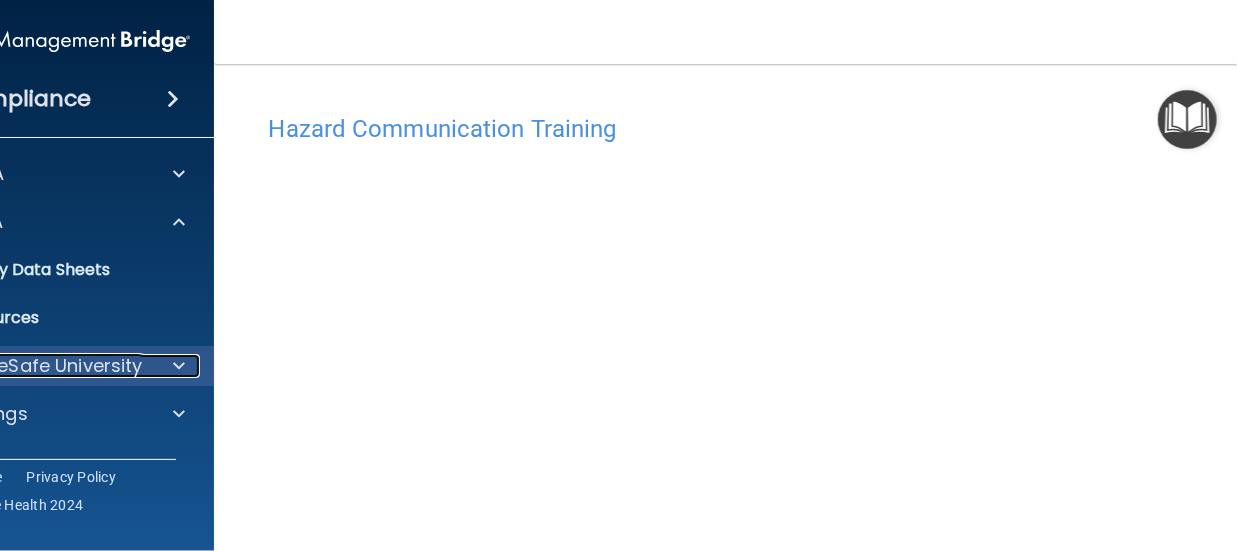 click on "OfficeSafe University" at bounding box center (48, 366) 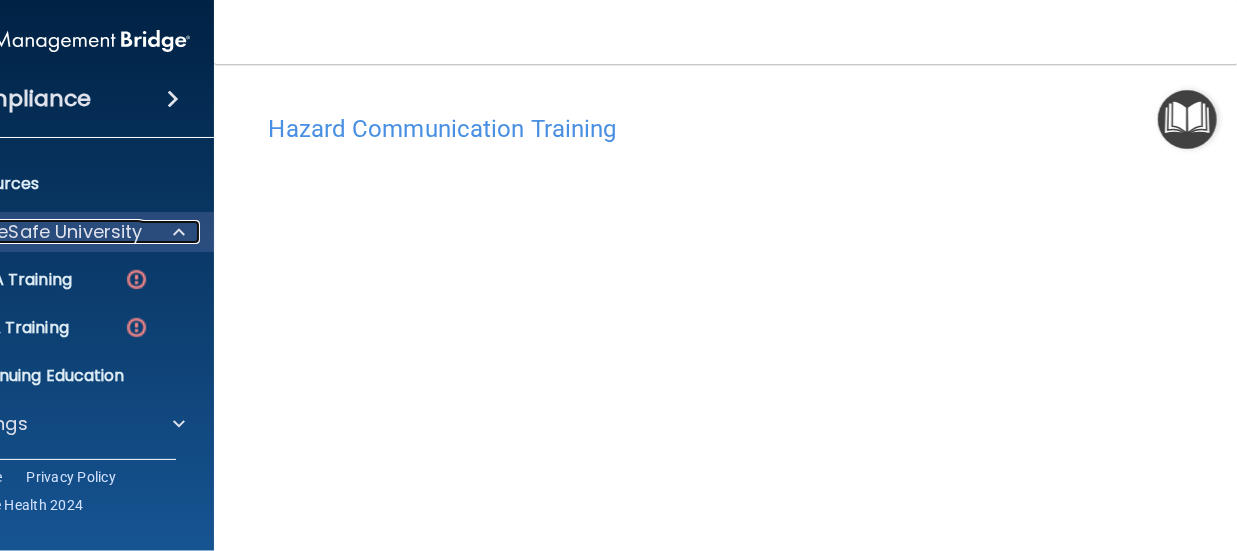 scroll, scrollTop: 134, scrollLeft: 0, axis: vertical 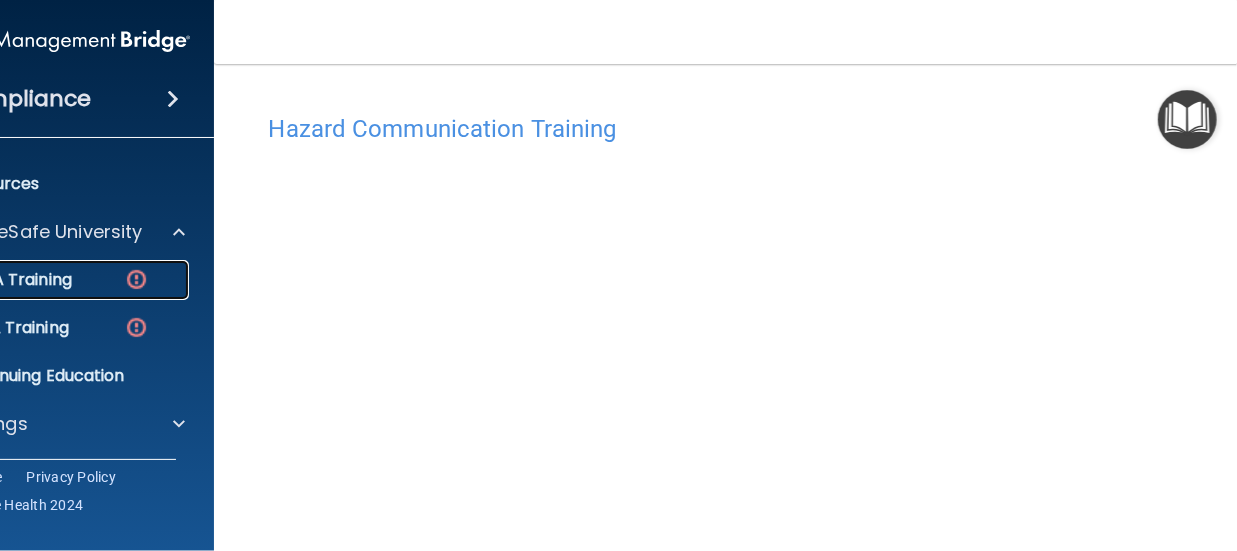 click on "HIPAA Training" at bounding box center (43, 280) 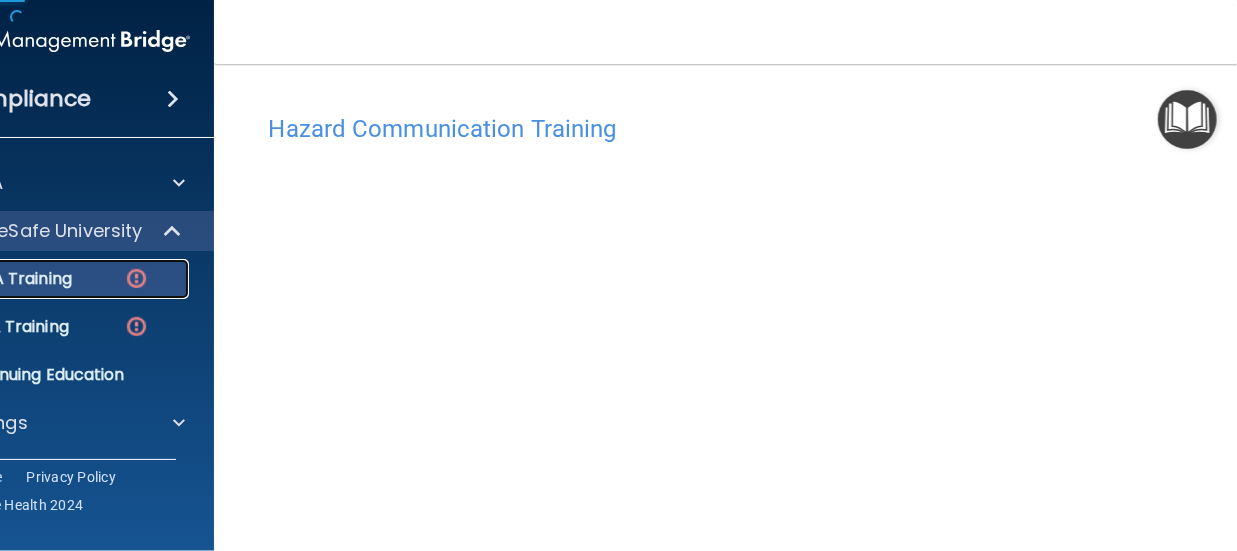 scroll, scrollTop: 38, scrollLeft: 0, axis: vertical 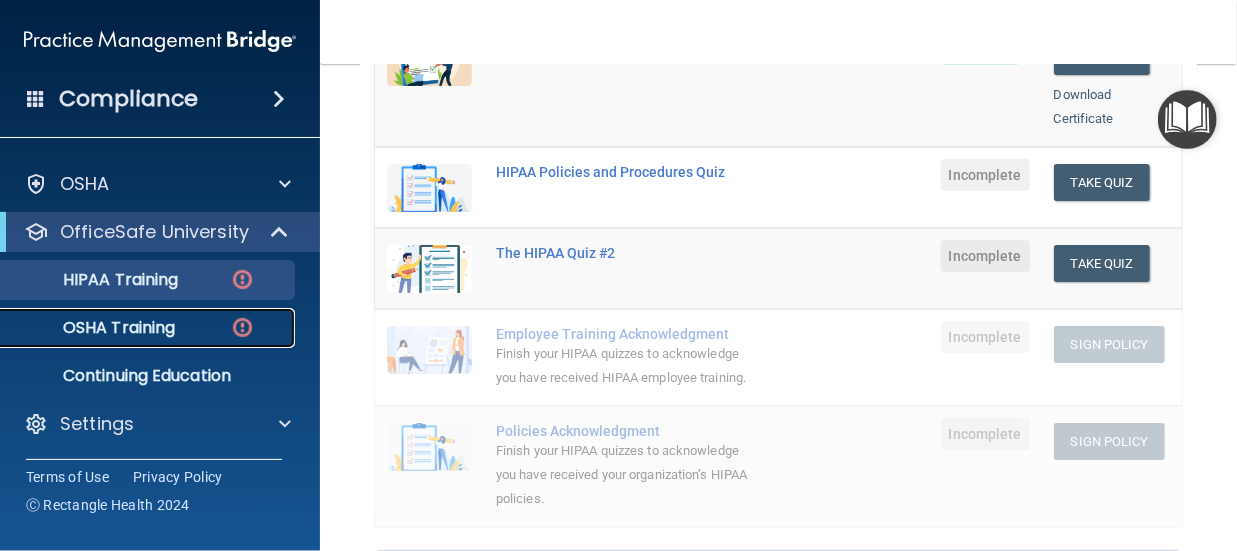 click on "OSHA Training" at bounding box center (149, 328) 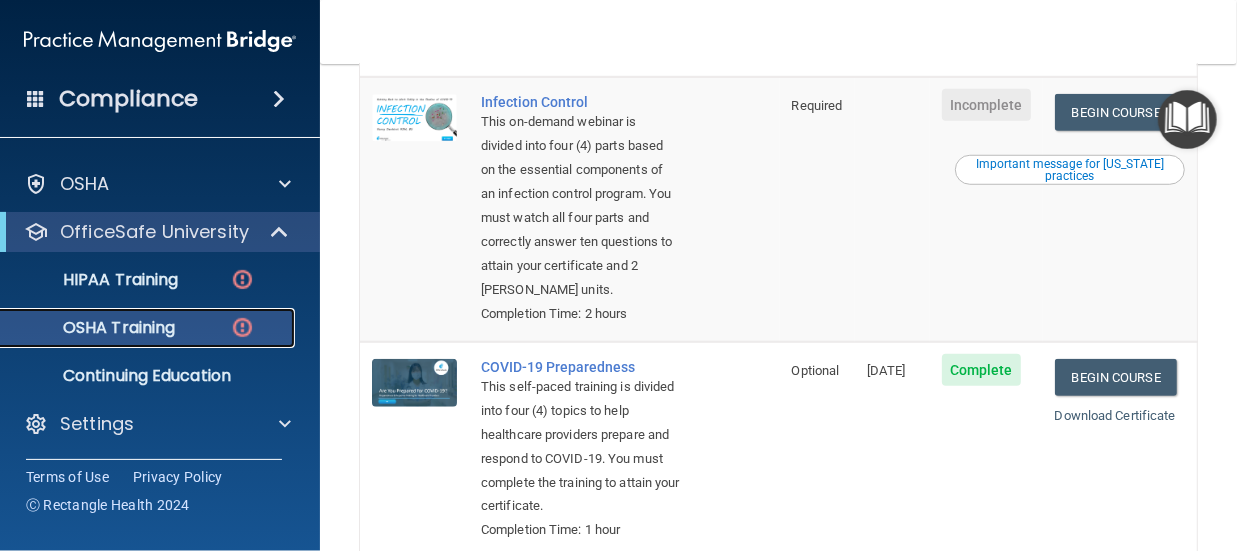 scroll, scrollTop: 712, scrollLeft: 0, axis: vertical 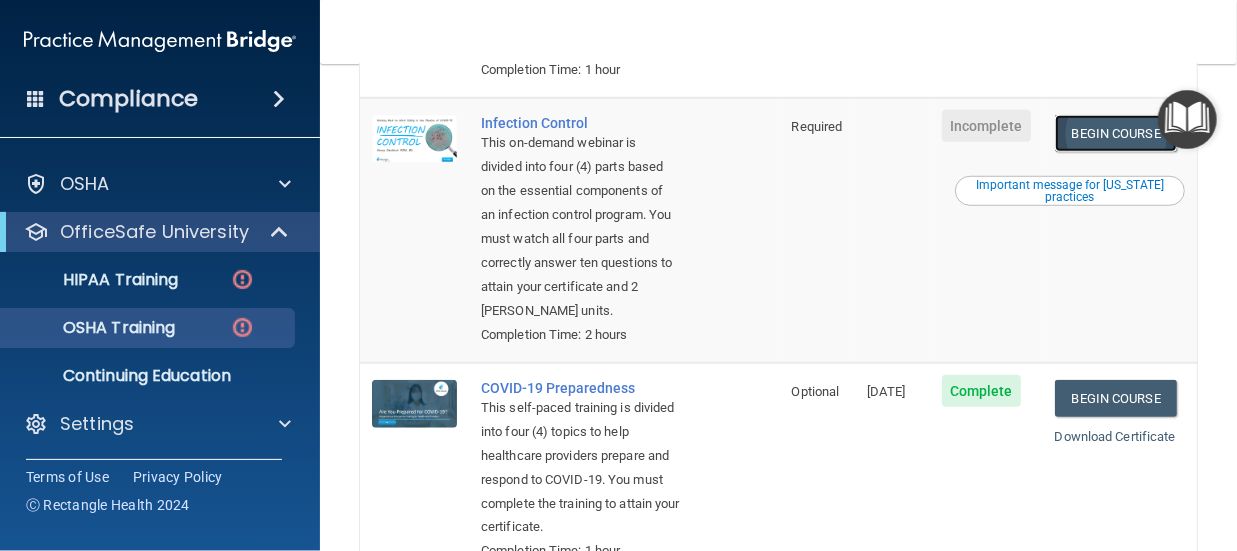 click on "Begin Course" at bounding box center [1116, 133] 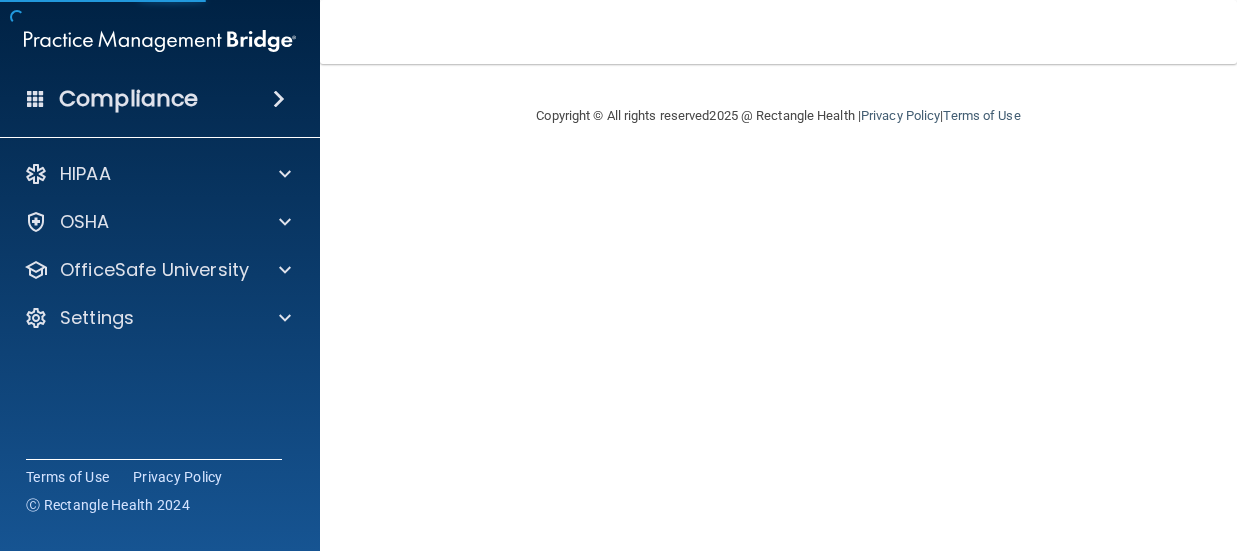 scroll, scrollTop: 0, scrollLeft: 0, axis: both 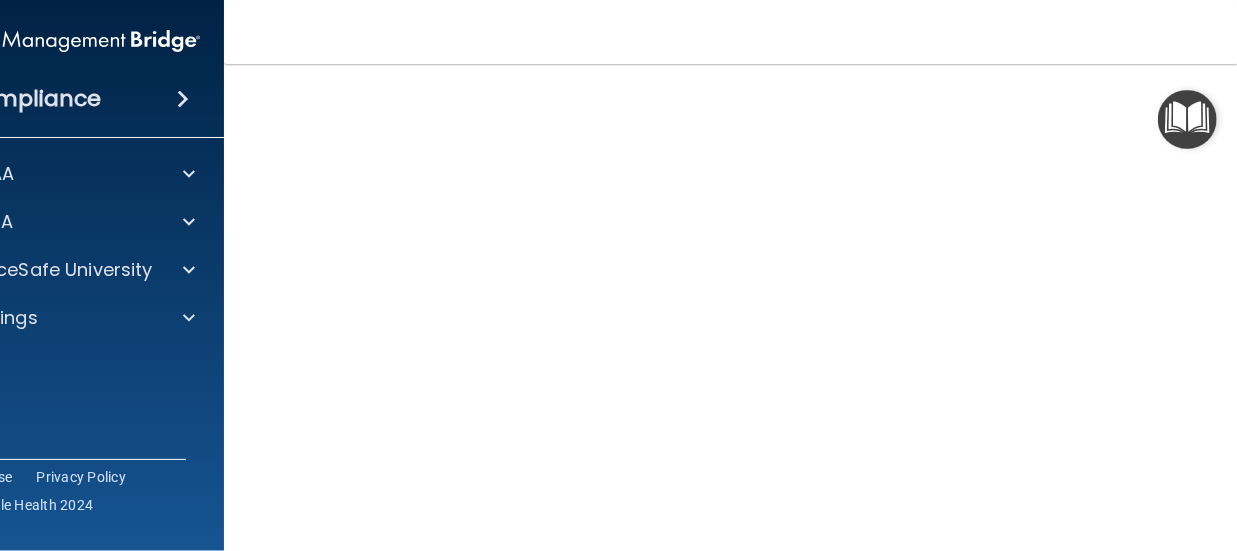 click on "Compliance
HIPAA
Documents and Policies                 Report an Incident               Business Associates               Emergency Planning               Resources                 HIPAA Risk Assessment
OSHA
Documents               Safety Data Sheets               Self-Assessment                Injury and Illness Report                Resources
PCI
PCI Compliance                Merchant Savings Calculator
OfficeSafe University
HIPAA Training                   OSHA Training                   Continuing Education
Settings
My Account               My Users" at bounding box center (64, 275) 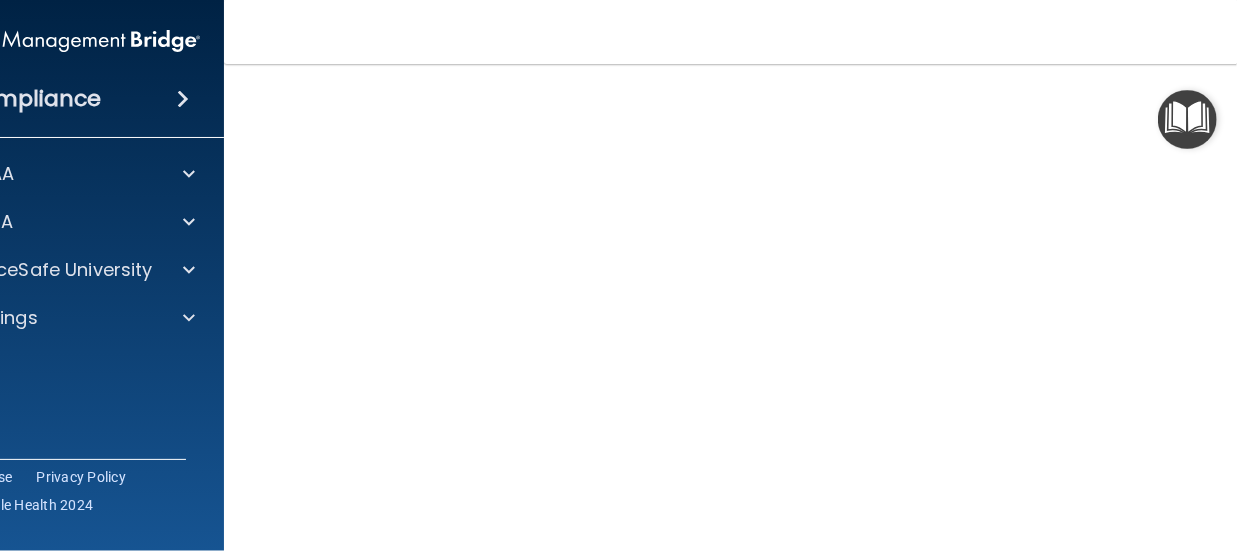 scroll, scrollTop: 0, scrollLeft: 0, axis: both 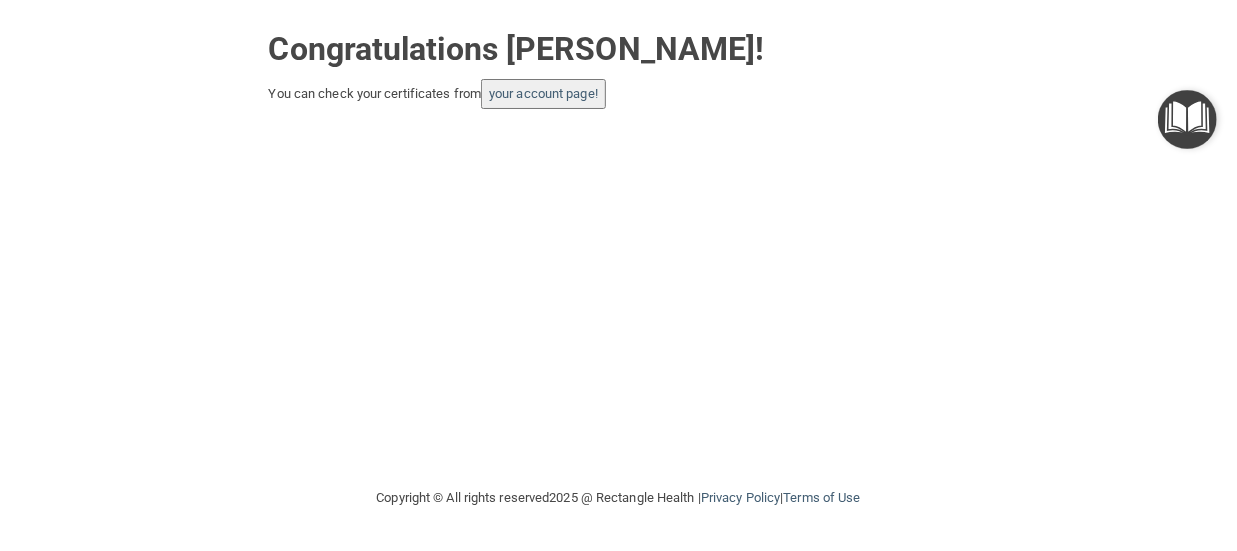 click at bounding box center [1187, 119] 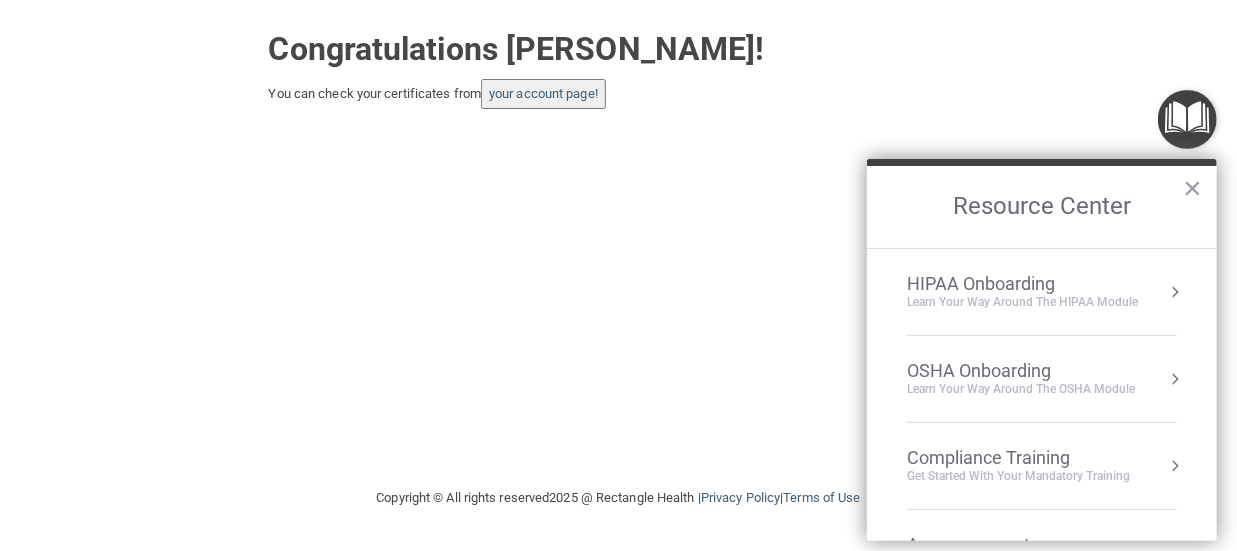 click at bounding box center [1175, 379] 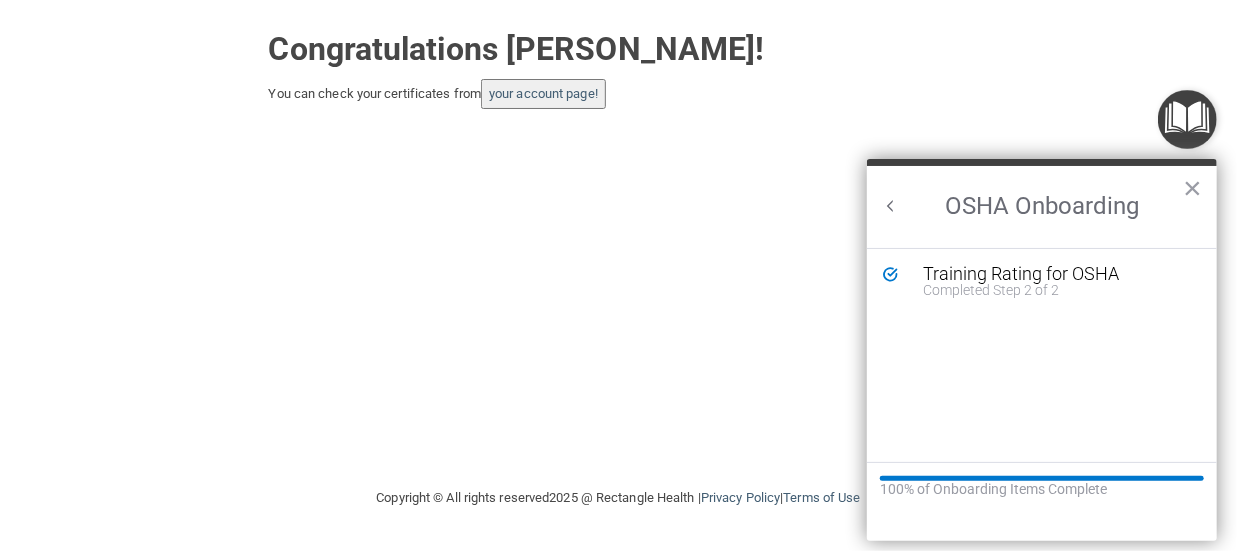 scroll, scrollTop: 0, scrollLeft: 0, axis: both 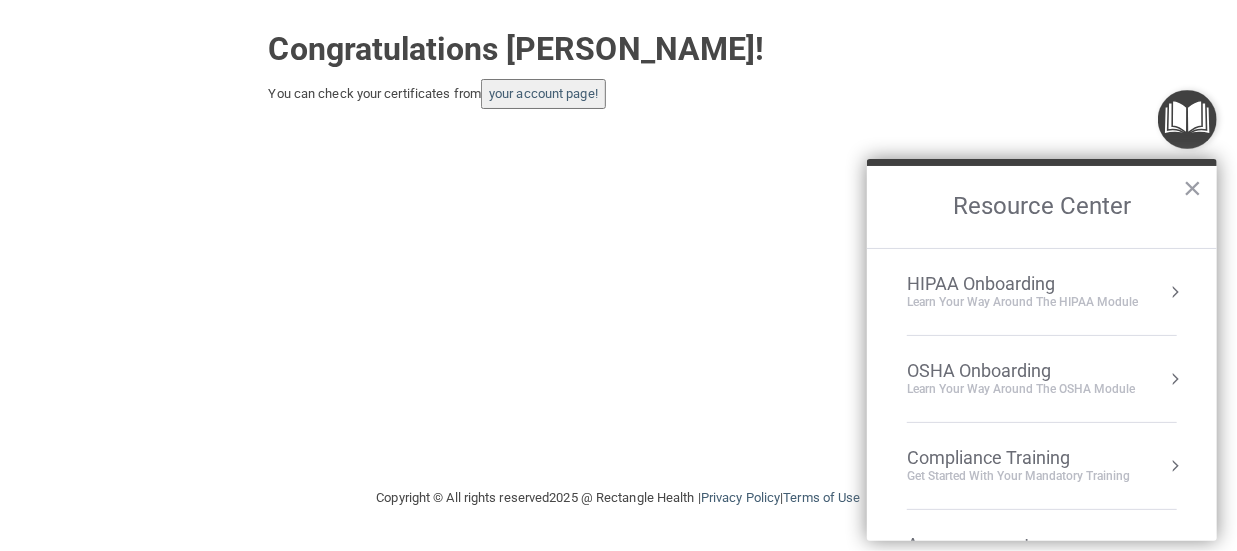 click at bounding box center [1175, 292] 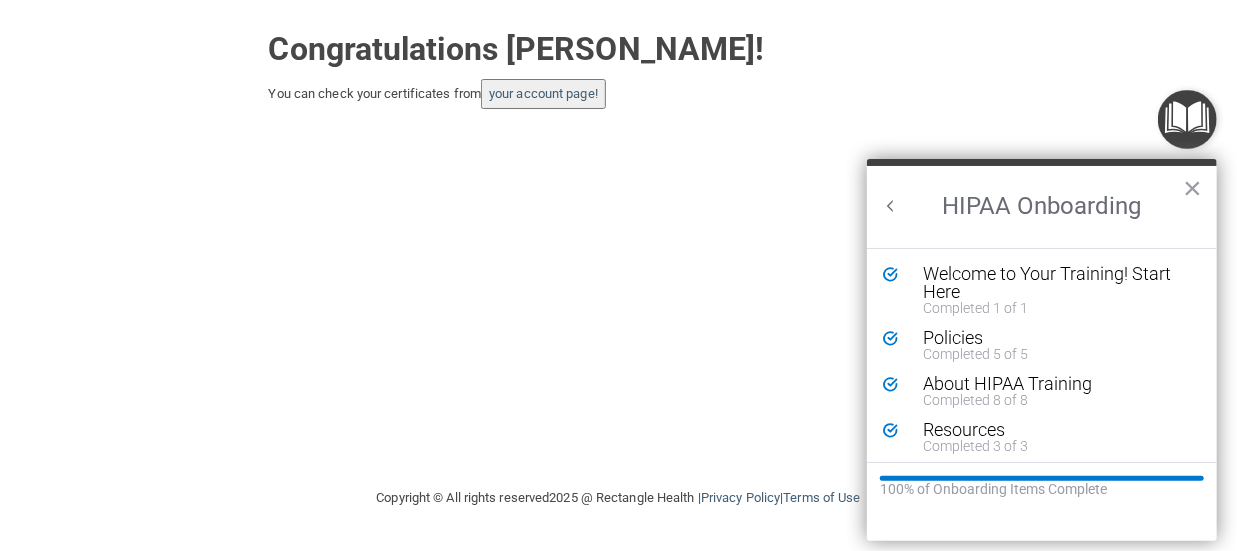 scroll, scrollTop: 0, scrollLeft: 0, axis: both 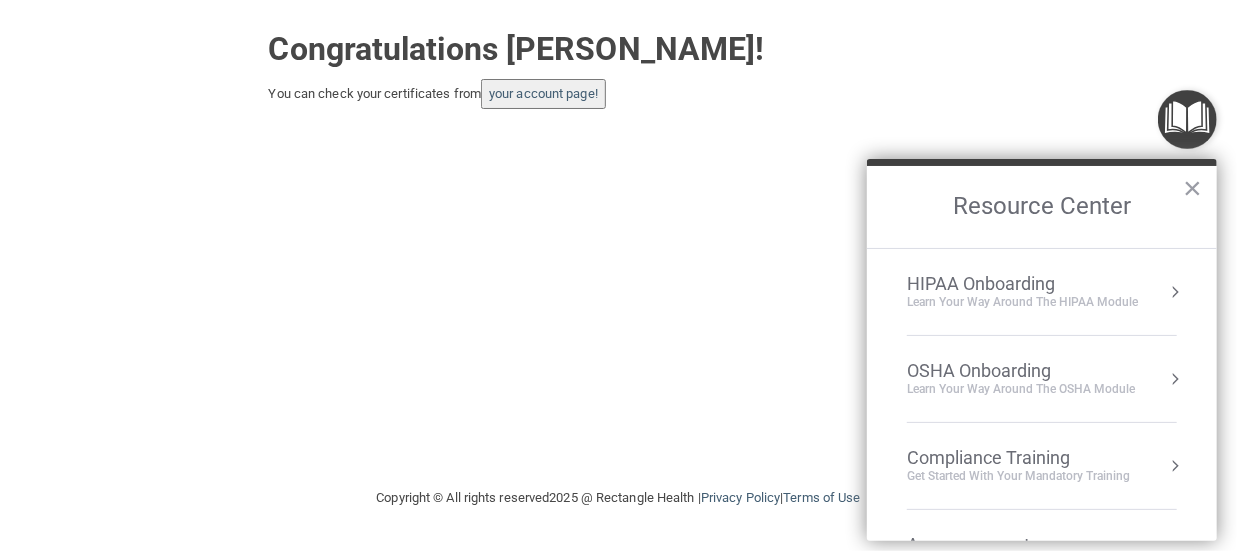 click at bounding box center [1187, 119] 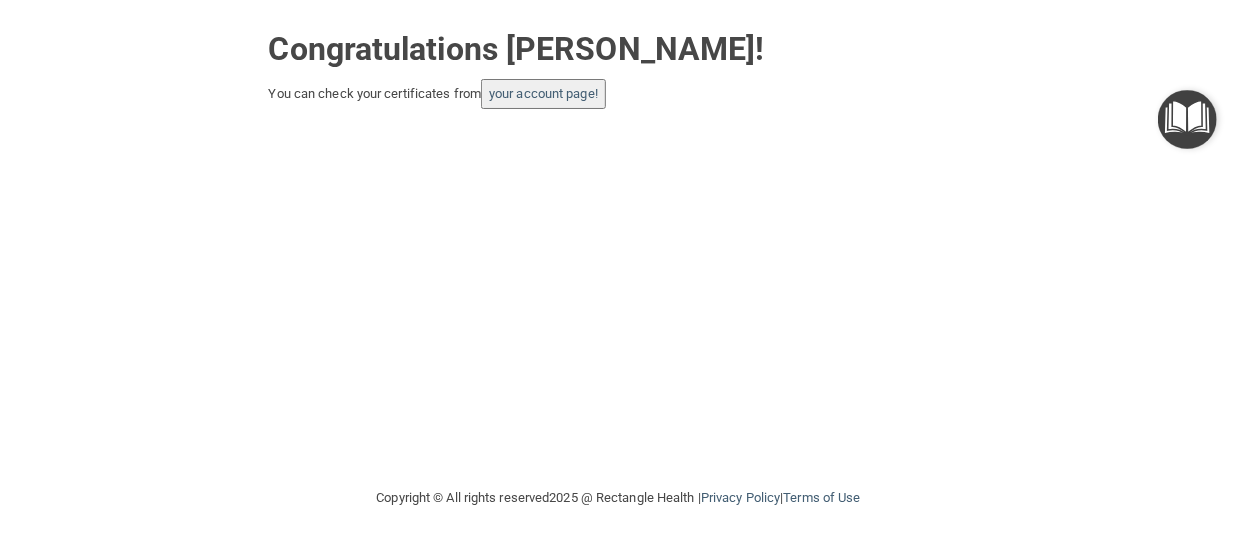 click at bounding box center (1187, 119) 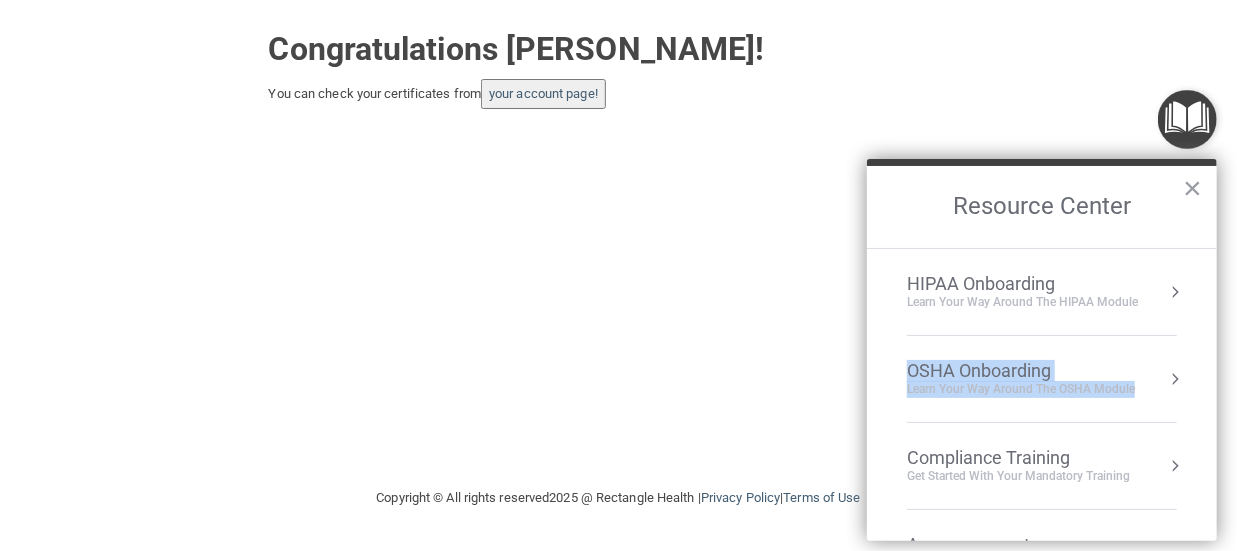 drag, startPoint x: 1046, startPoint y: 330, endPoint x: 1056, endPoint y: 352, distance: 24.166092 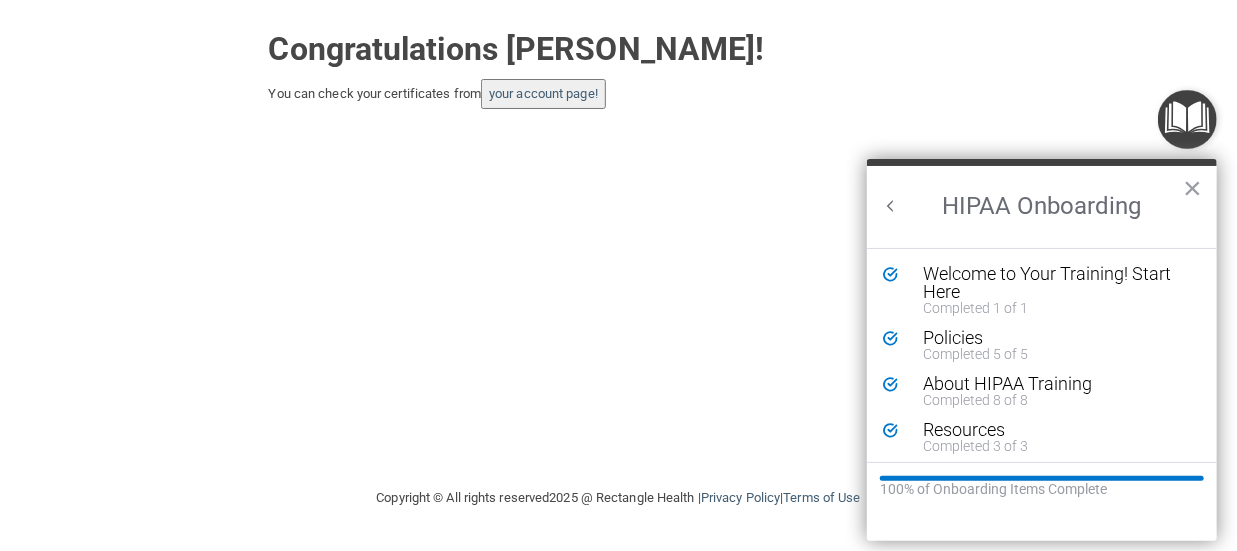 scroll, scrollTop: 0, scrollLeft: 0, axis: both 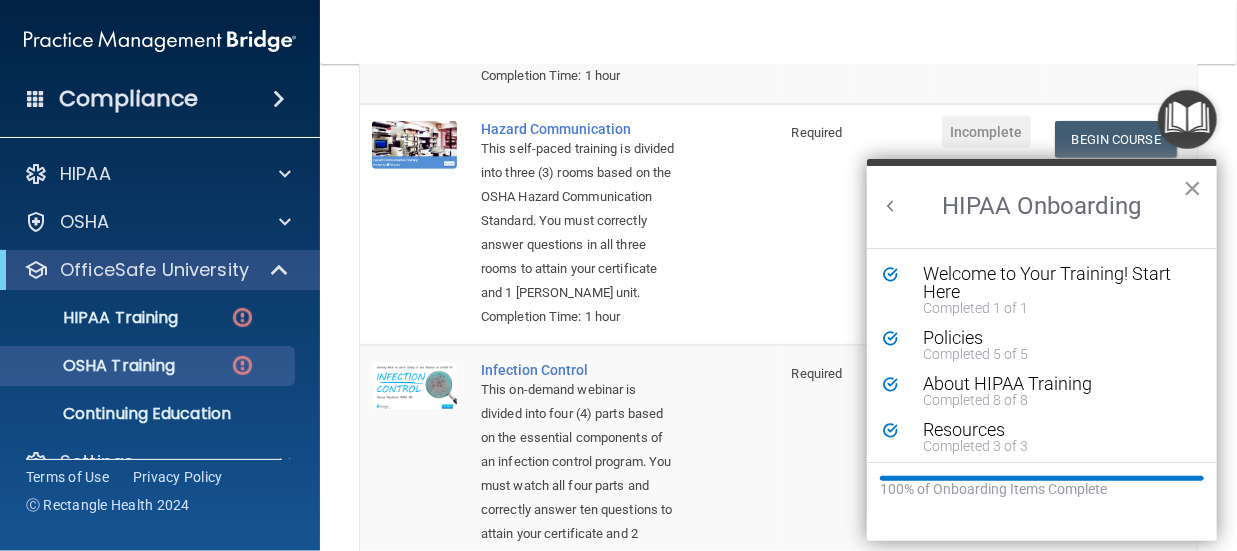 click on "×" at bounding box center (1192, 188) 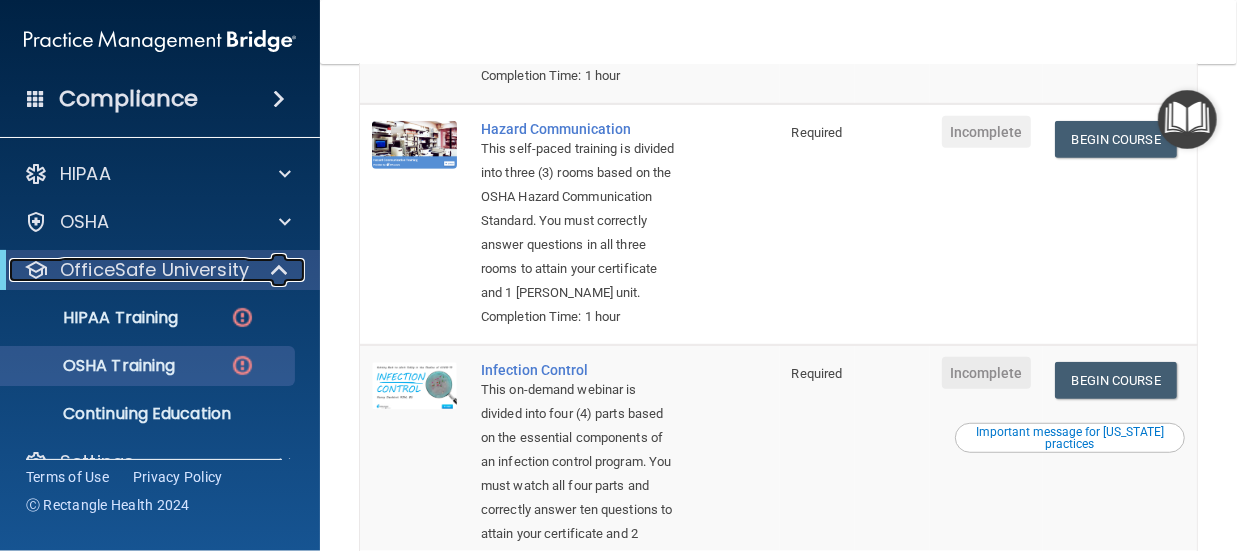 click on "OfficeSafe University" at bounding box center (132, 270) 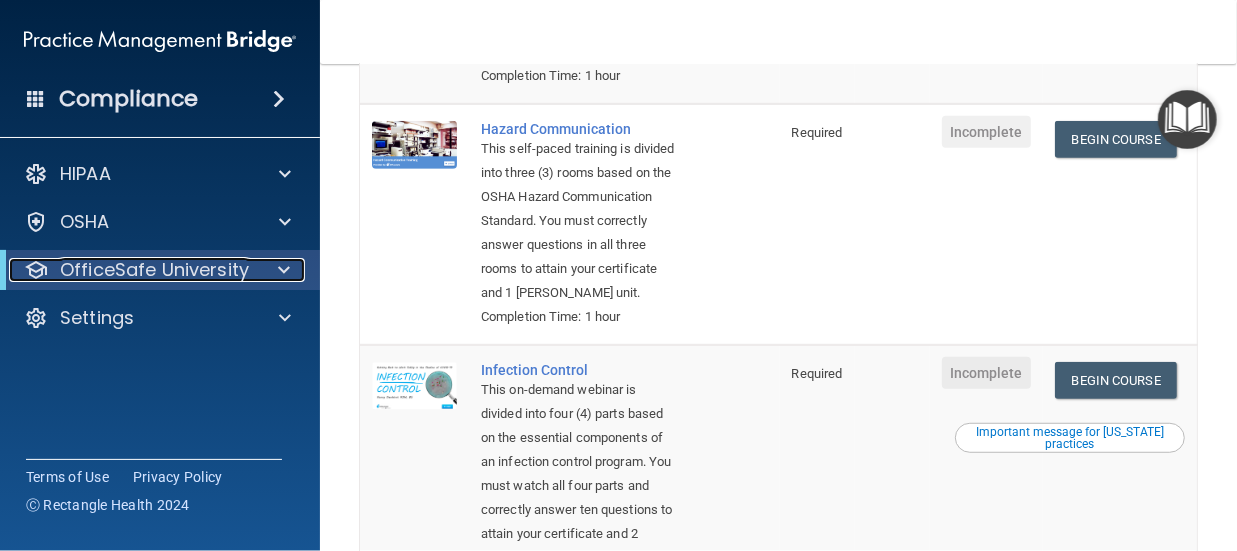 click at bounding box center [280, 270] 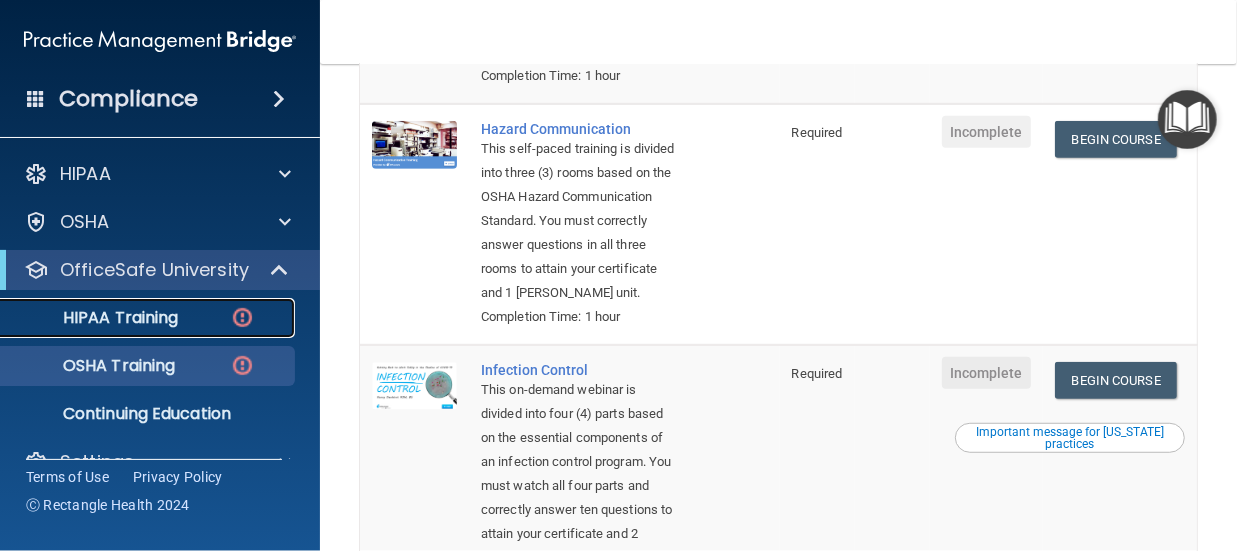 click at bounding box center (242, 317) 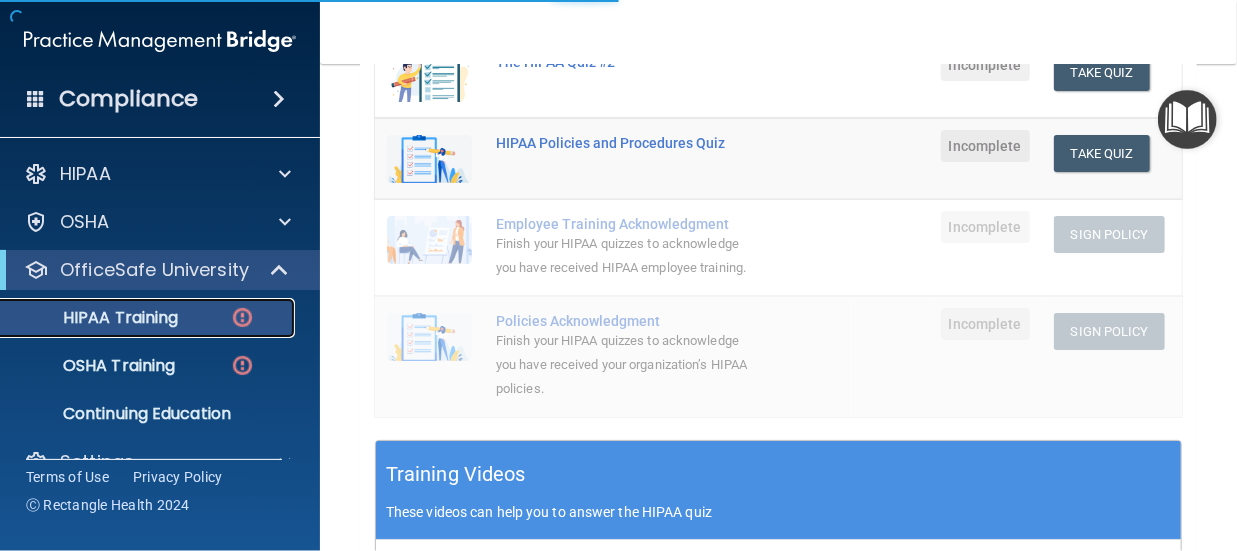 scroll, scrollTop: 489, scrollLeft: 0, axis: vertical 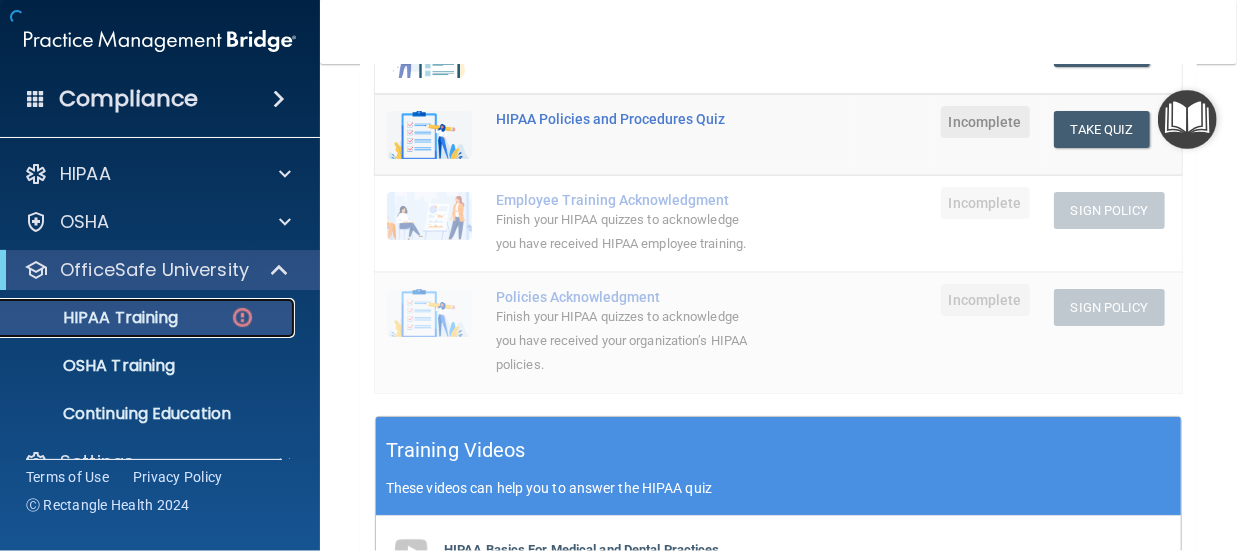 click on "HIPAA Training" at bounding box center [95, 318] 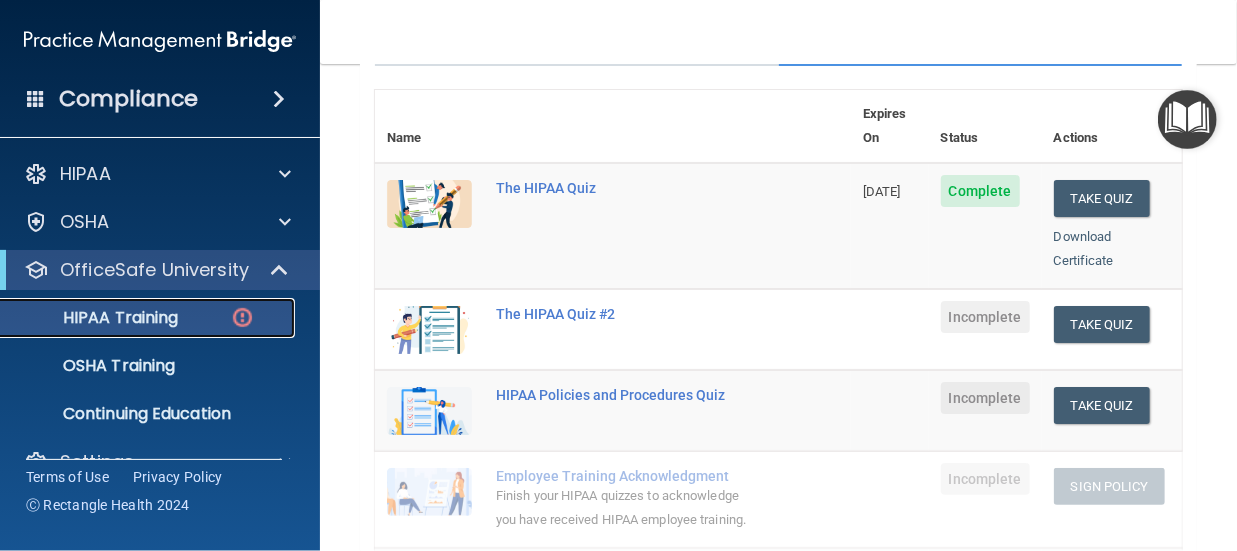 scroll, scrollTop: 214, scrollLeft: 0, axis: vertical 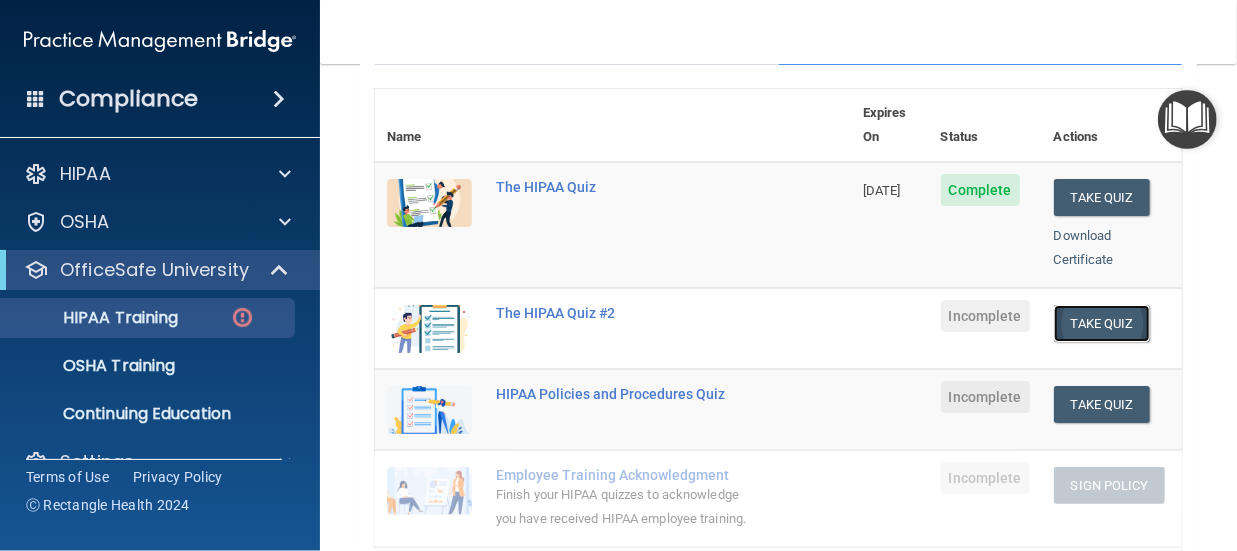 click on "Take Quiz" at bounding box center [1102, 323] 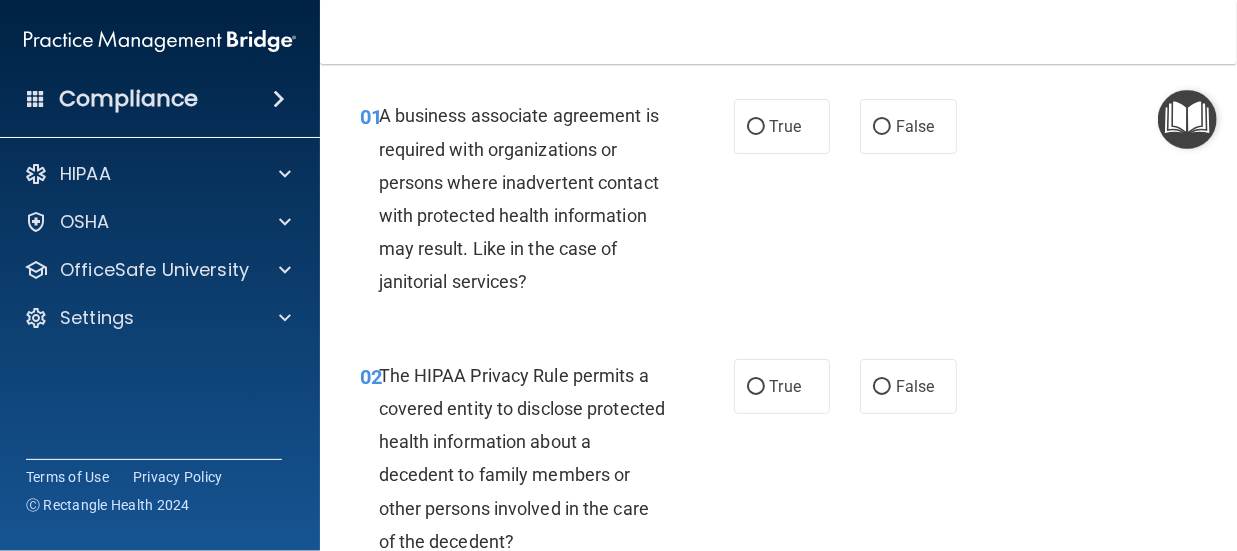 scroll, scrollTop: 60, scrollLeft: 0, axis: vertical 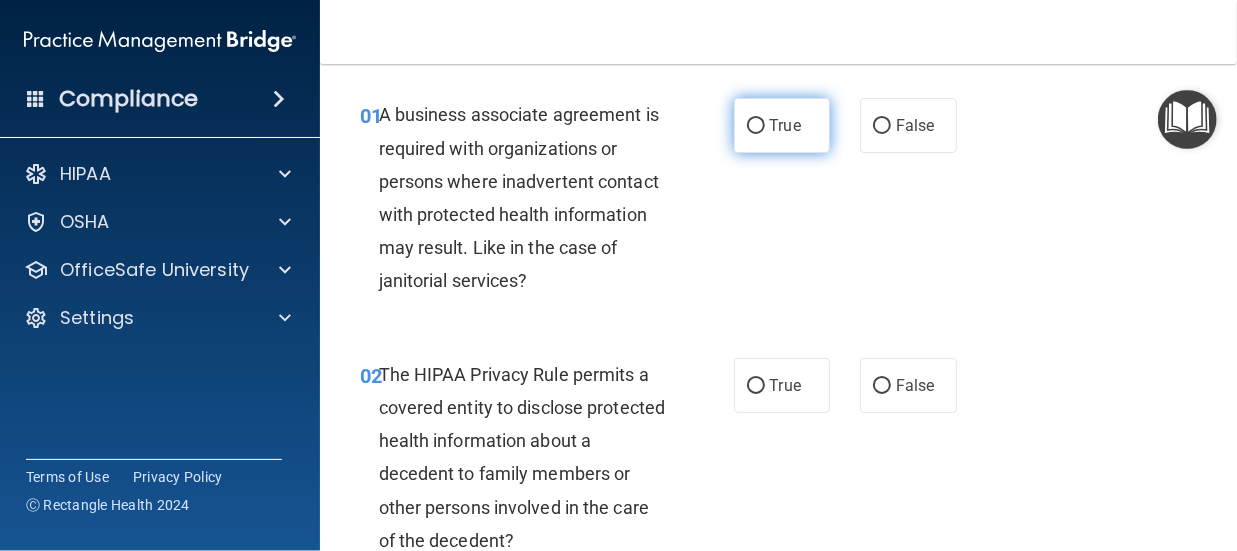 click on "True" at bounding box center (756, 126) 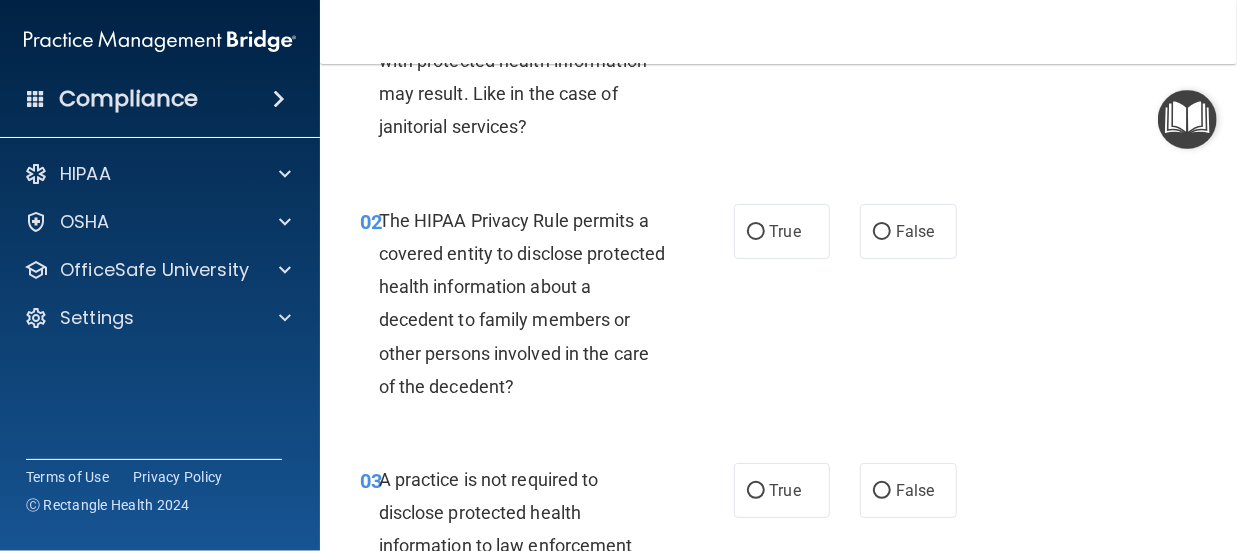 scroll, scrollTop: 215, scrollLeft: 0, axis: vertical 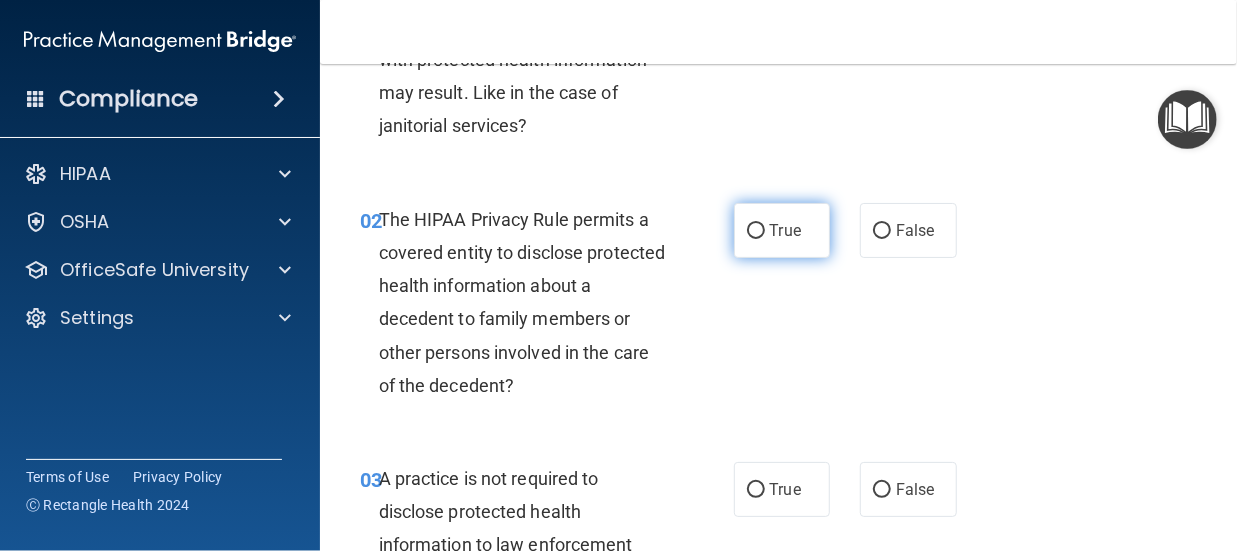 click on "True" at bounding box center [756, 231] 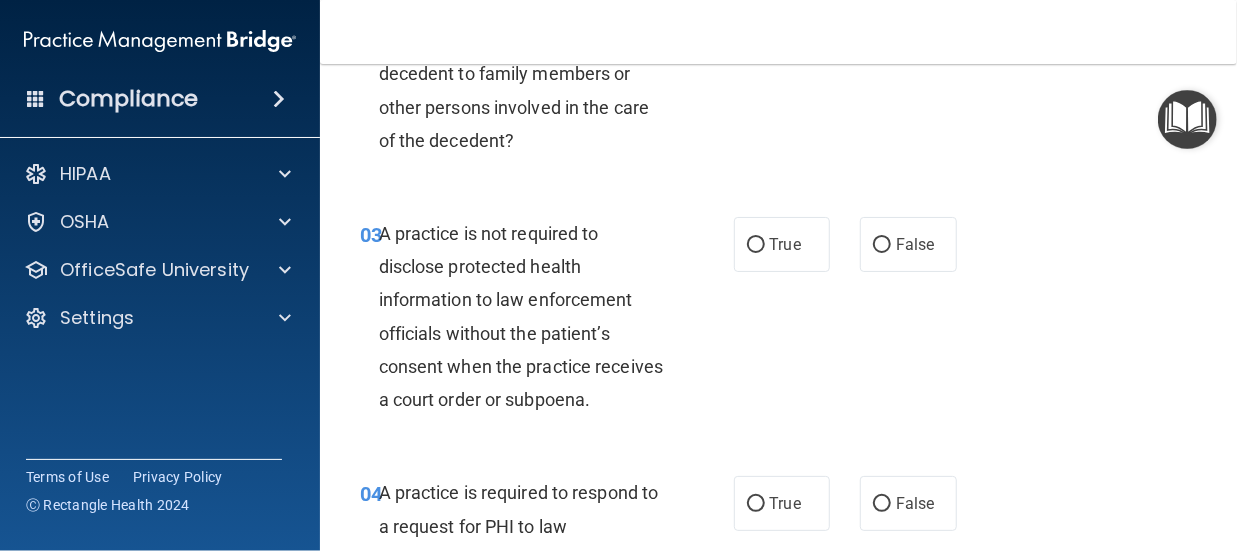 scroll, scrollTop: 470, scrollLeft: 0, axis: vertical 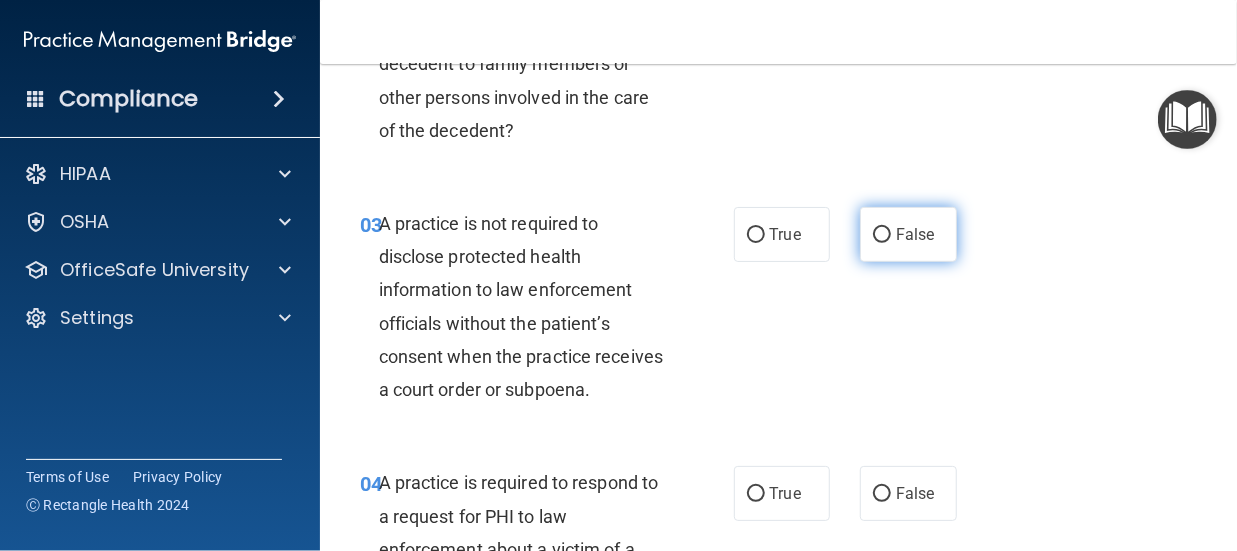 click on "False" at bounding box center (882, 235) 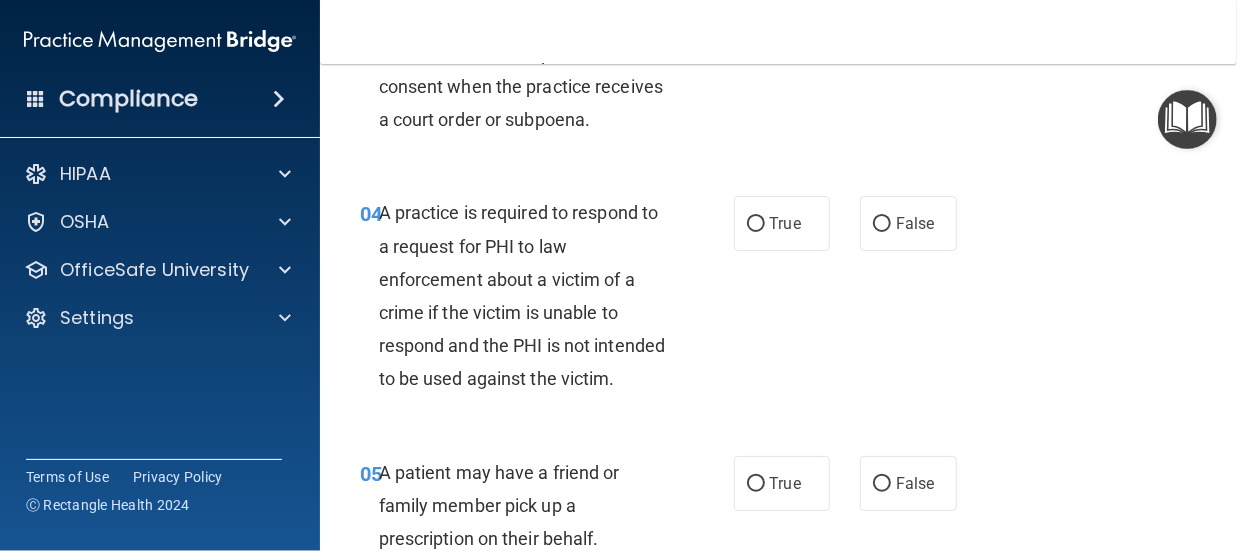 scroll, scrollTop: 798, scrollLeft: 0, axis: vertical 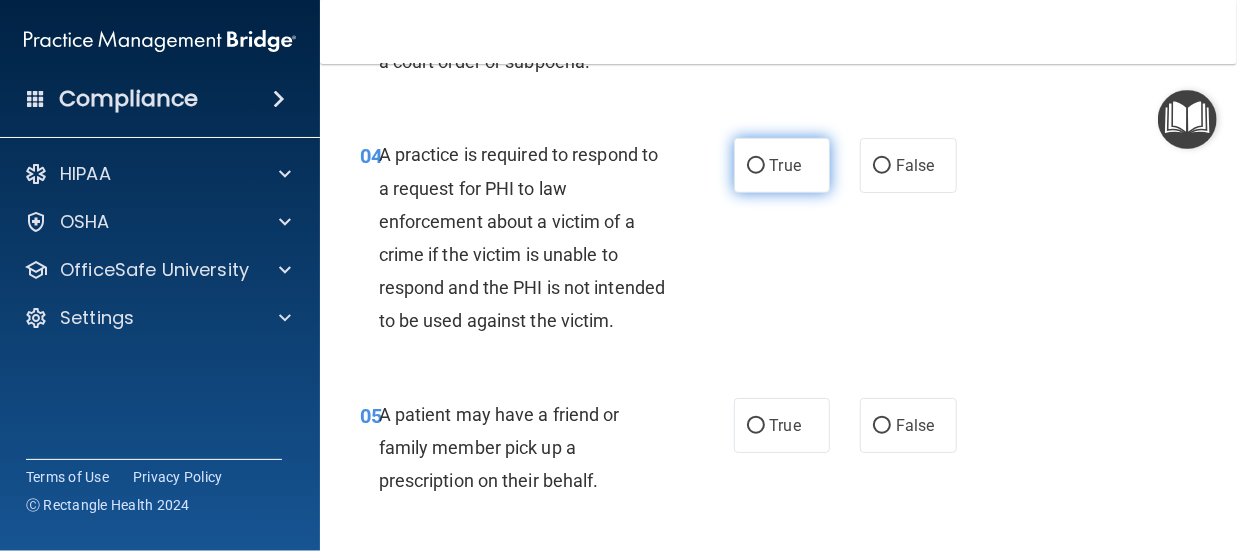 click on "True" at bounding box center [756, 166] 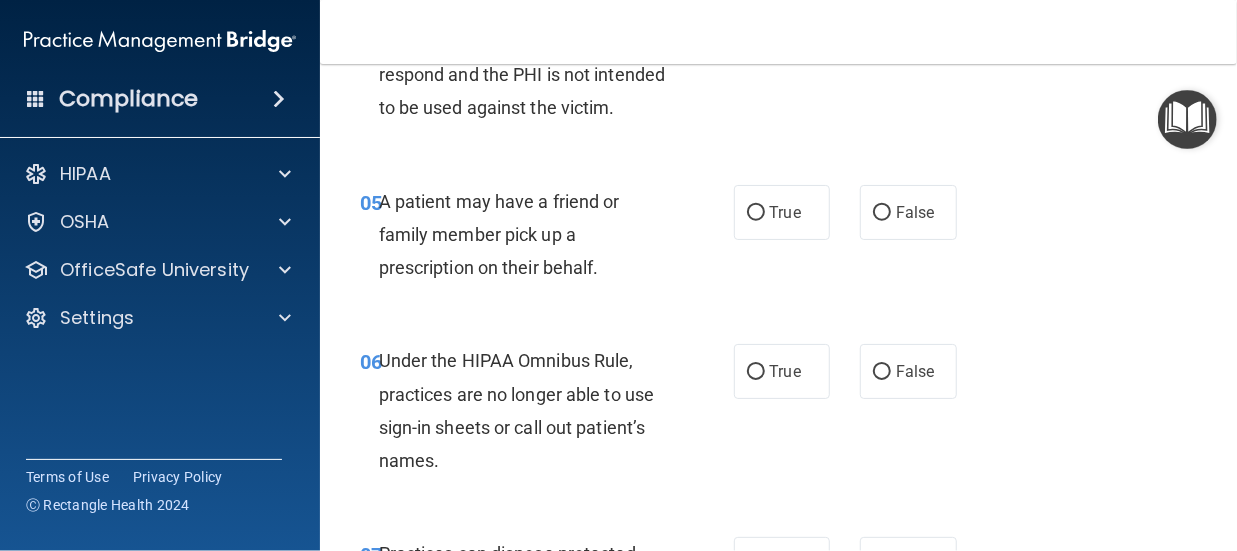 scroll, scrollTop: 1016, scrollLeft: 0, axis: vertical 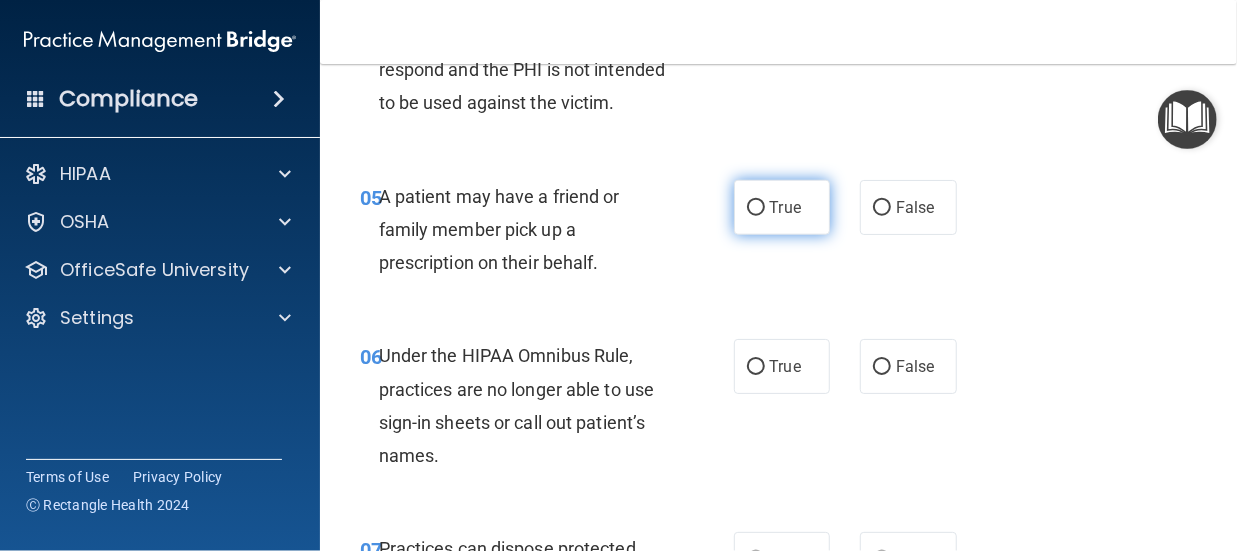 click on "True" at bounding box center [756, 208] 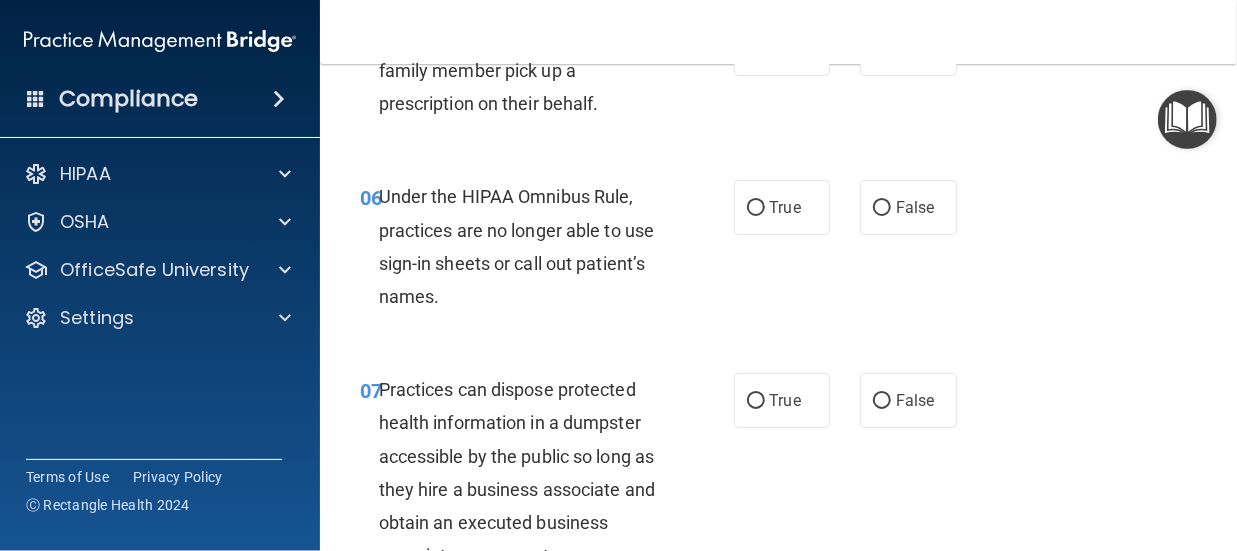 scroll, scrollTop: 1179, scrollLeft: 0, axis: vertical 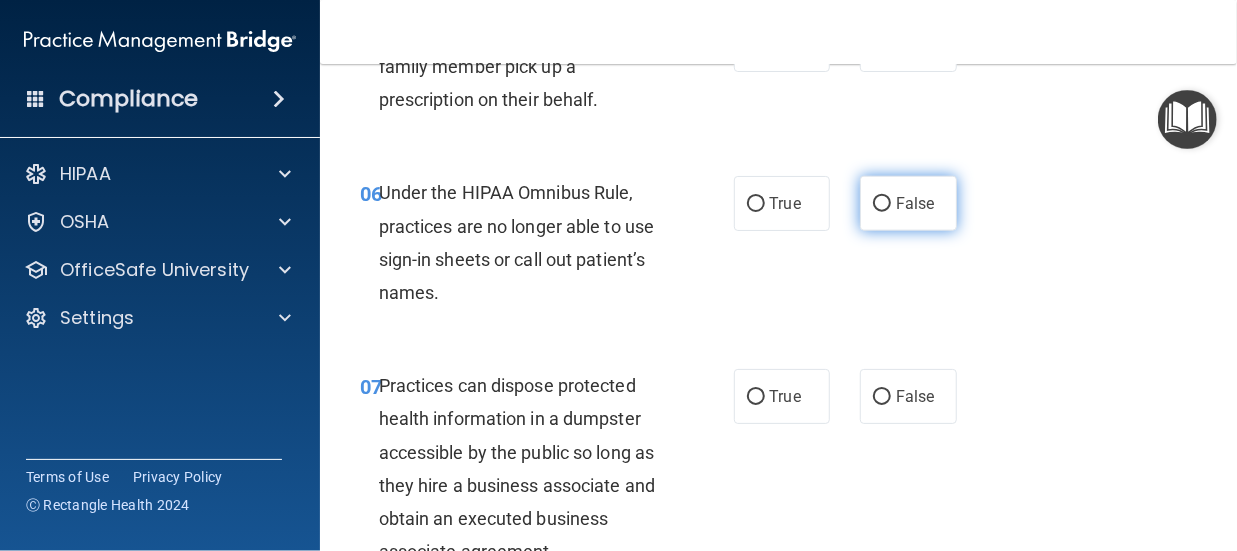 click on "False" at bounding box center [908, 203] 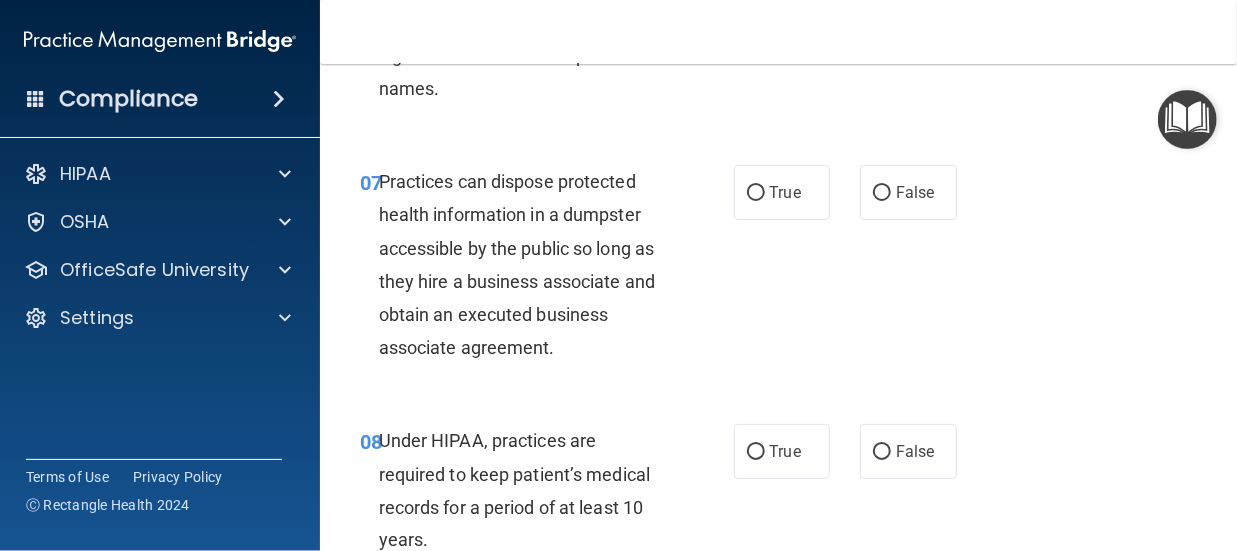 scroll, scrollTop: 1384, scrollLeft: 0, axis: vertical 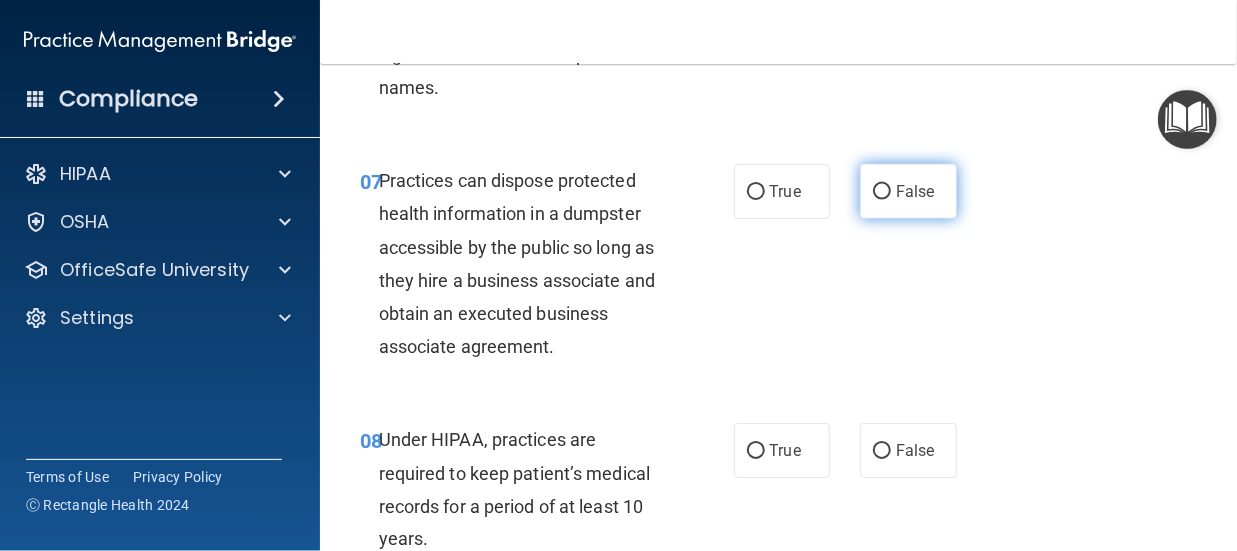 click on "False" at bounding box center [882, 192] 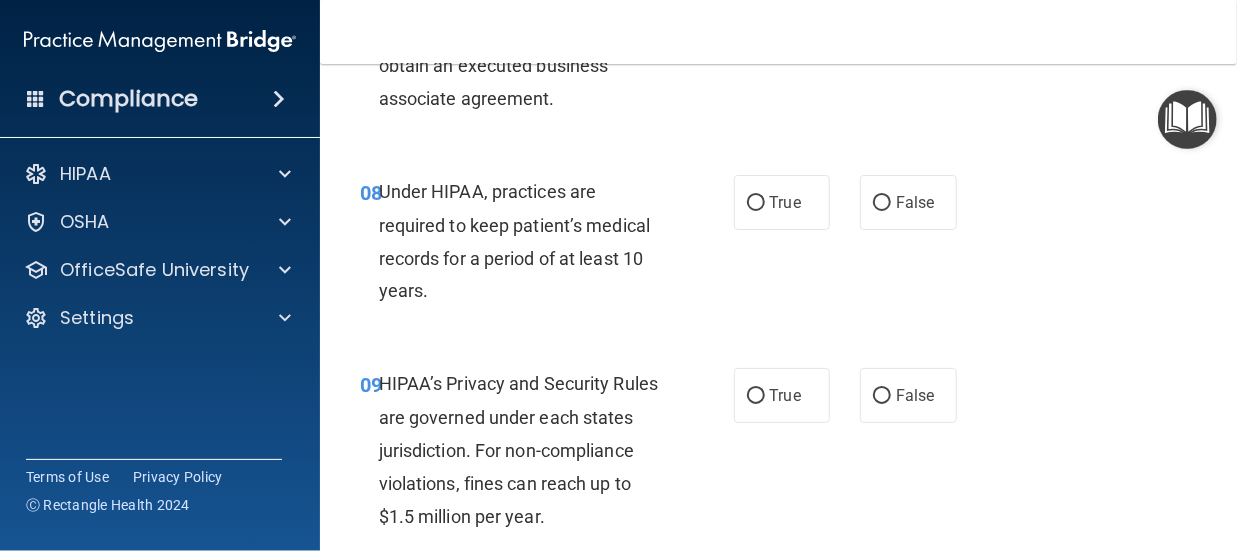 scroll, scrollTop: 1633, scrollLeft: 0, axis: vertical 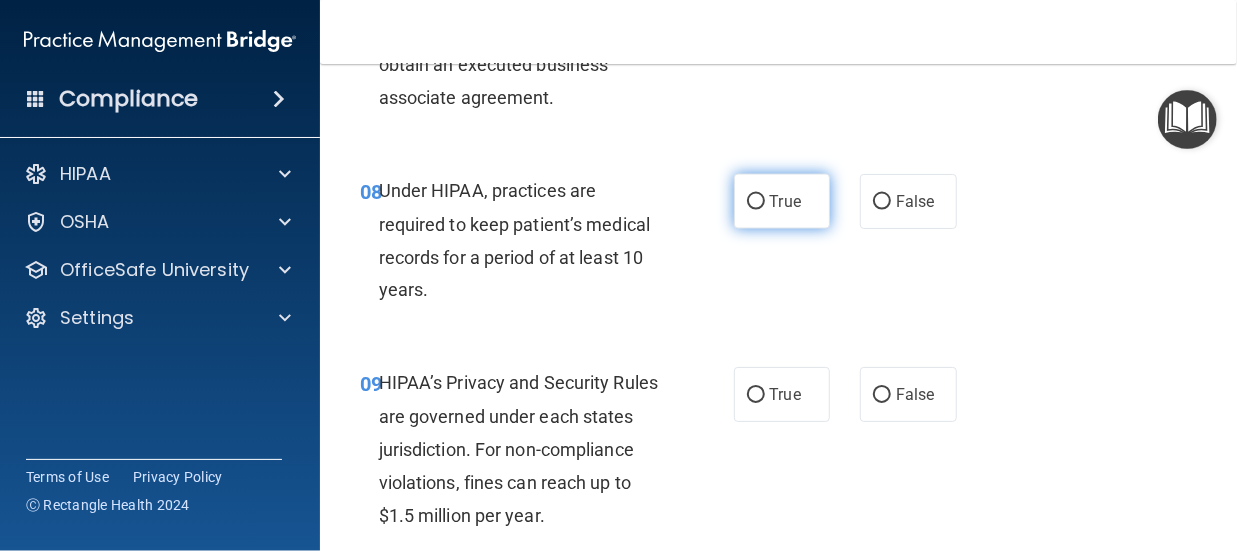 click on "True" at bounding box center (756, 202) 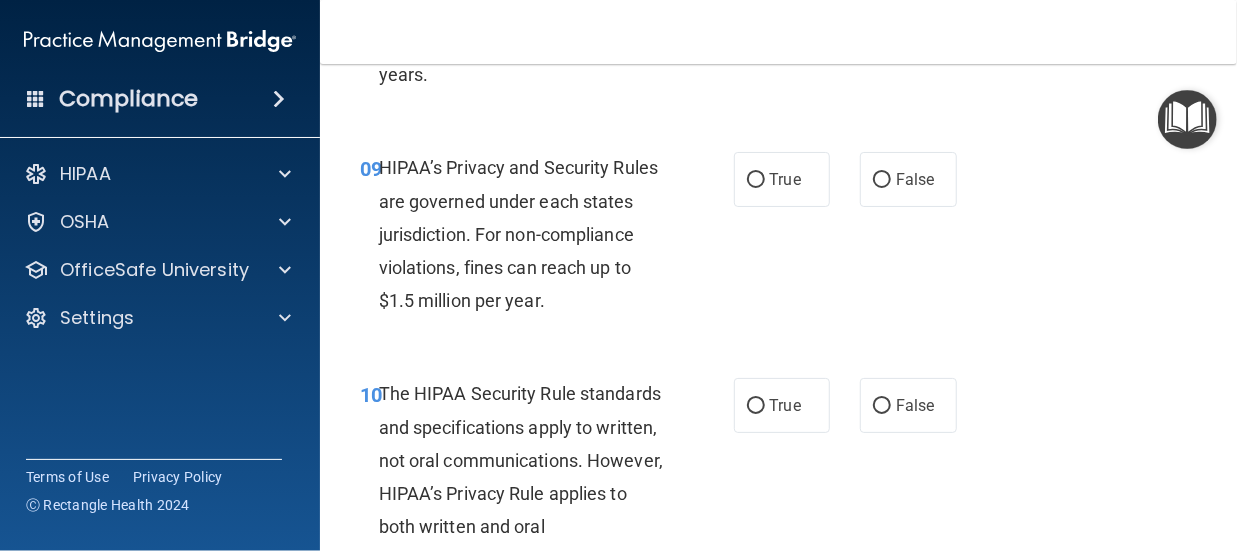 scroll, scrollTop: 1853, scrollLeft: 0, axis: vertical 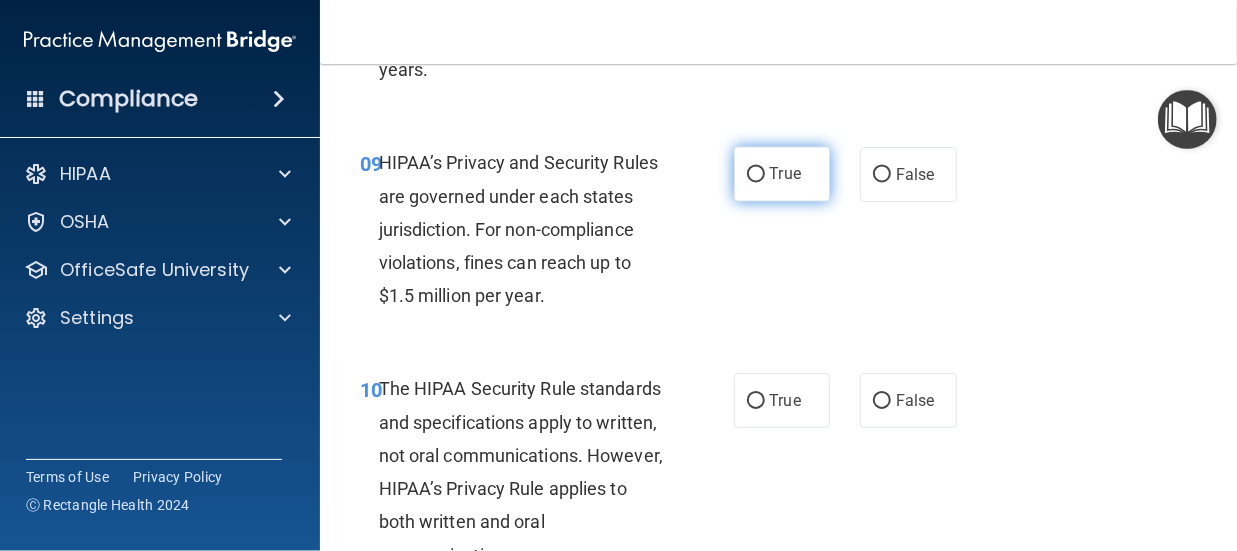 click on "True" at bounding box center [756, 175] 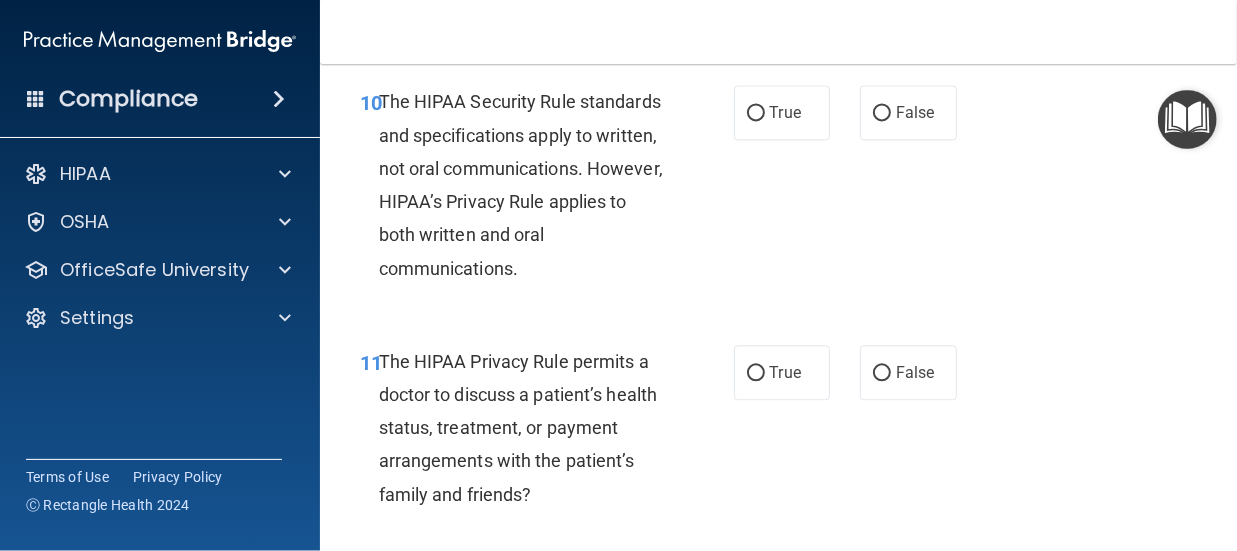 scroll, scrollTop: 2142, scrollLeft: 0, axis: vertical 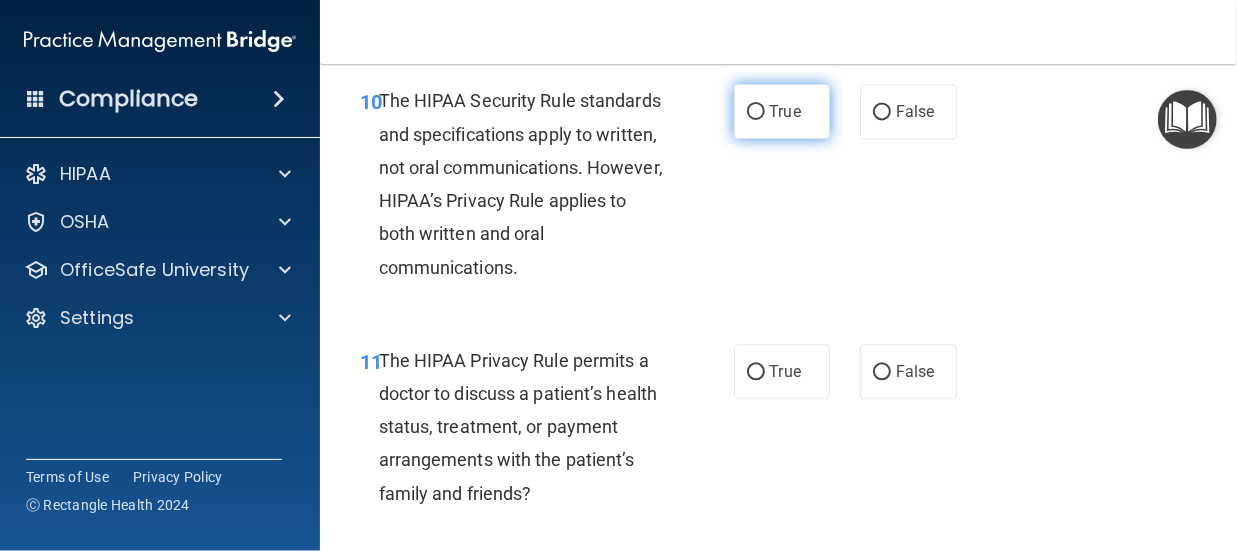 click on "True" at bounding box center [756, 112] 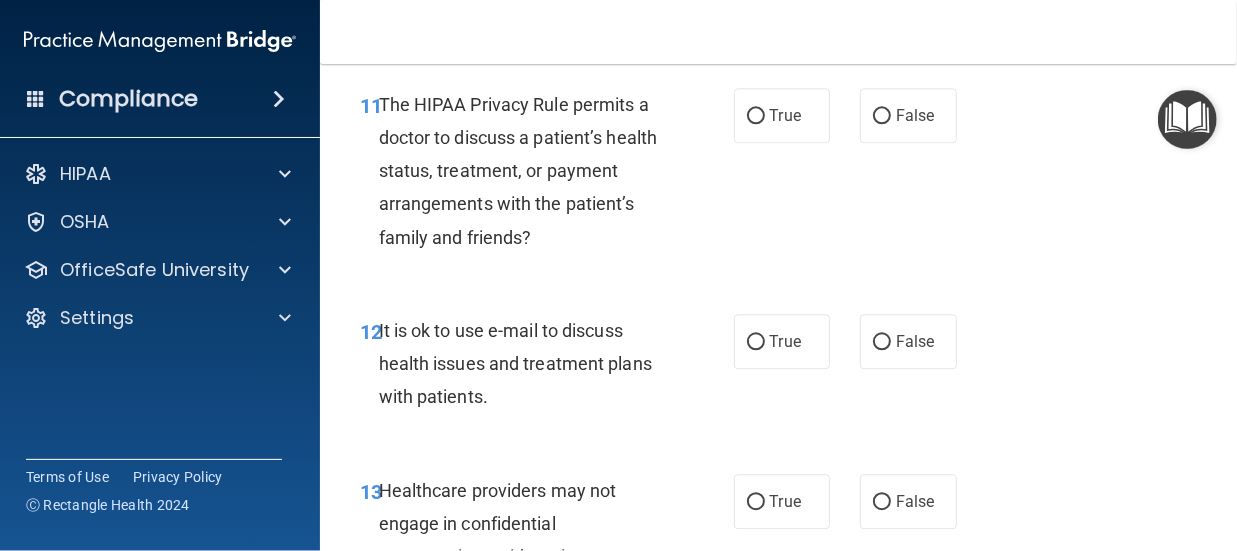 scroll, scrollTop: 2399, scrollLeft: 0, axis: vertical 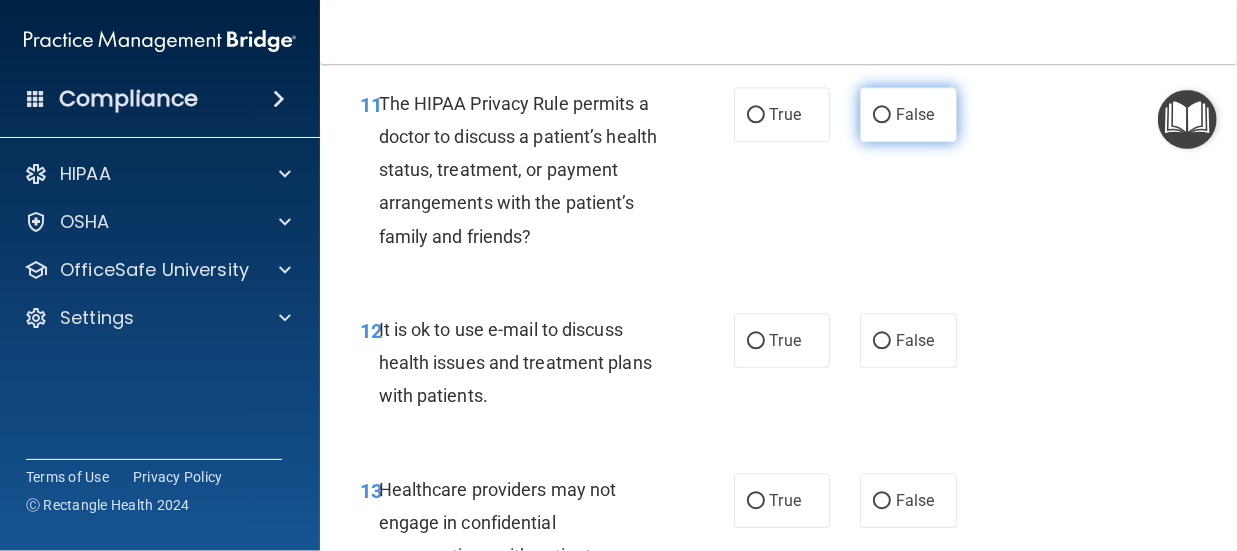 click on "False" at bounding box center [882, 115] 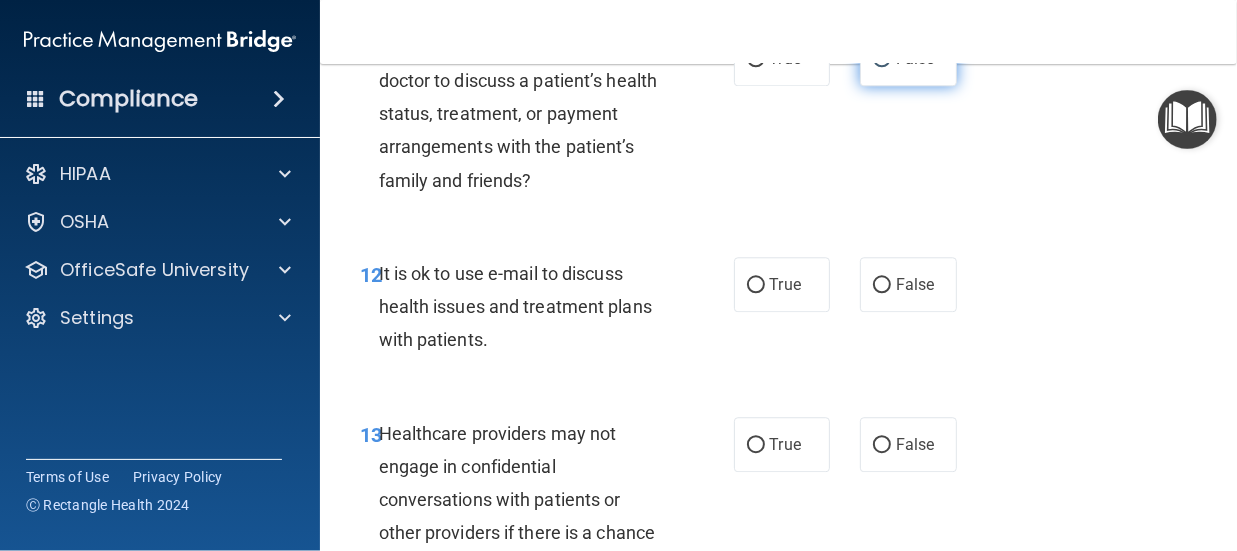 scroll, scrollTop: 2456, scrollLeft: 0, axis: vertical 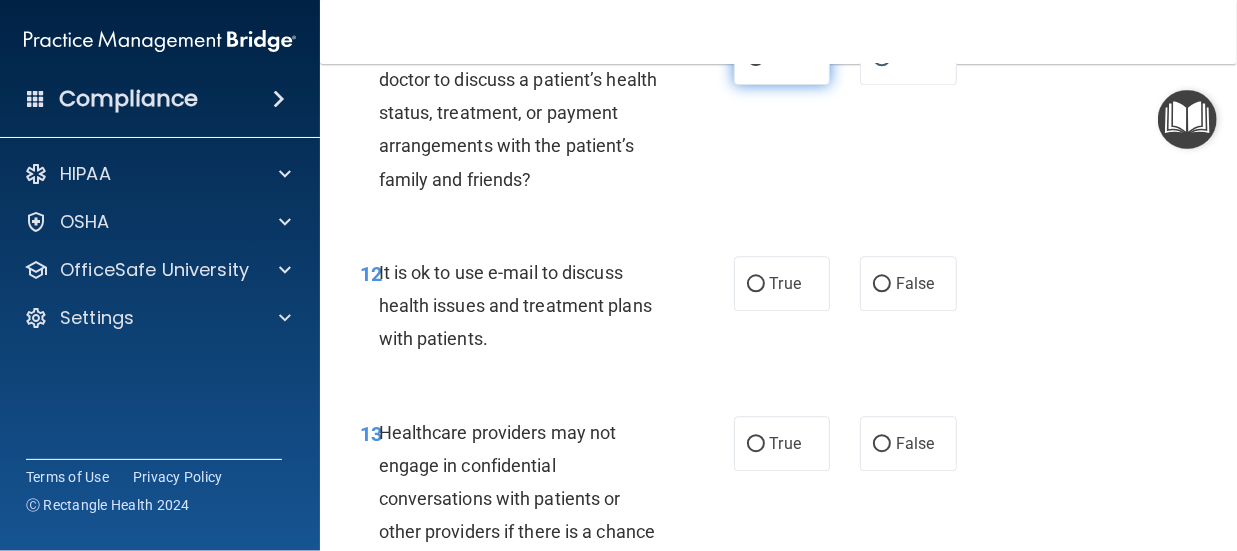 click on "True" at bounding box center (756, 58) 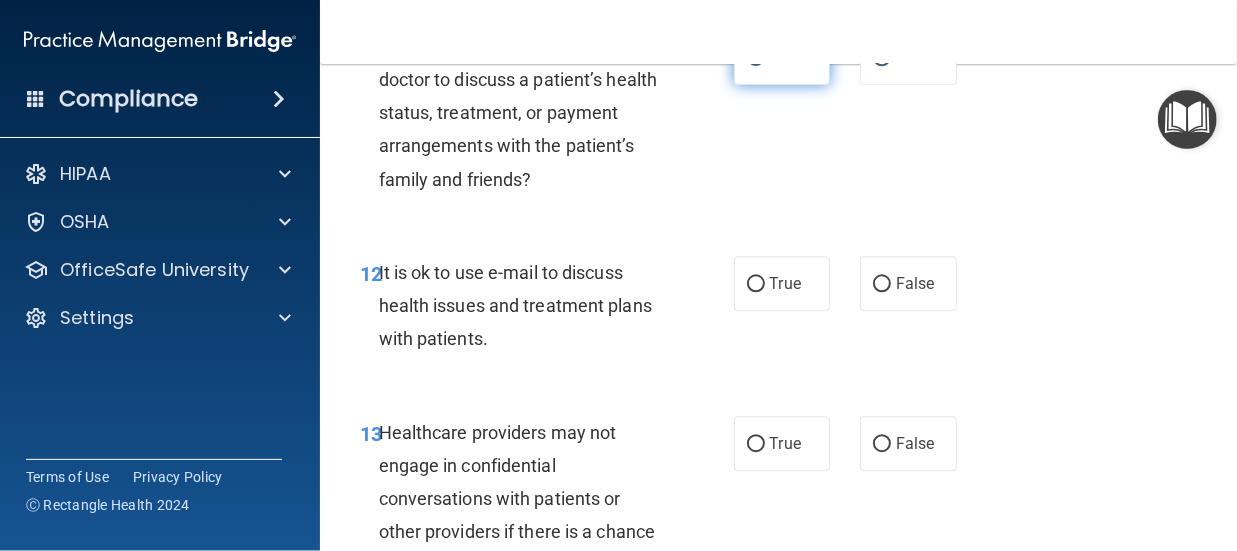 radio on "false" 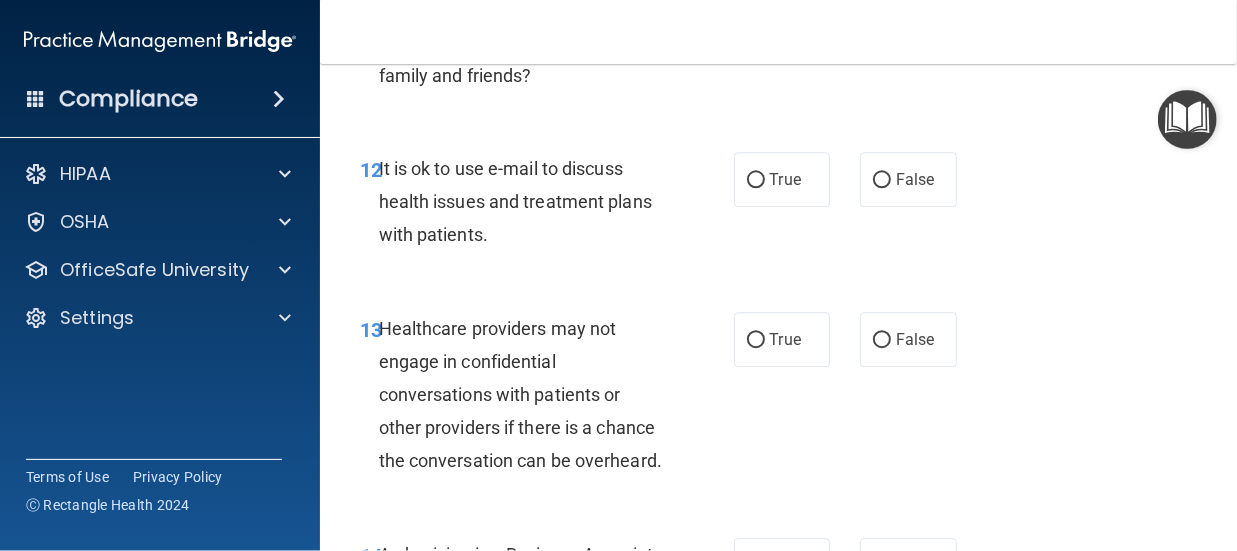 scroll, scrollTop: 2562, scrollLeft: 0, axis: vertical 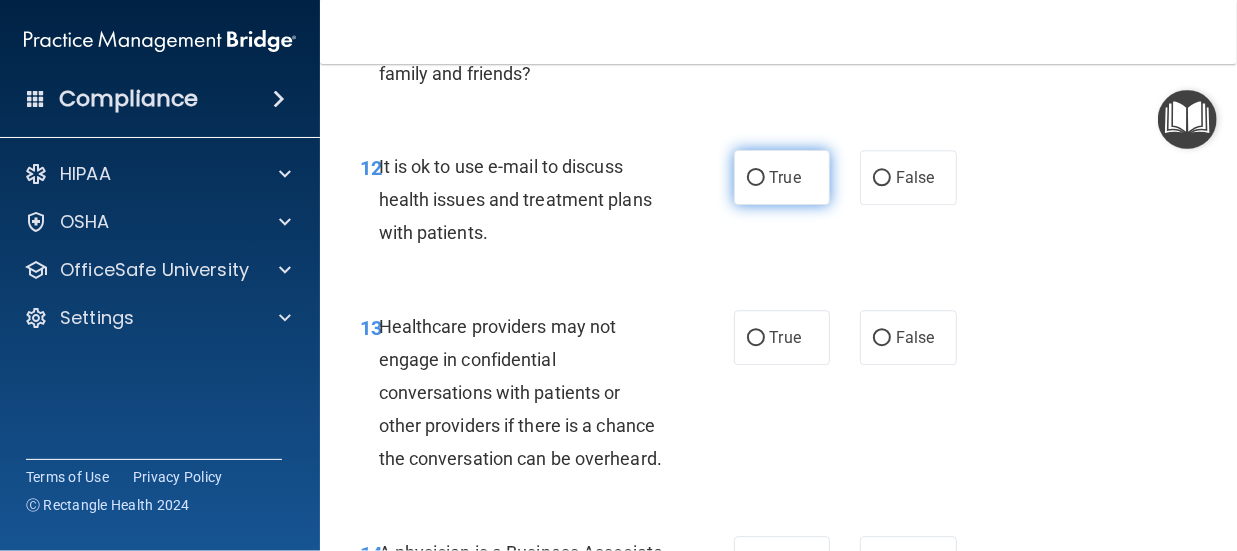 click on "True" at bounding box center (756, 178) 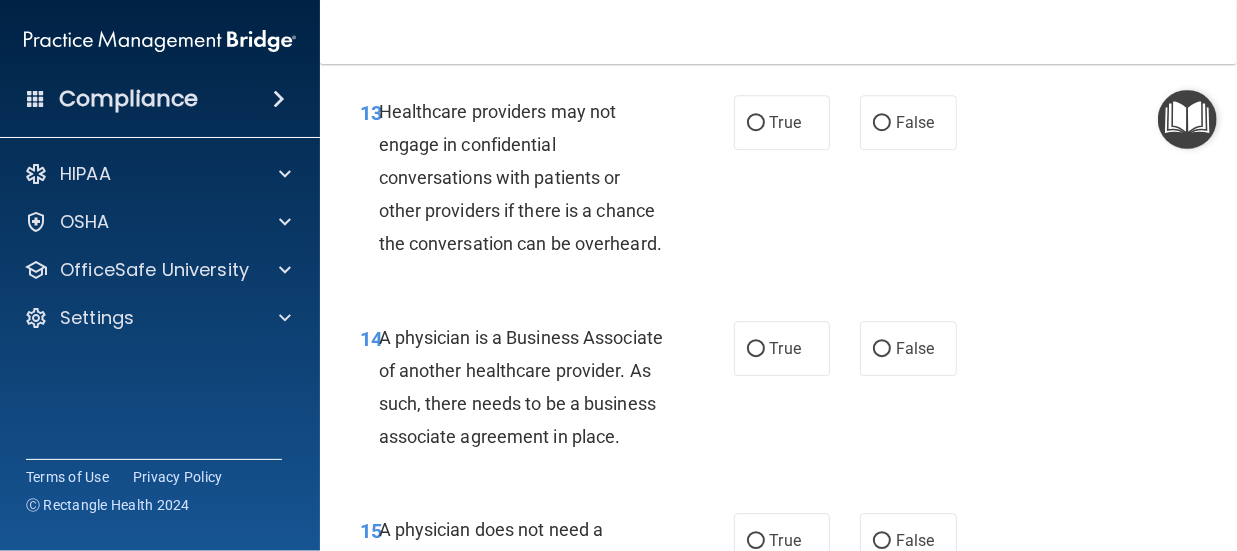 scroll, scrollTop: 2778, scrollLeft: 0, axis: vertical 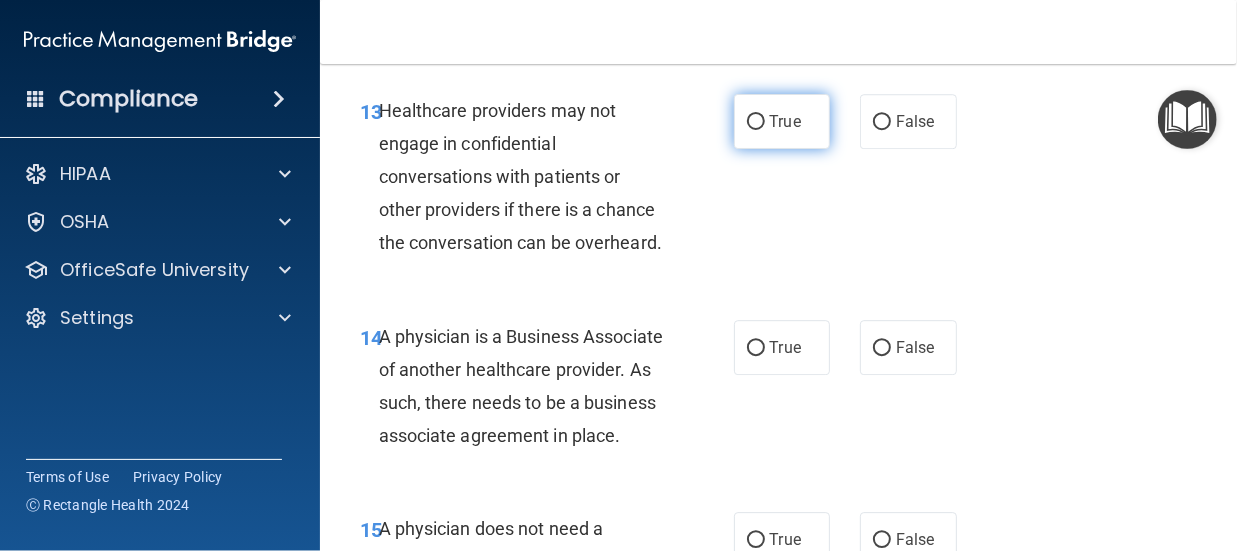 click on "True" at bounding box center [756, 122] 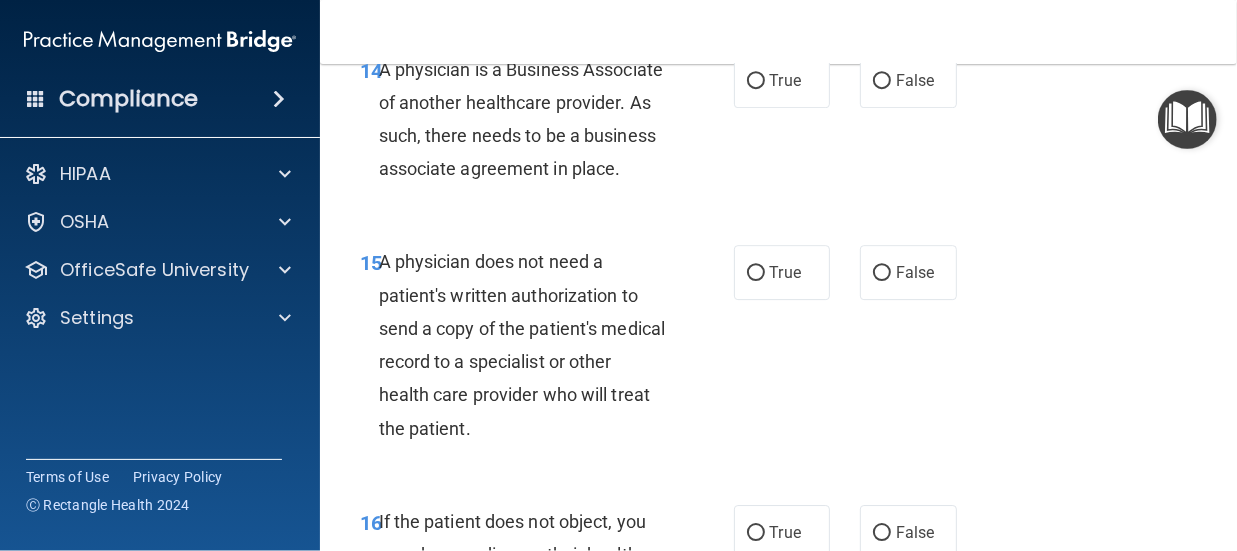 scroll, scrollTop: 3046, scrollLeft: 0, axis: vertical 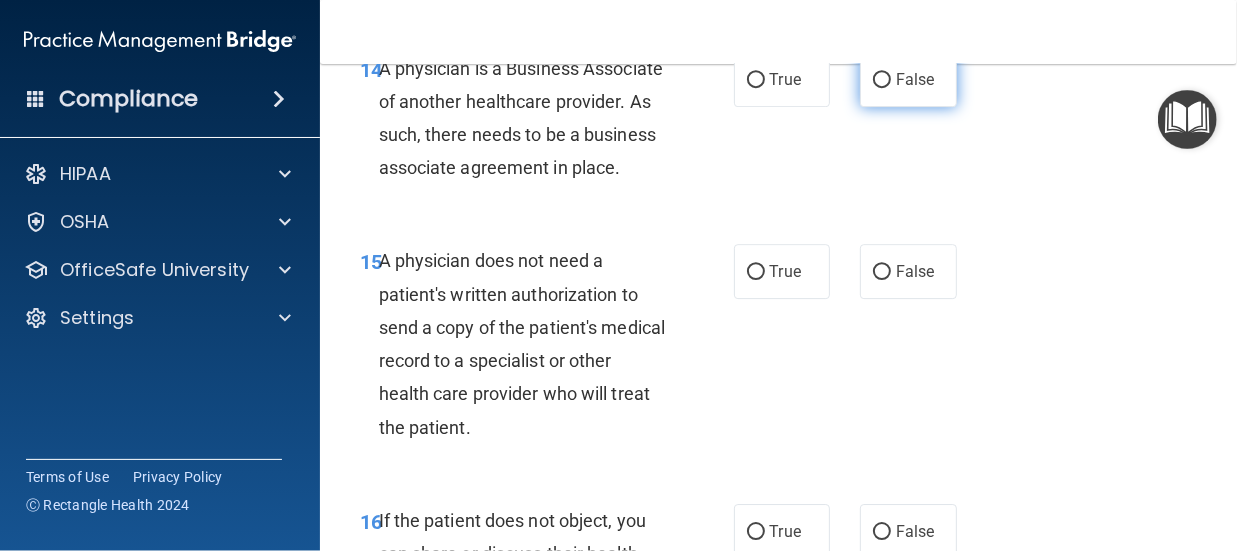 click on "False" at bounding box center [882, 80] 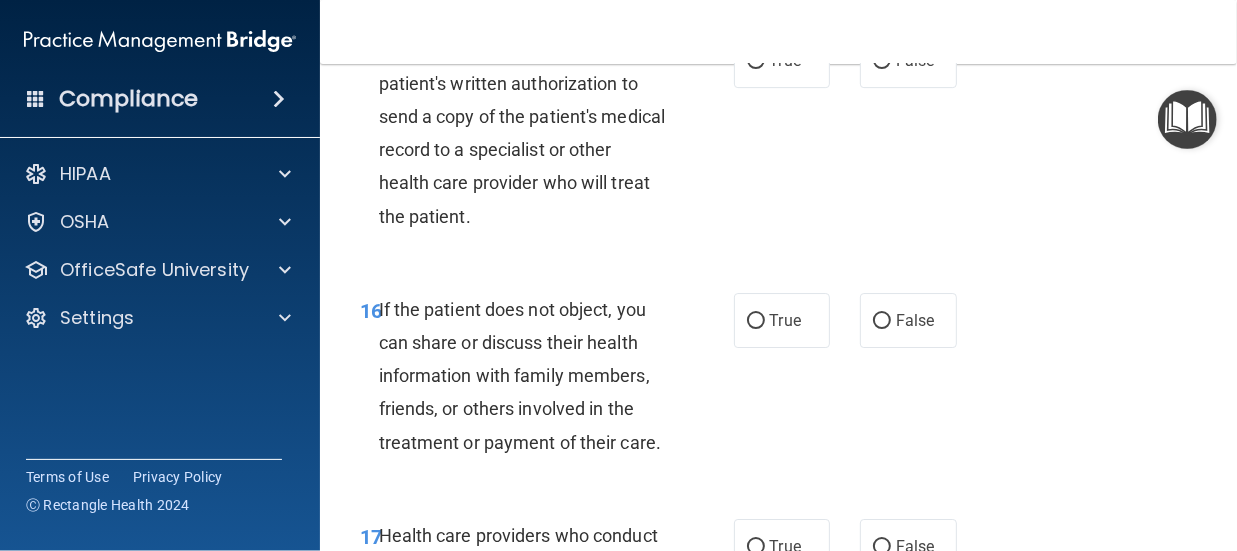 scroll, scrollTop: 3258, scrollLeft: 0, axis: vertical 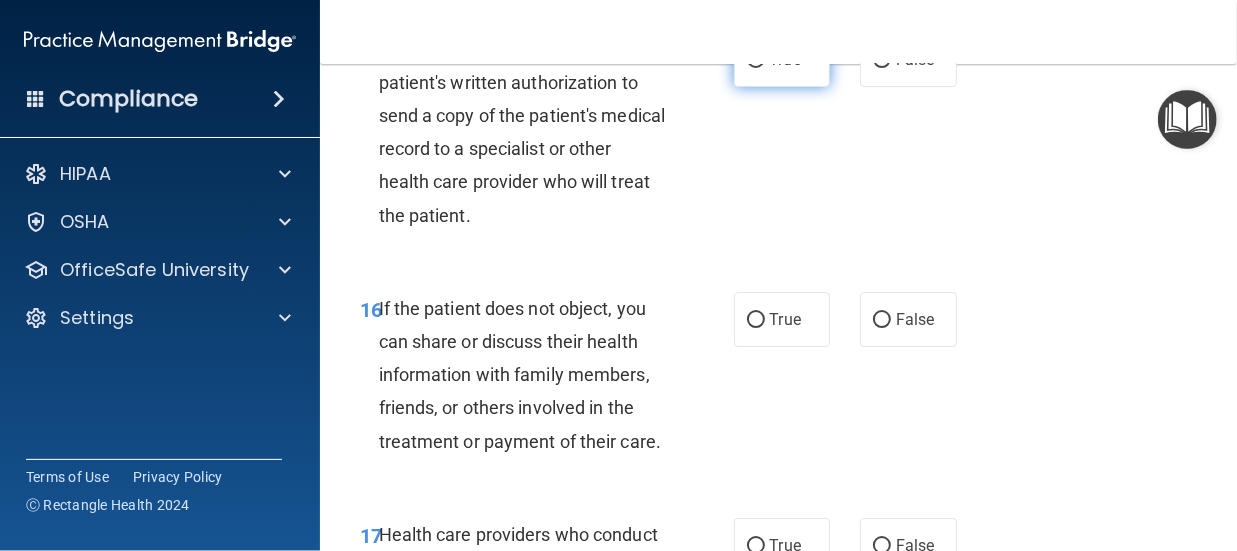 click on "True" at bounding box center (756, 60) 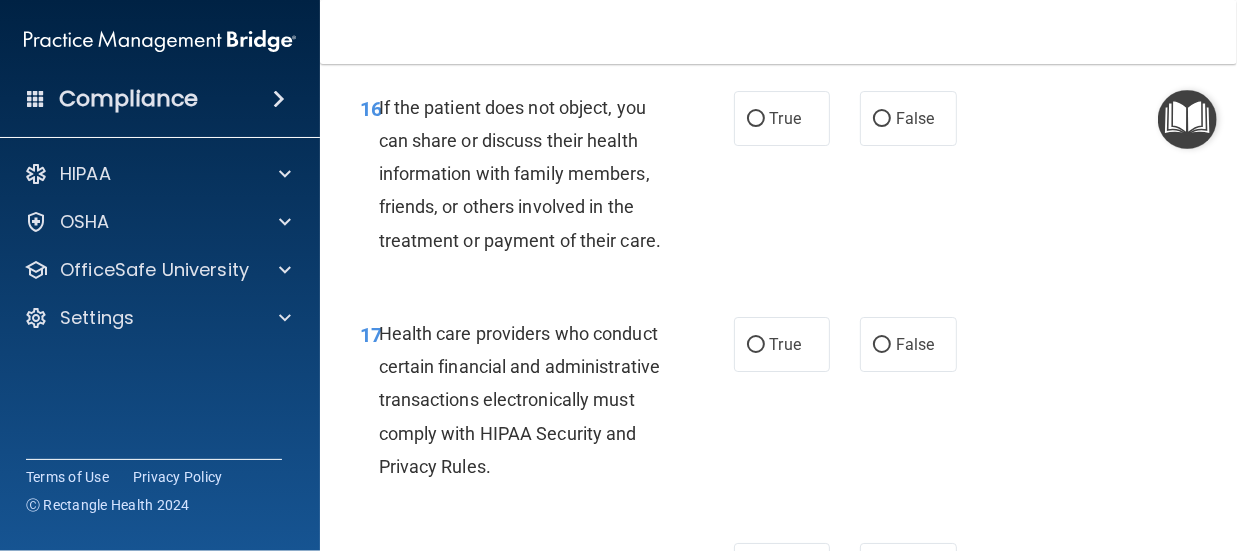 scroll, scrollTop: 3460, scrollLeft: 0, axis: vertical 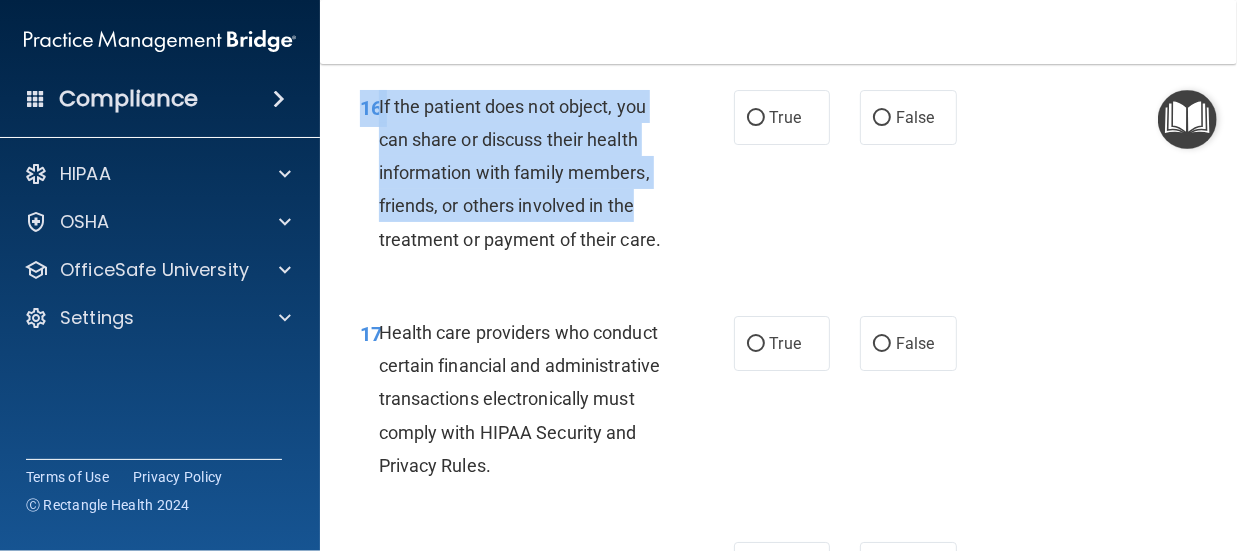 drag, startPoint x: 743, startPoint y: 263, endPoint x: 746, endPoint y: 395, distance: 132.03409 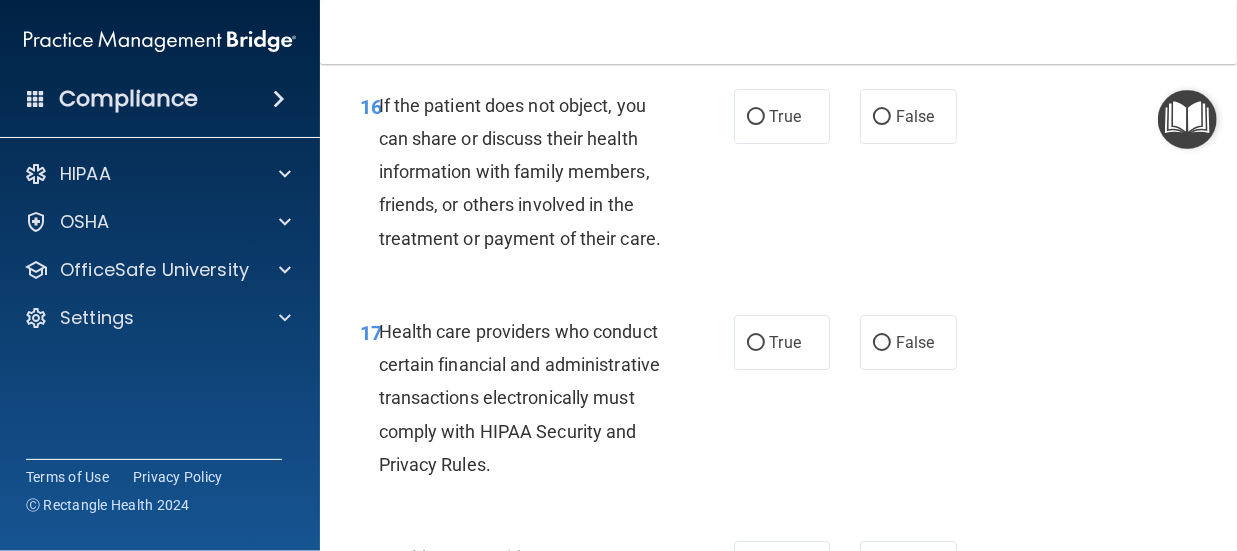 scroll, scrollTop: 3462, scrollLeft: 0, axis: vertical 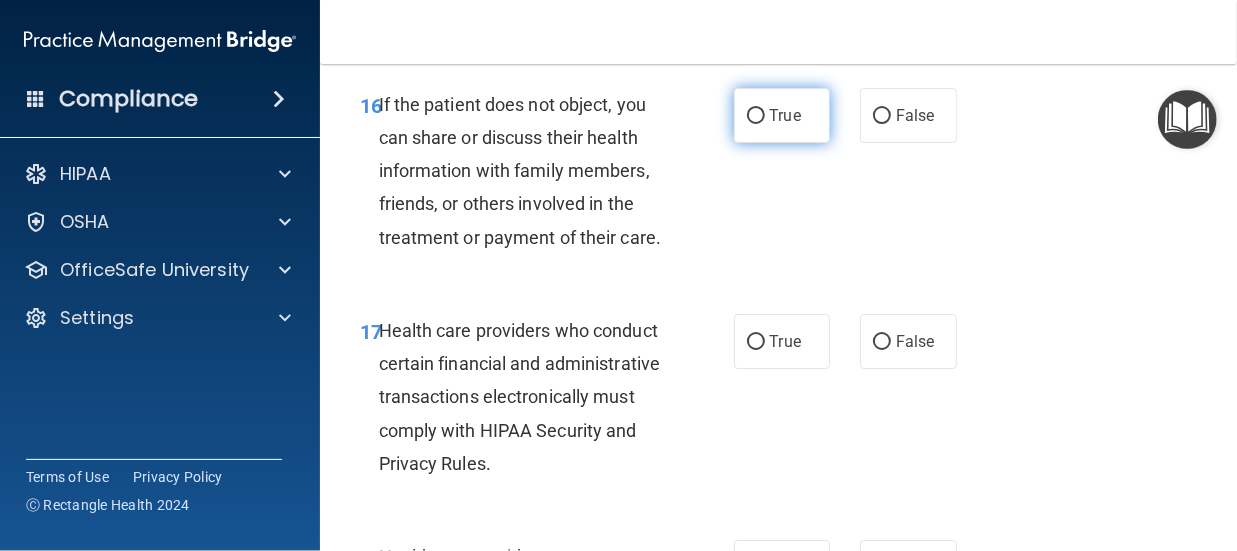 click on "True" at bounding box center [756, 116] 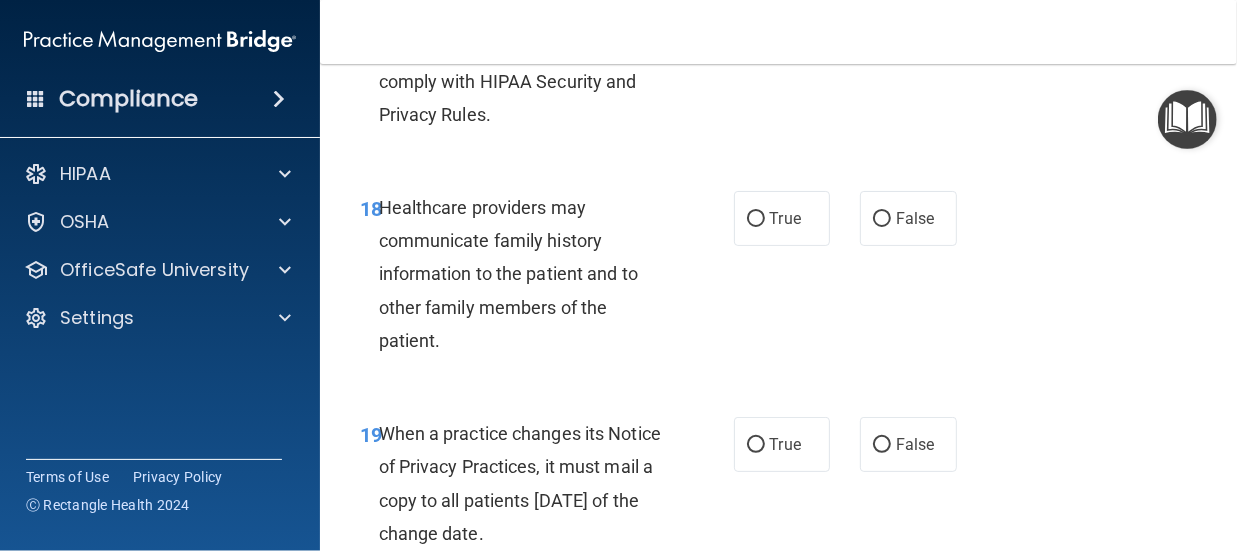 scroll, scrollTop: 3812, scrollLeft: 0, axis: vertical 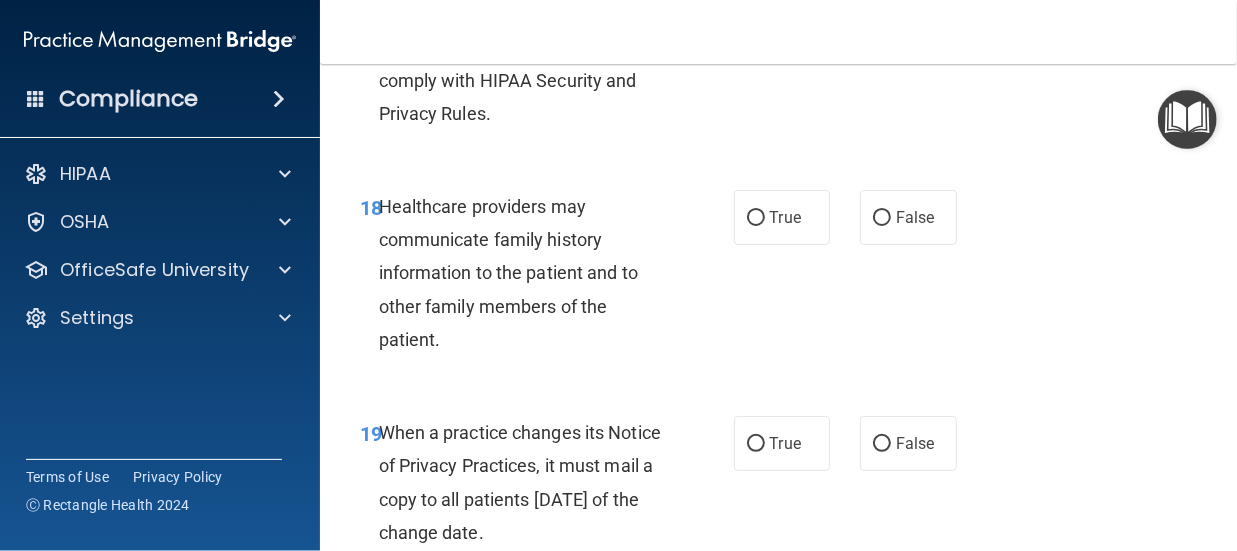 click on "True" at bounding box center [756, -8] 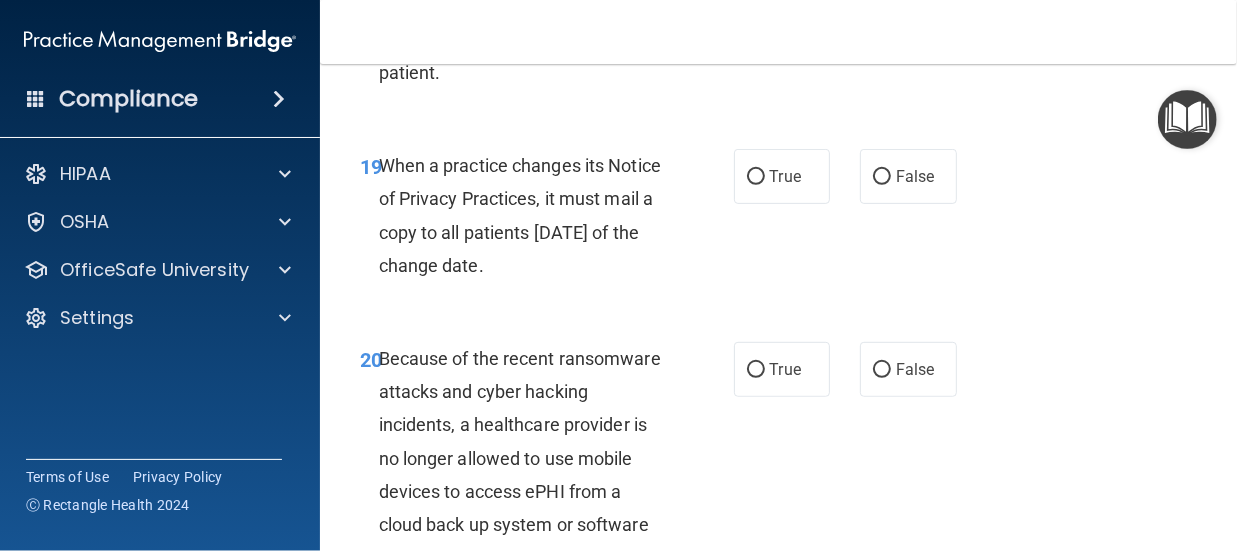 scroll, scrollTop: 4083, scrollLeft: 0, axis: vertical 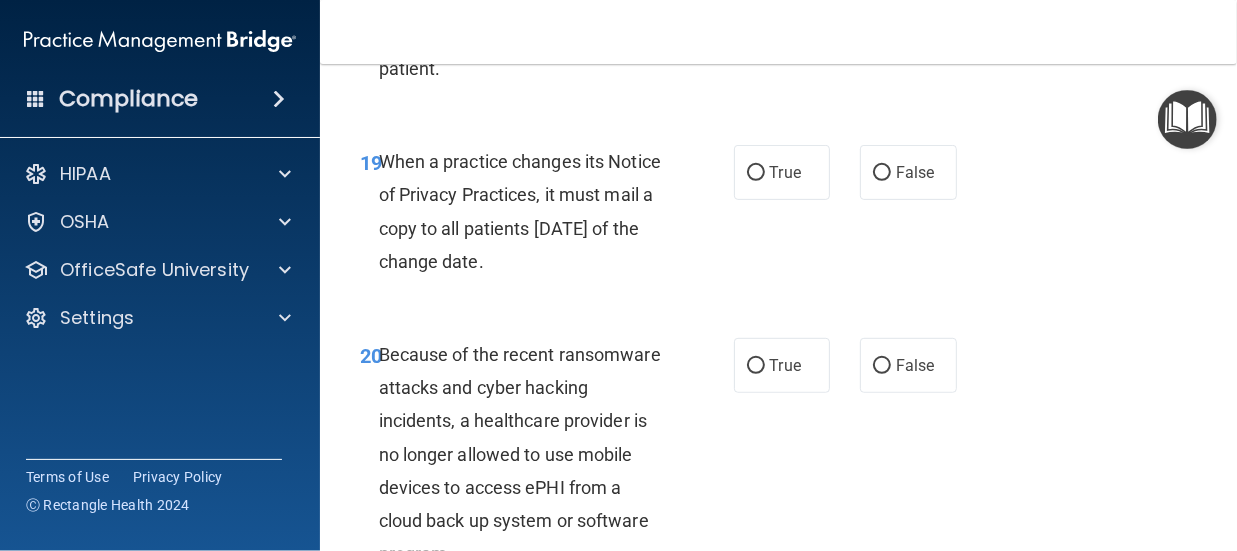 click on "18       Healthcare providers may communicate family history information to the patient and to other family members of the patient." at bounding box center [547, 7] 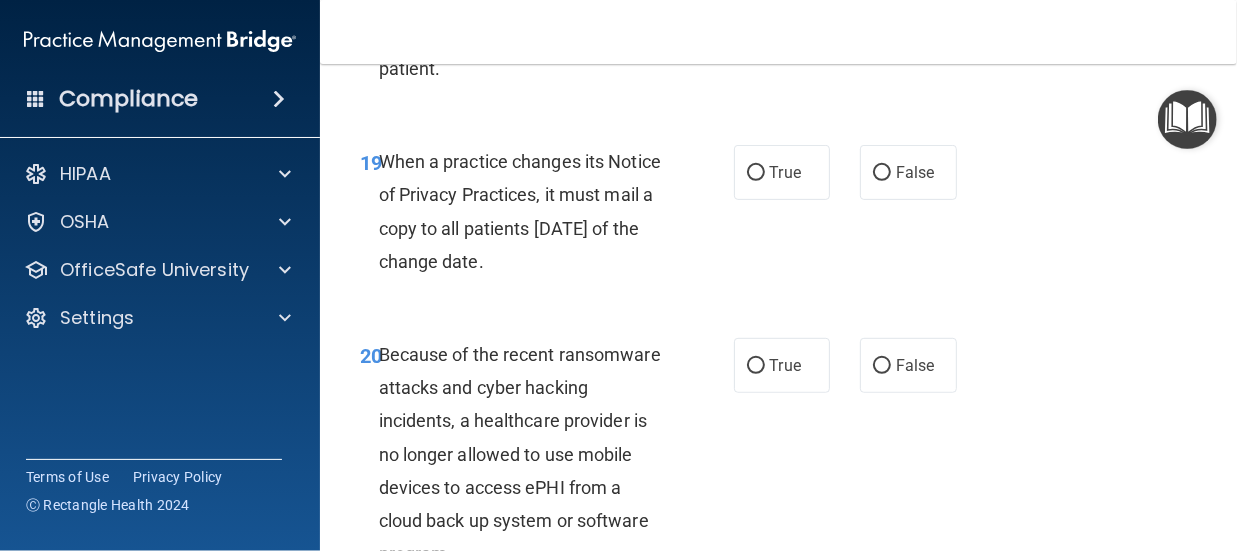 click on "False" at bounding box center (882, -53) 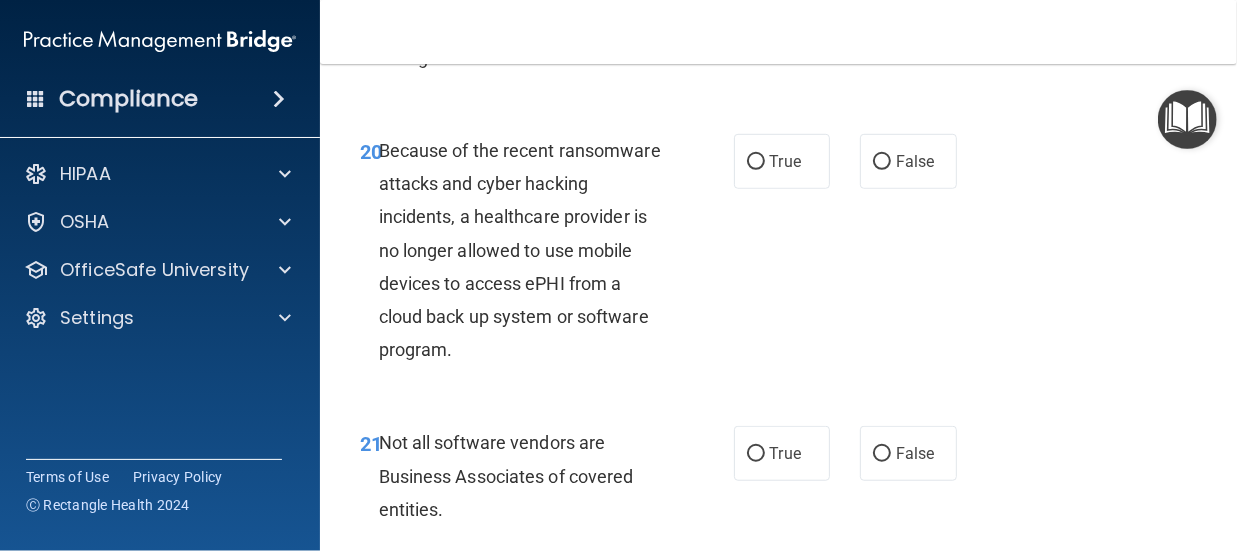 scroll, scrollTop: 4286, scrollLeft: 0, axis: vertical 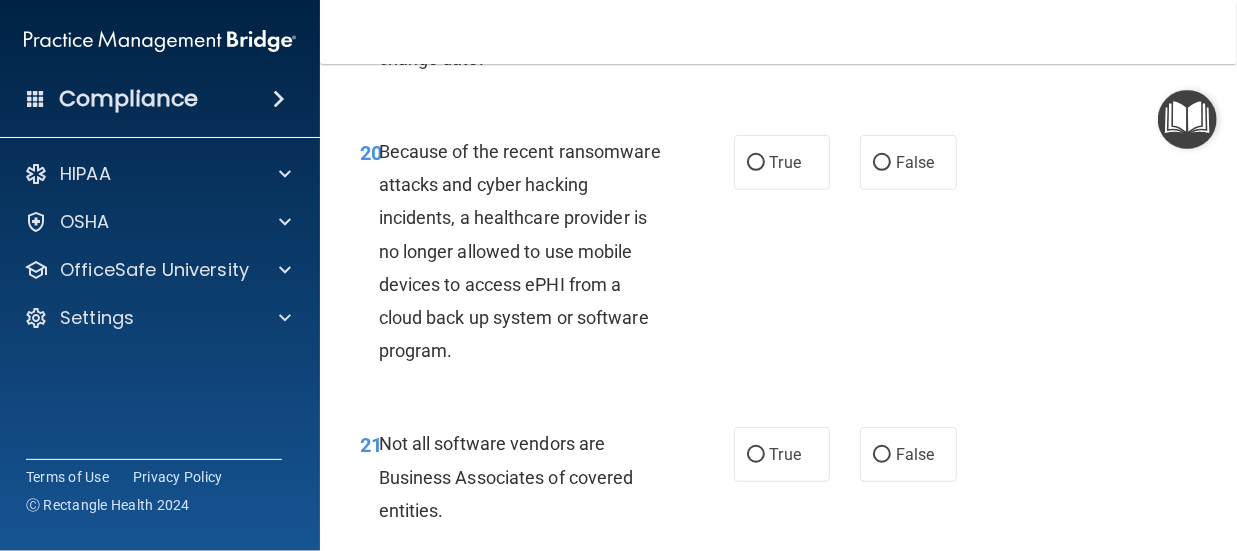 click on "True" at bounding box center (756, -30) 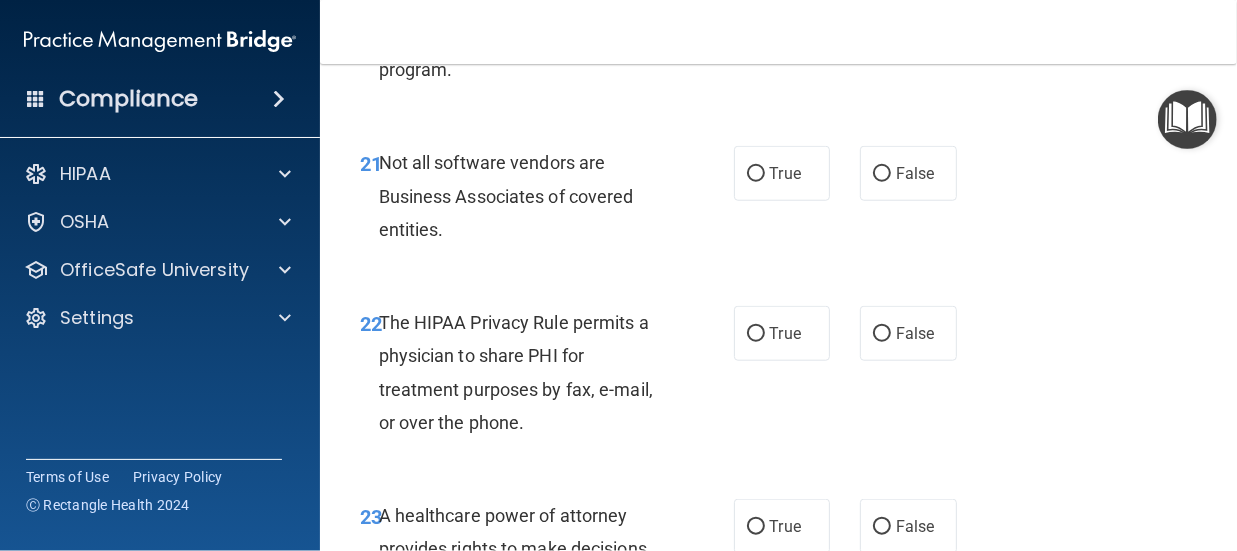 scroll, scrollTop: 4569, scrollLeft: 0, axis: vertical 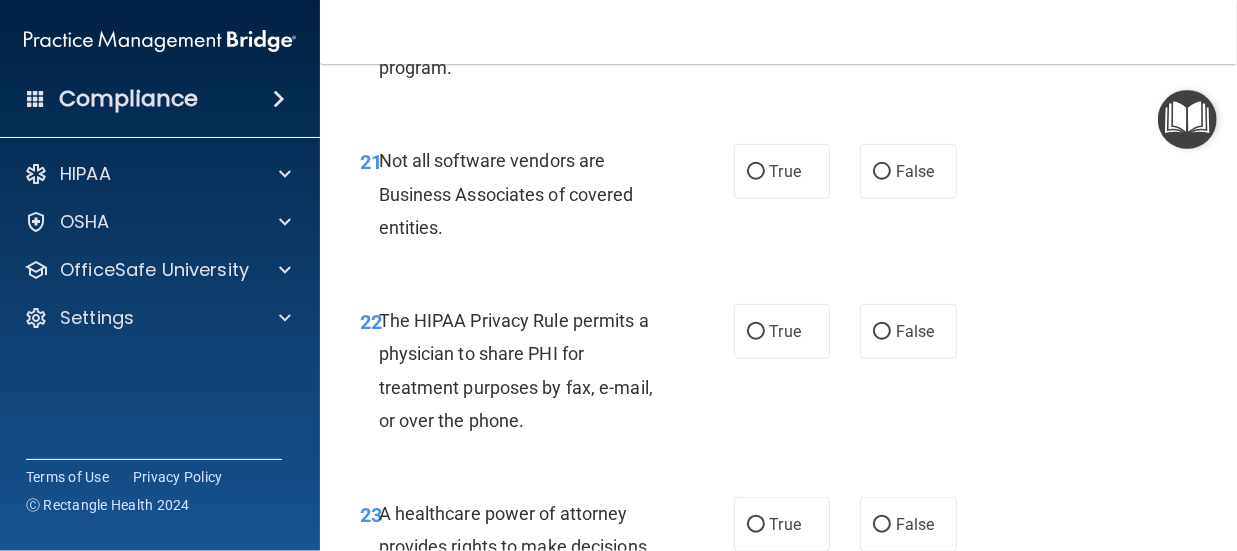 click on "False" at bounding box center (882, -120) 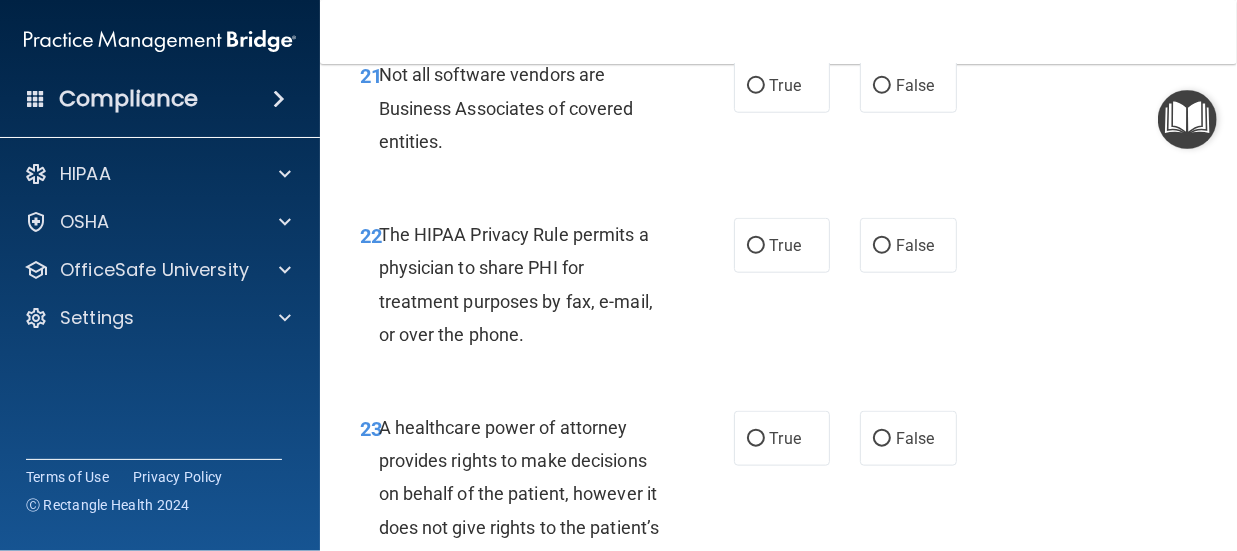 scroll, scrollTop: 4664, scrollLeft: 0, axis: vertical 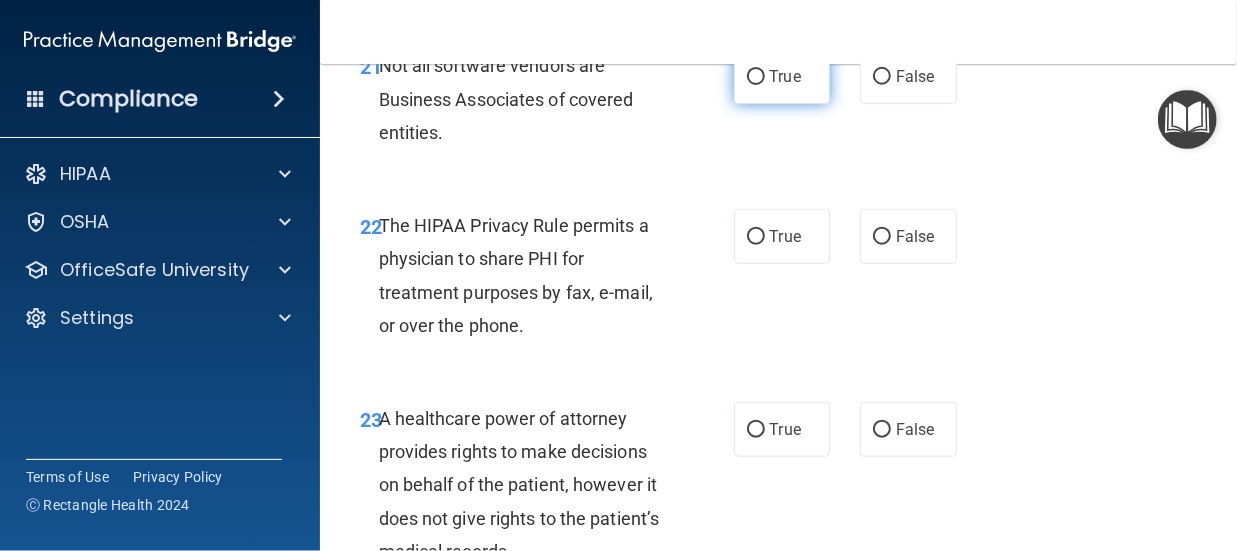 click on "True" at bounding box center [756, 77] 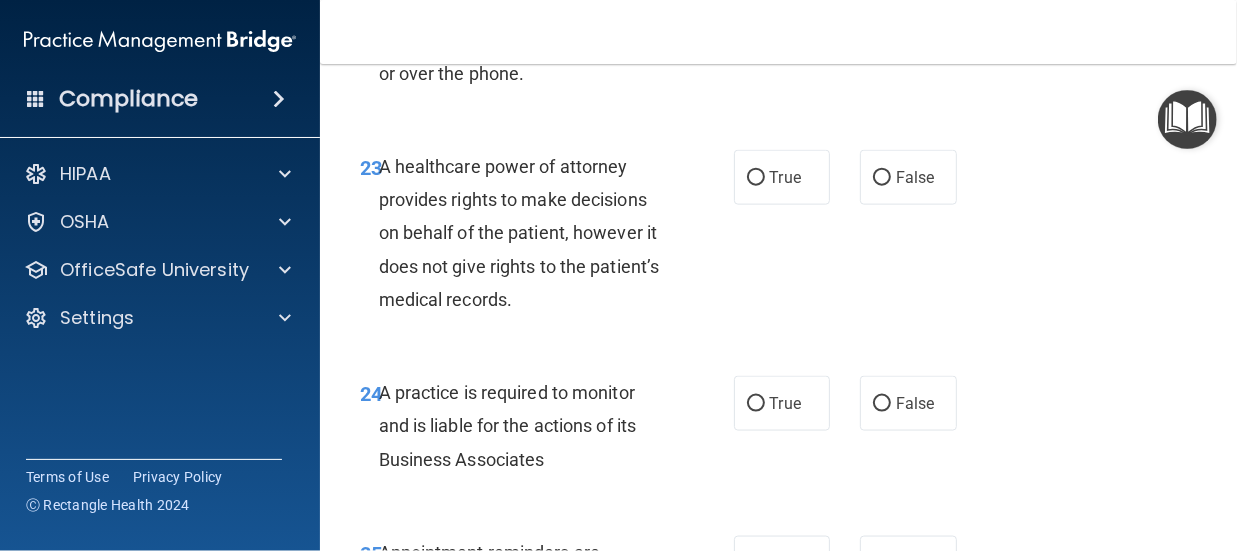 scroll, scrollTop: 4917, scrollLeft: 0, axis: vertical 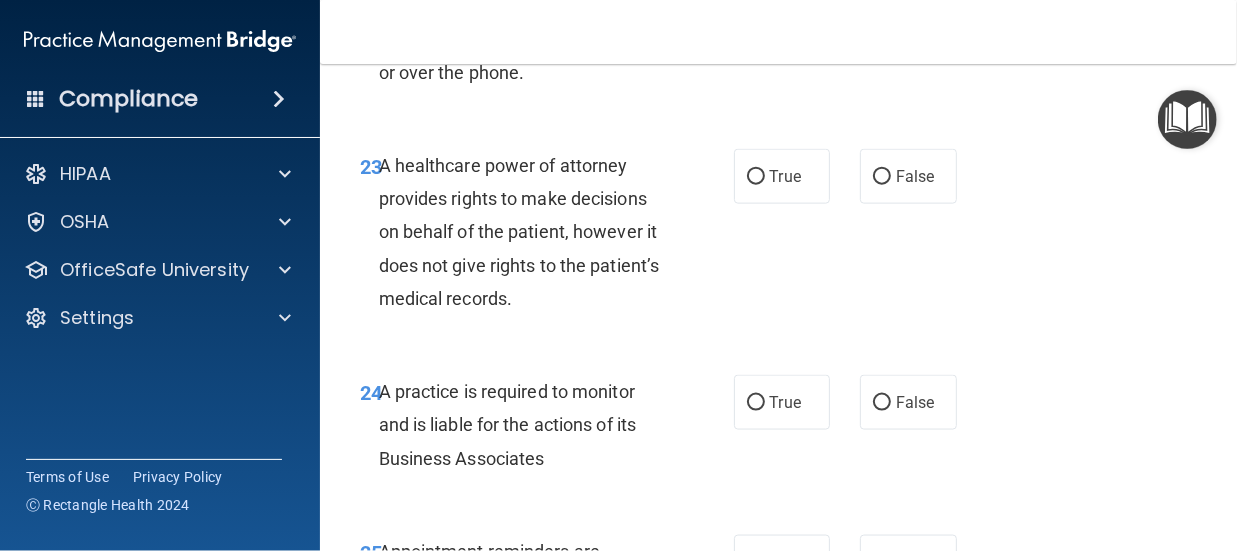 click on "True" at bounding box center [756, -16] 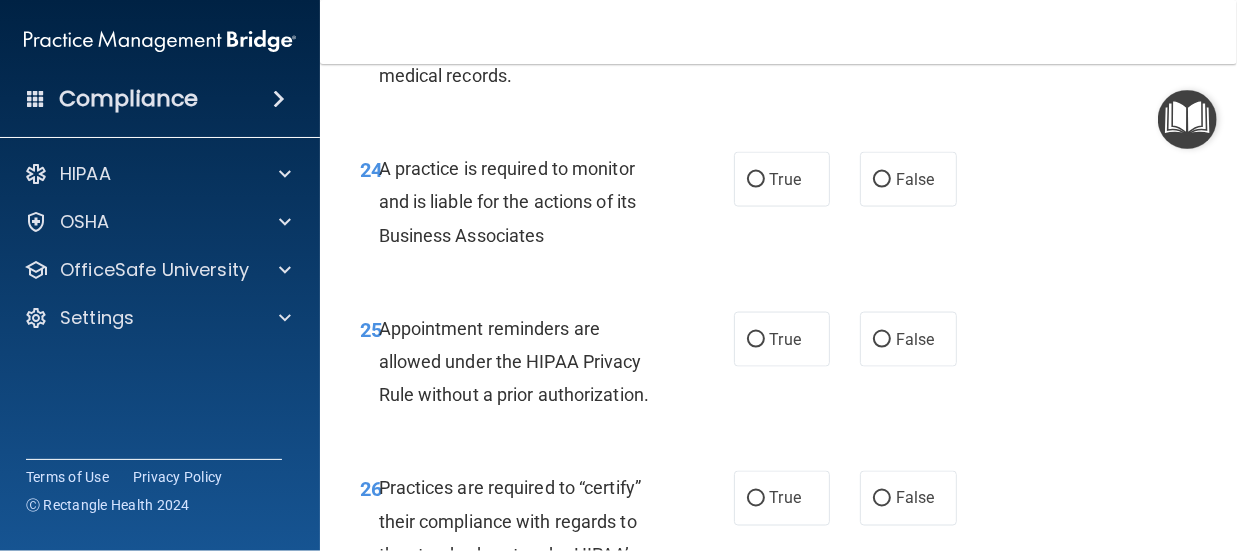 scroll, scrollTop: 5141, scrollLeft: 0, axis: vertical 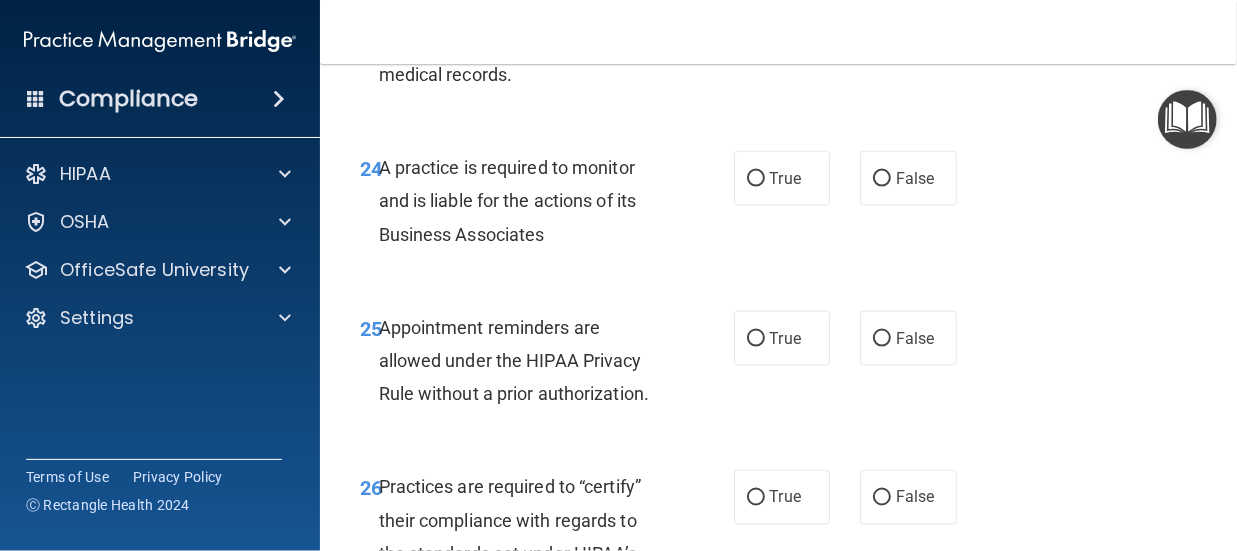 click on "True" at bounding box center [756, -47] 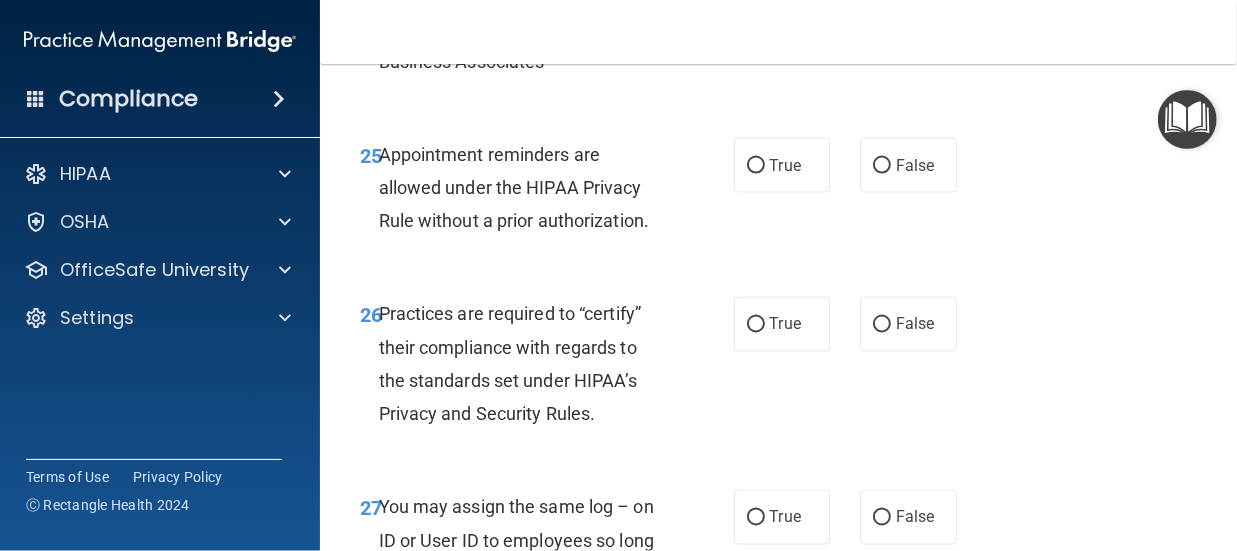 scroll, scrollTop: 5339, scrollLeft: 0, axis: vertical 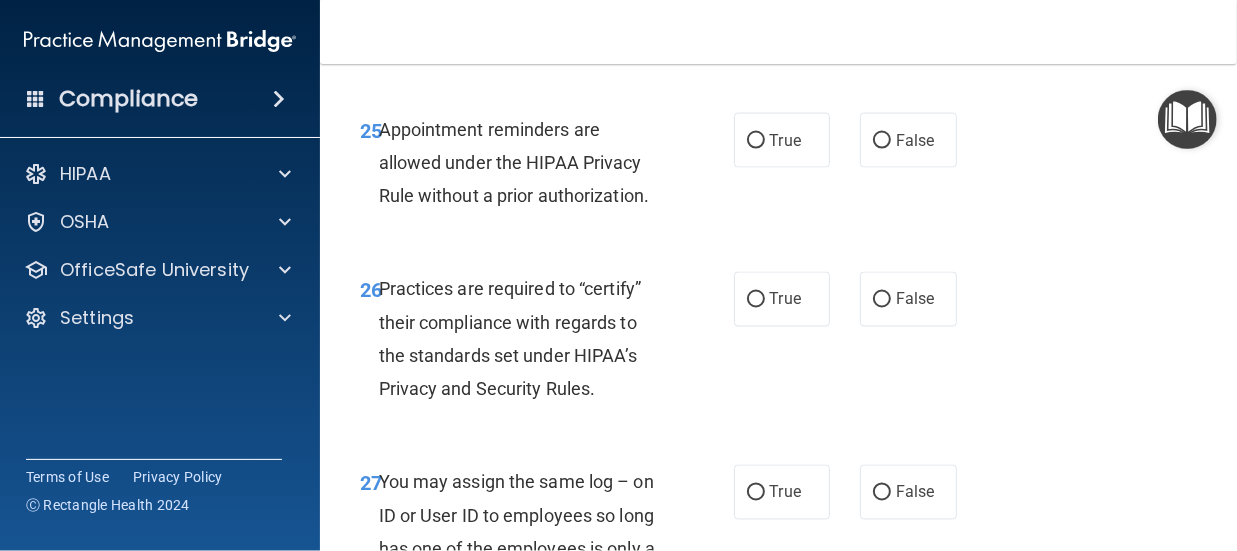 click on "True" at bounding box center (756, -19) 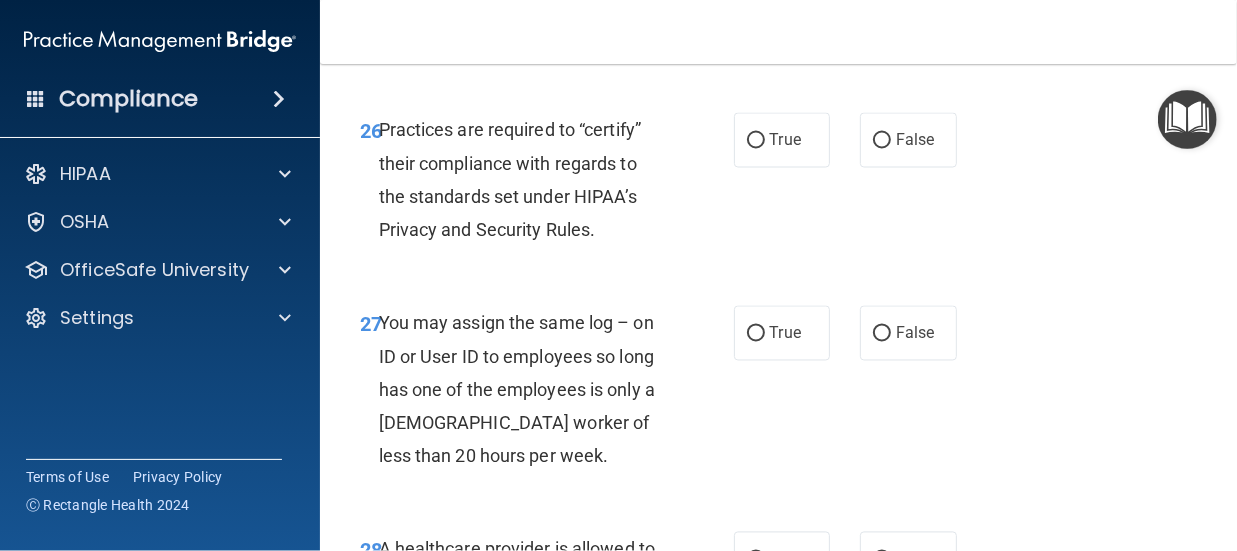 scroll, scrollTop: 5515, scrollLeft: 0, axis: vertical 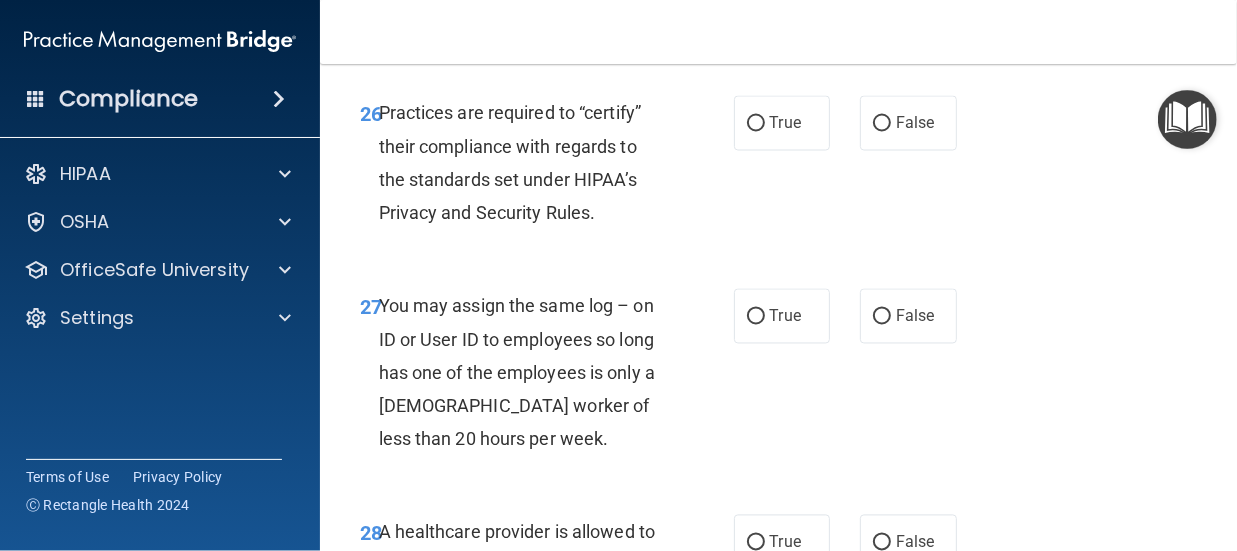 click on "True" at bounding box center [756, -35] 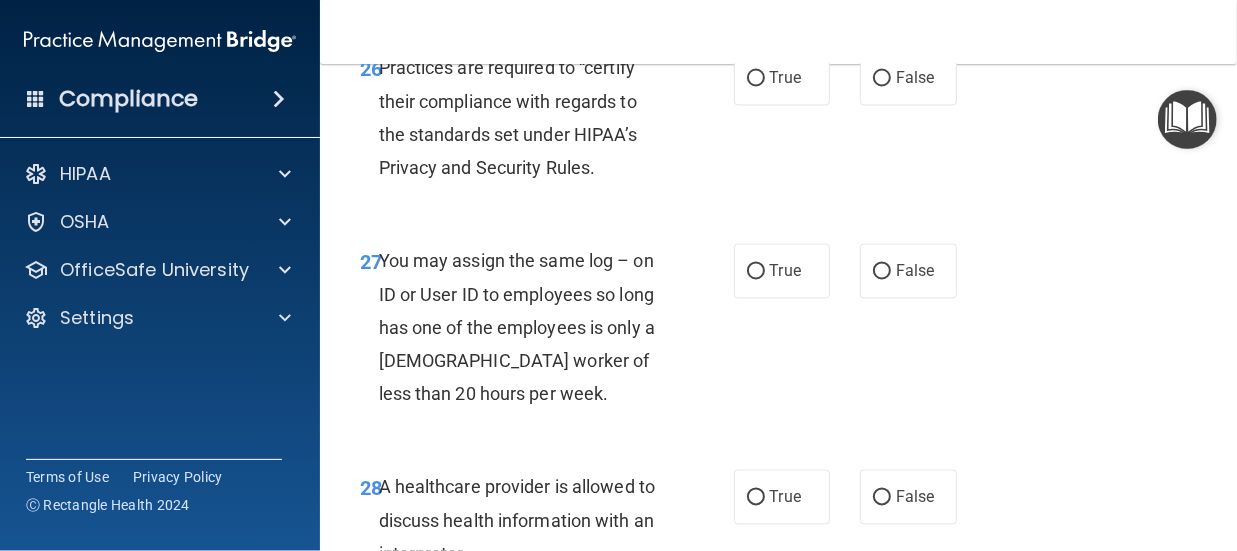 scroll, scrollTop: 5559, scrollLeft: 0, axis: vertical 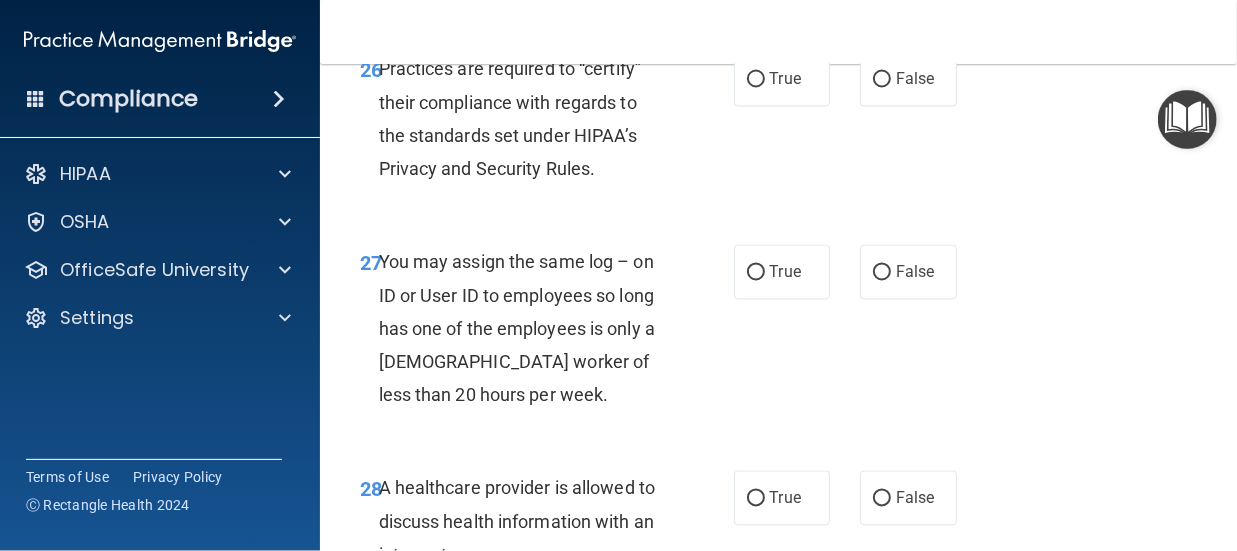 click on "False" at bounding box center [882, -79] 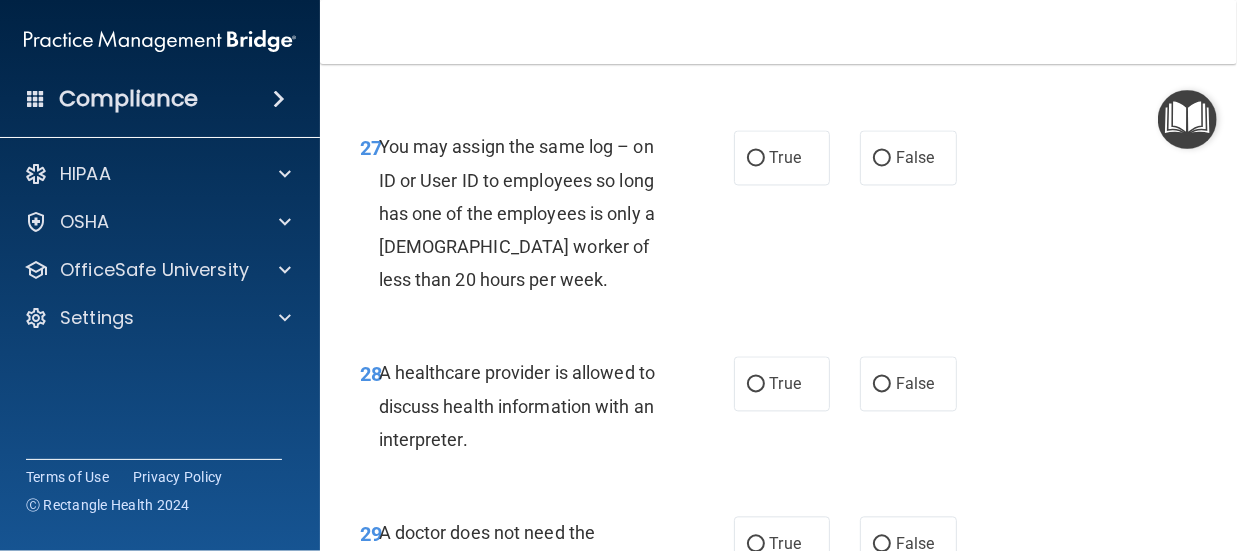 scroll, scrollTop: 5685, scrollLeft: 0, axis: vertical 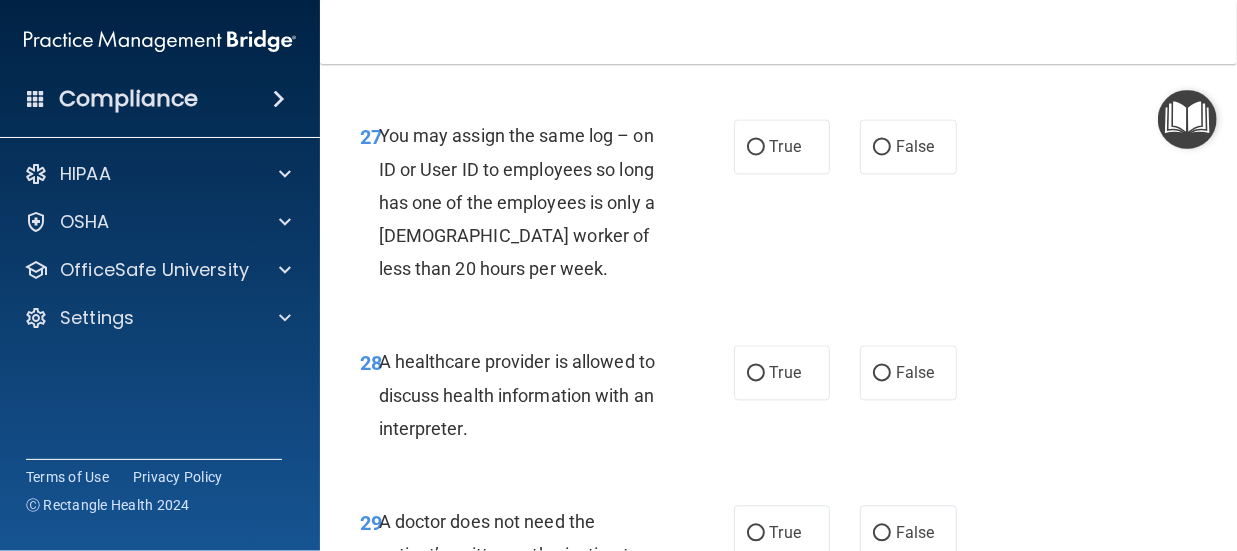 click on "True" at bounding box center [756, -46] 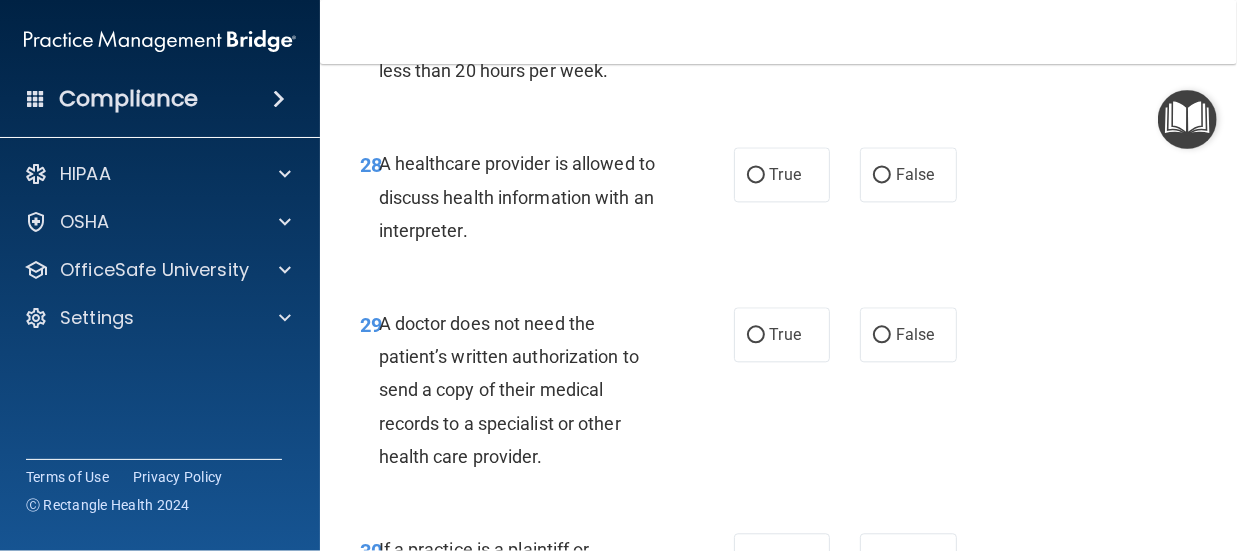 scroll, scrollTop: 5885, scrollLeft: 0, axis: vertical 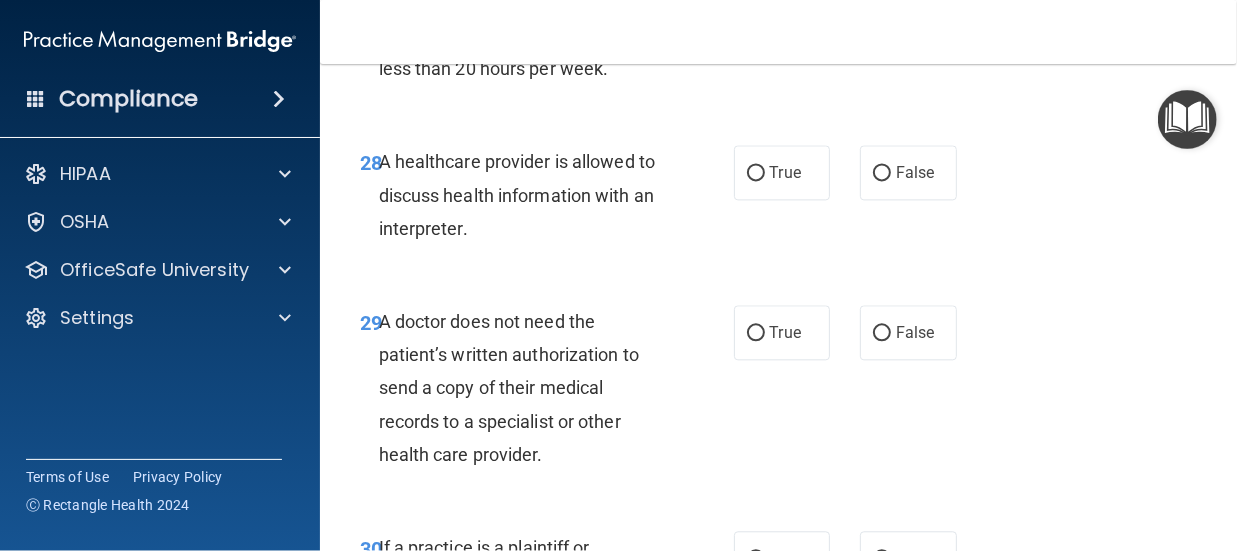 click on "False" at bounding box center [882, -53] 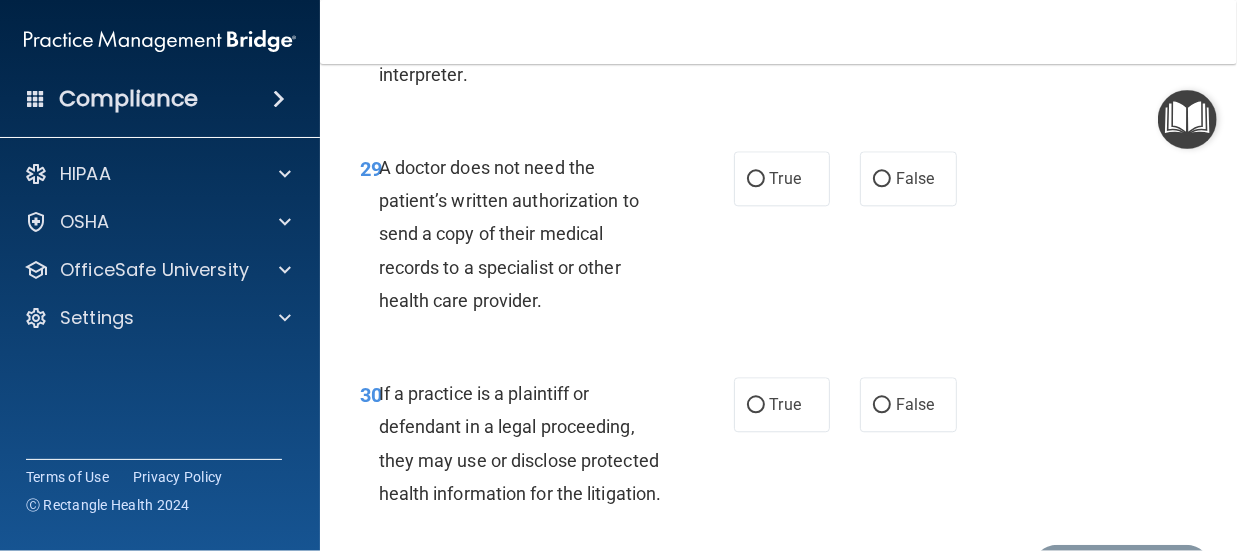 scroll, scrollTop: 6116, scrollLeft: 0, axis: vertical 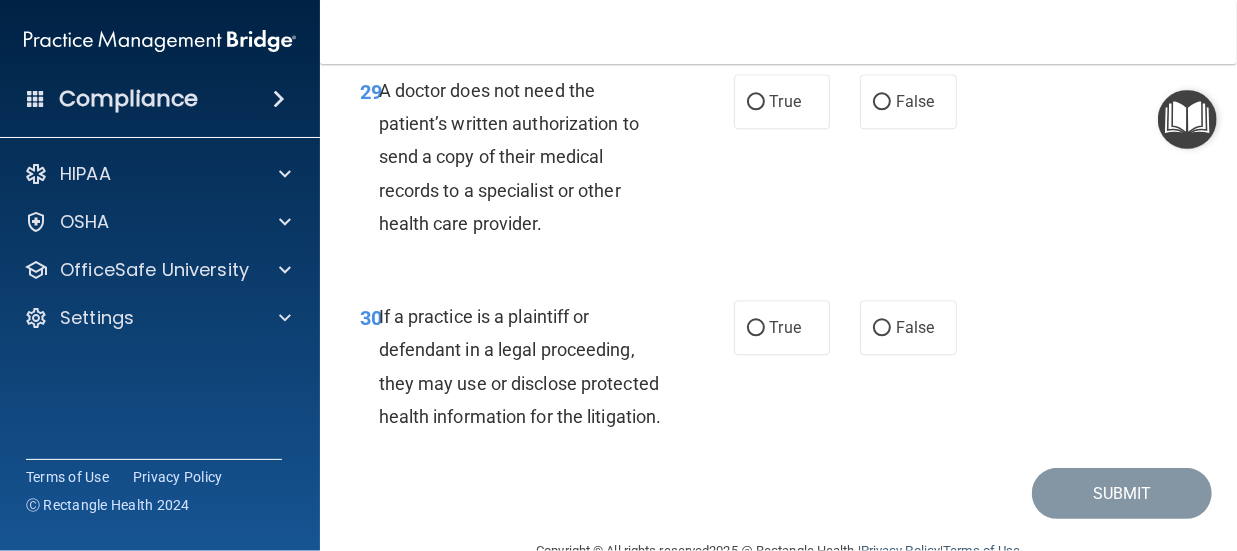 click on "True" at bounding box center [756, -58] 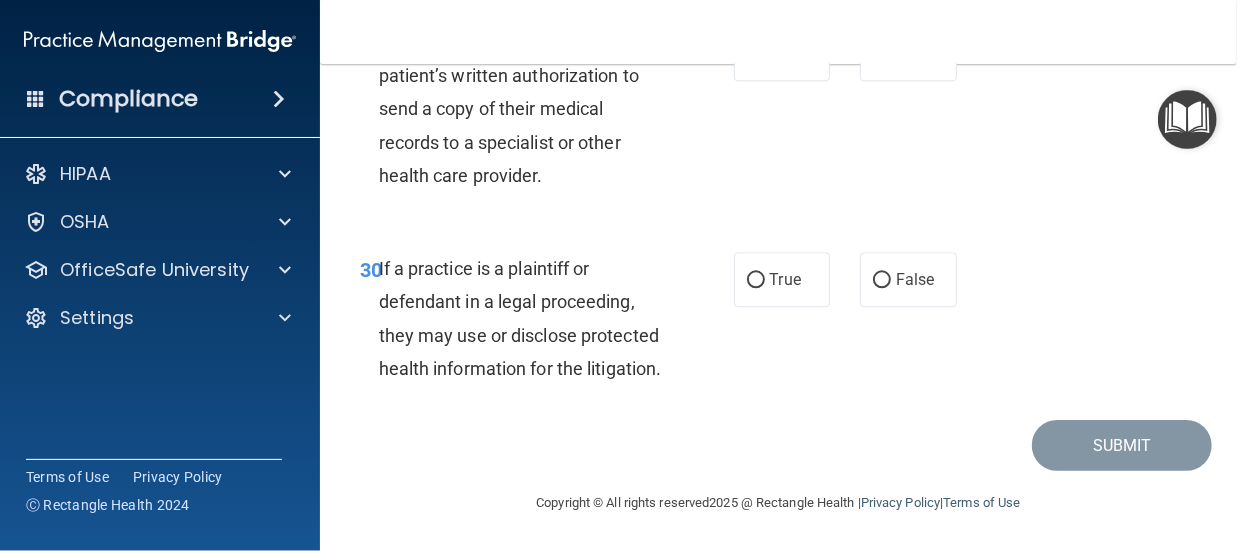 scroll, scrollTop: 6345, scrollLeft: 0, axis: vertical 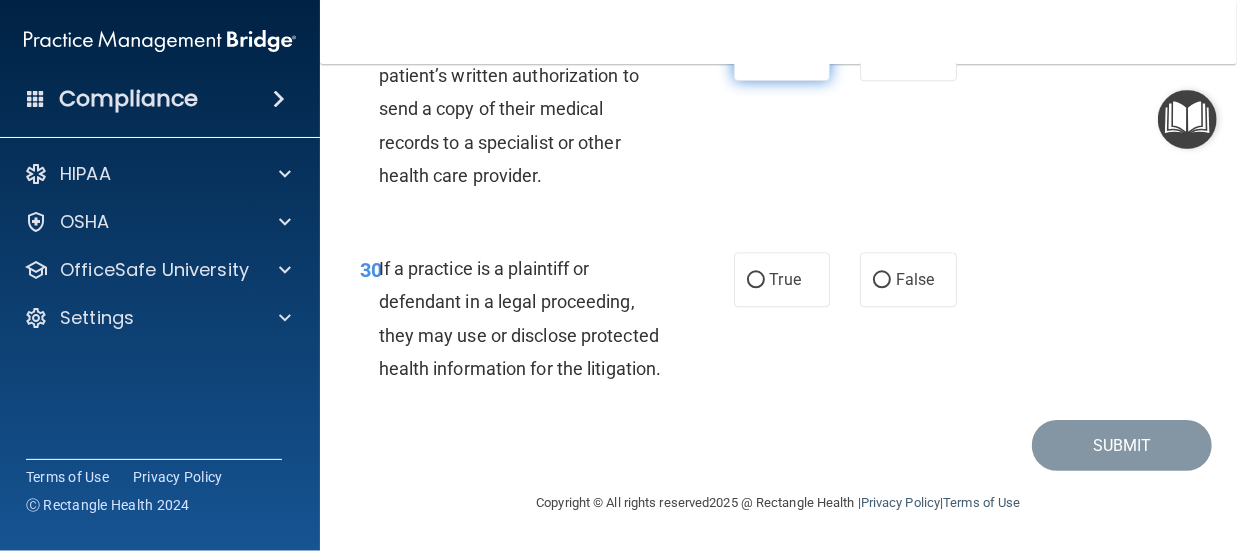 click on "True" at bounding box center (756, 54) 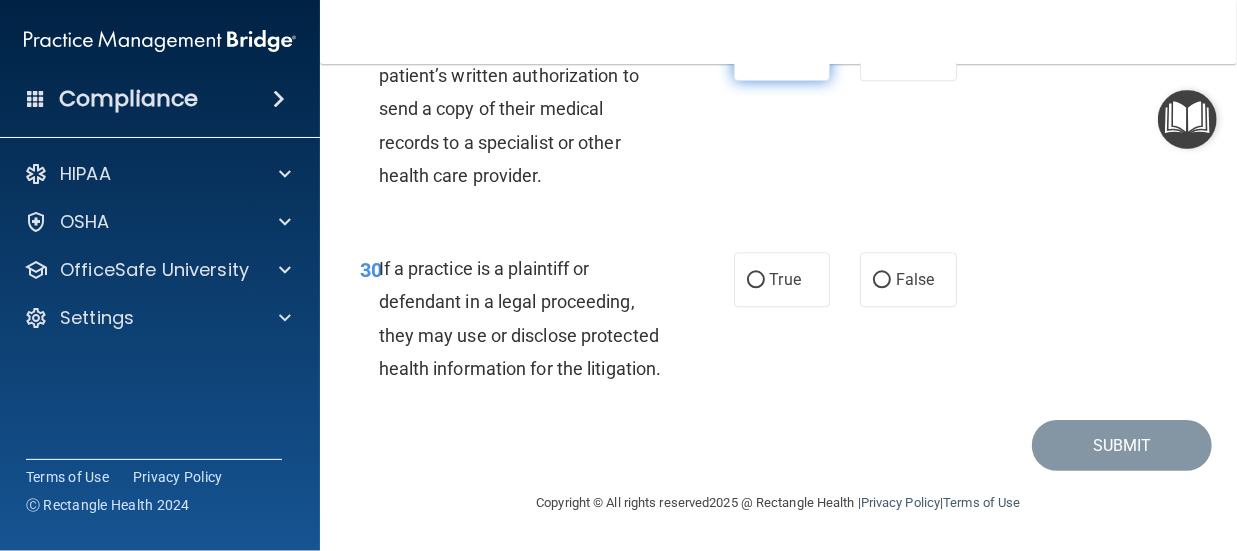 scroll, scrollTop: 6428, scrollLeft: 0, axis: vertical 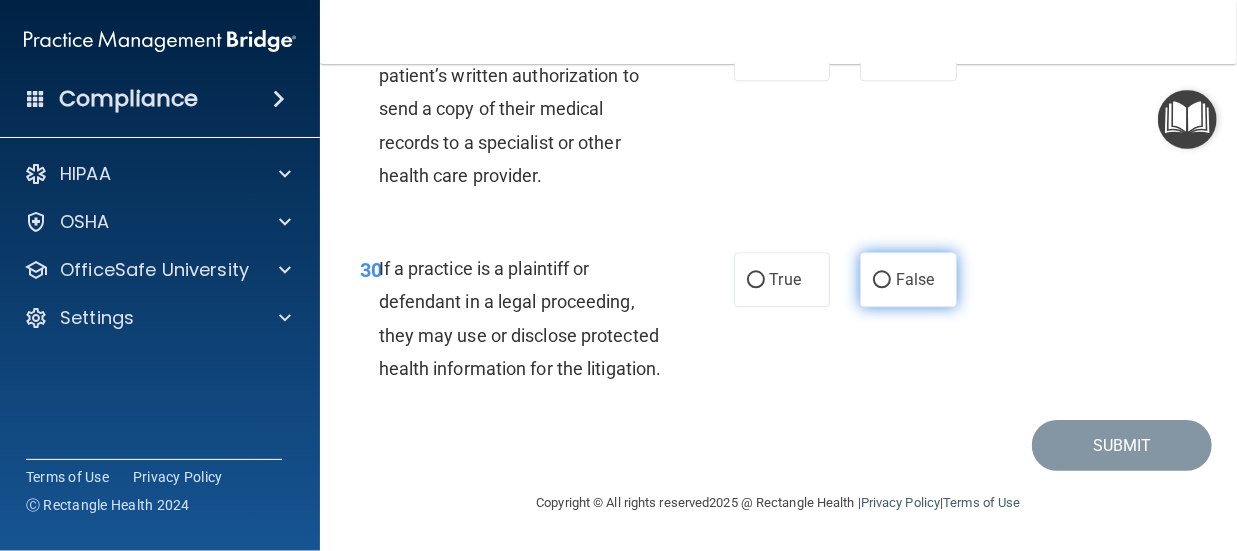 click on "False" at bounding box center (882, 280) 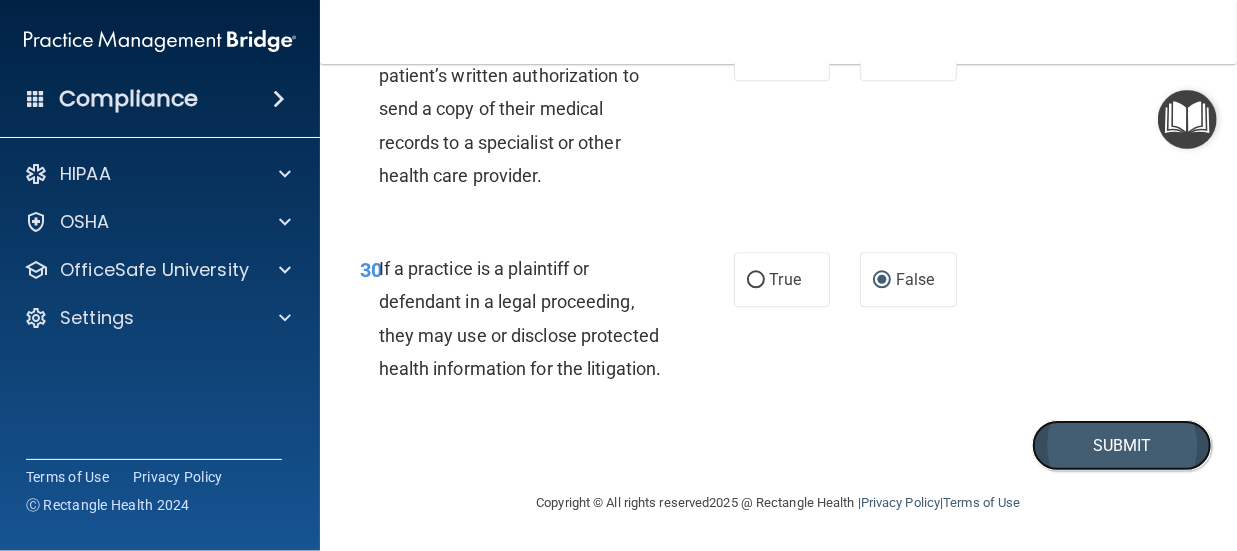 click on "Submit" at bounding box center [1122, 445] 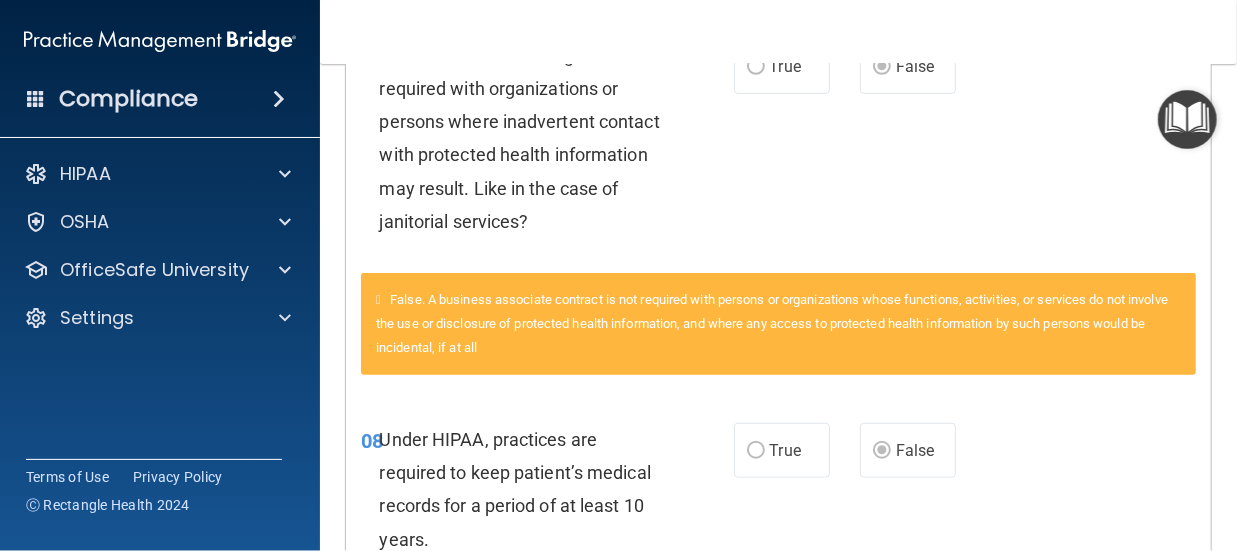 scroll, scrollTop: 0, scrollLeft: 0, axis: both 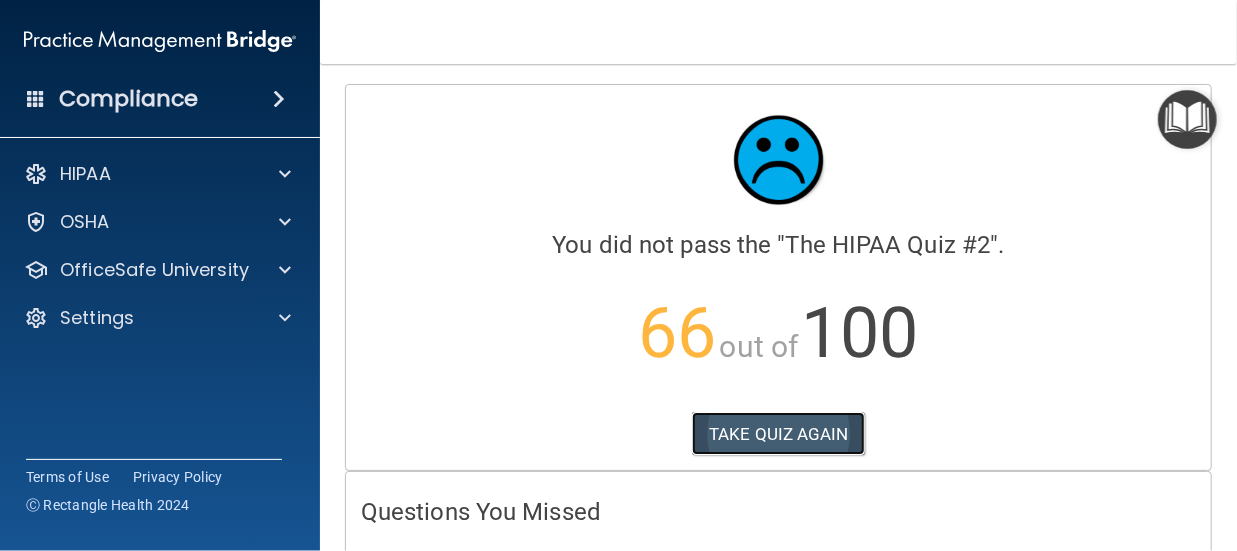 click on "TAKE QUIZ AGAIN" at bounding box center [778, 434] 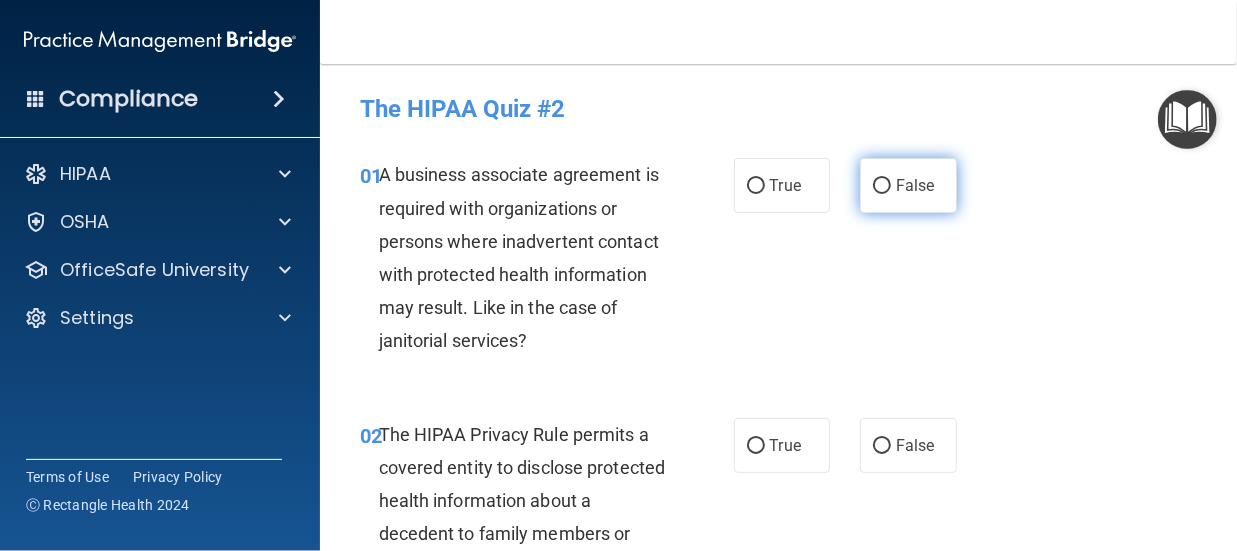 click on "False" at bounding box center (882, 186) 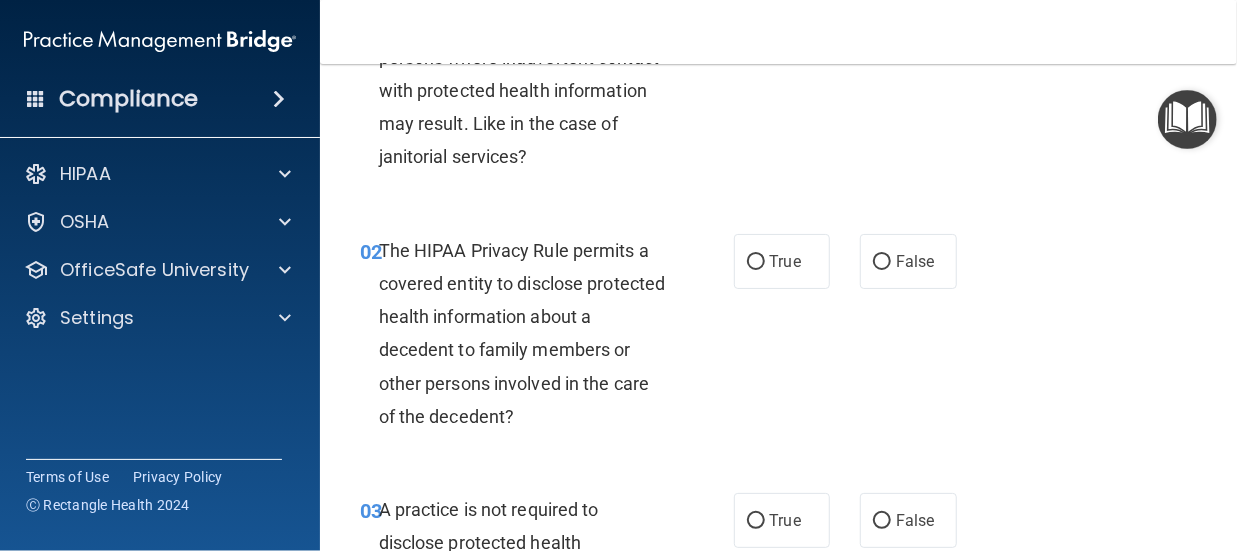 scroll, scrollTop: 0, scrollLeft: 0, axis: both 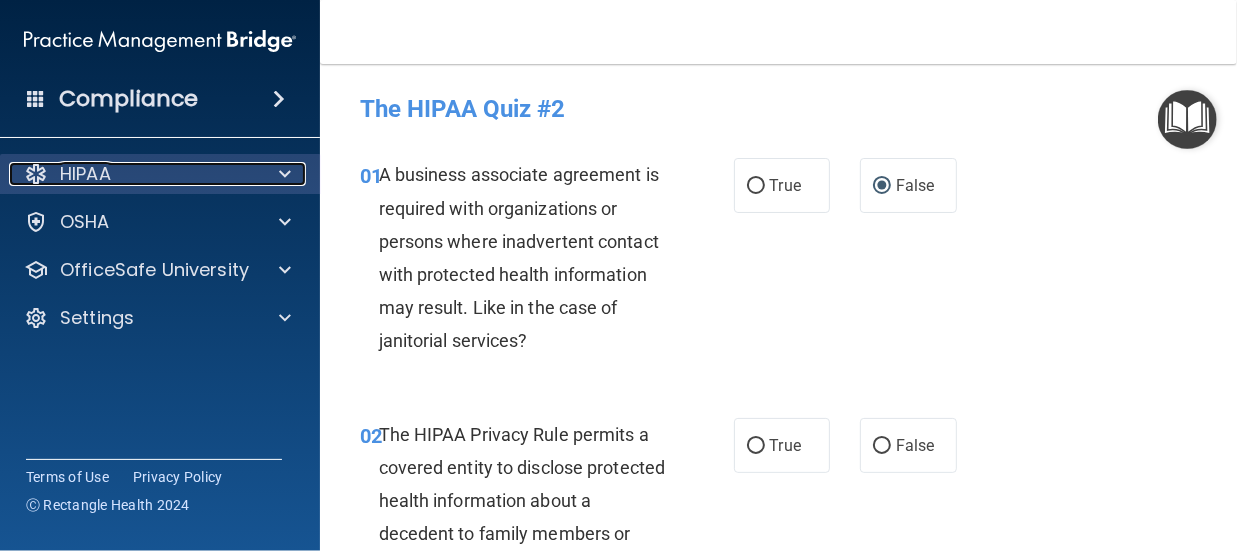 click on "HIPAA" at bounding box center [133, 174] 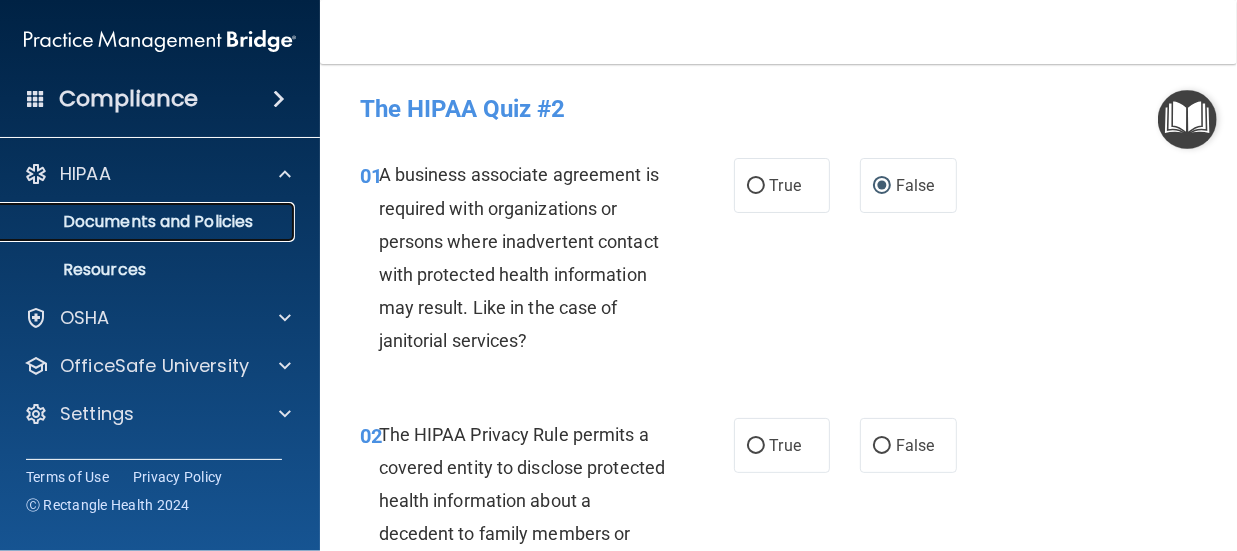 click on "Documents and Policies" at bounding box center [149, 222] 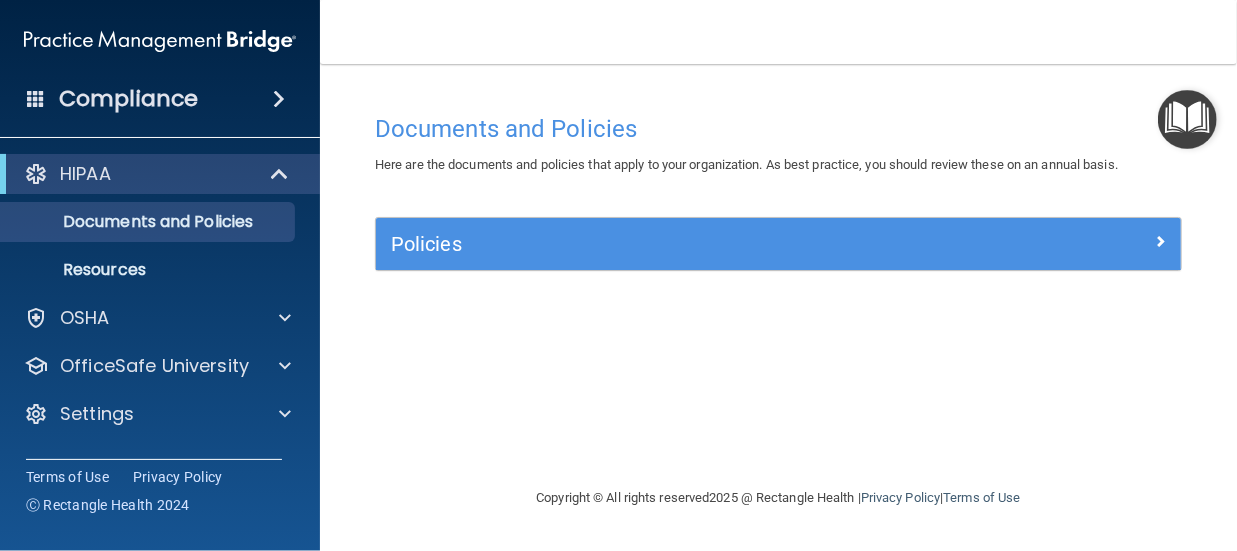 click at bounding box center (1187, 119) 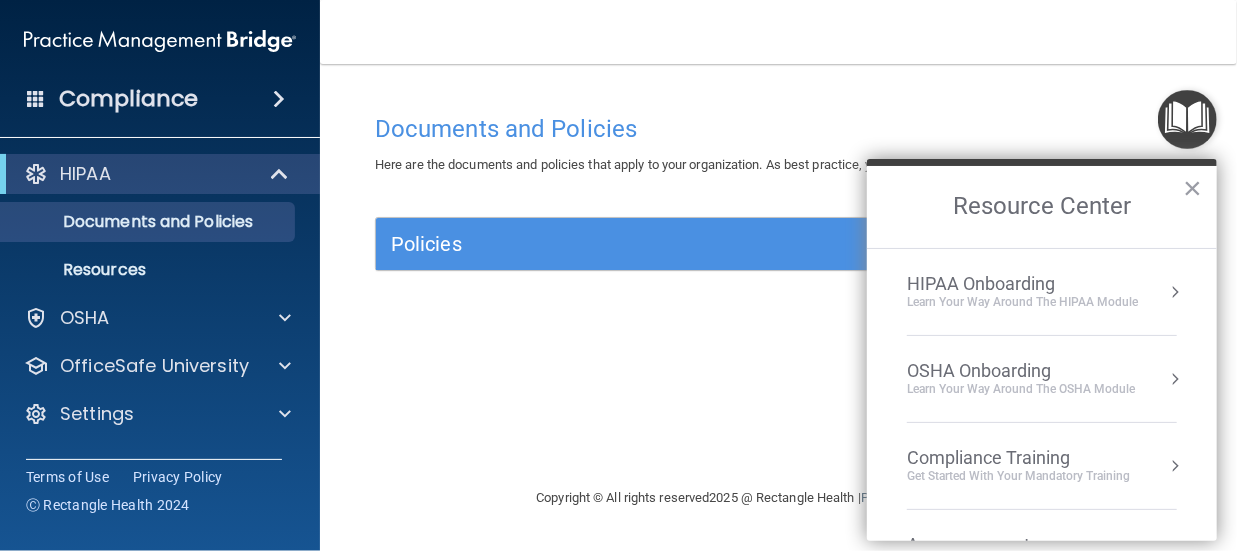 click at bounding box center [1175, 292] 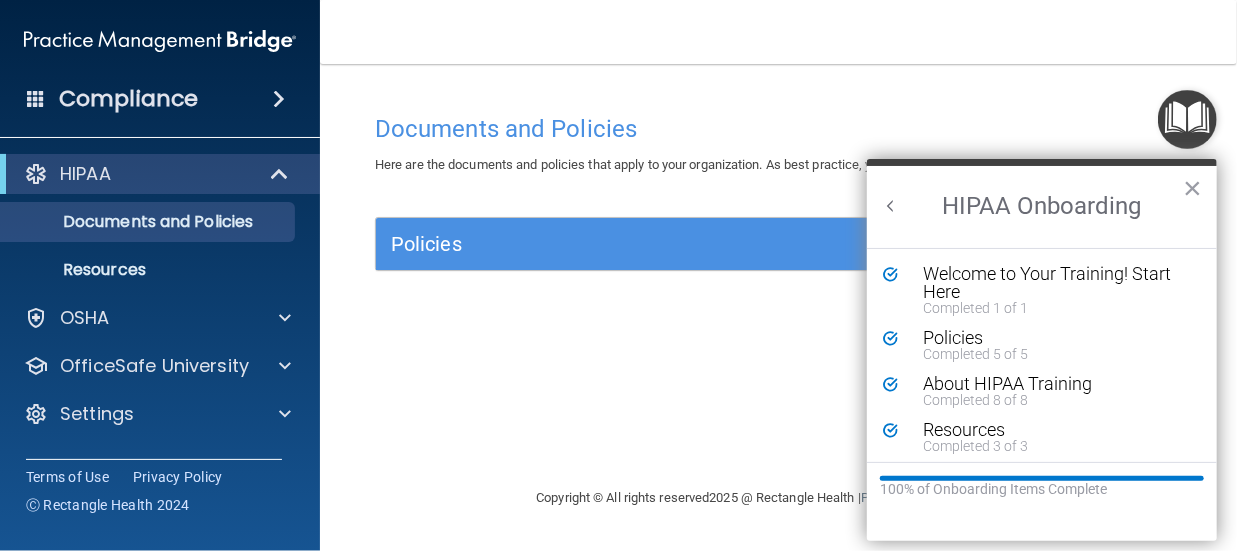 scroll, scrollTop: 0, scrollLeft: 0, axis: both 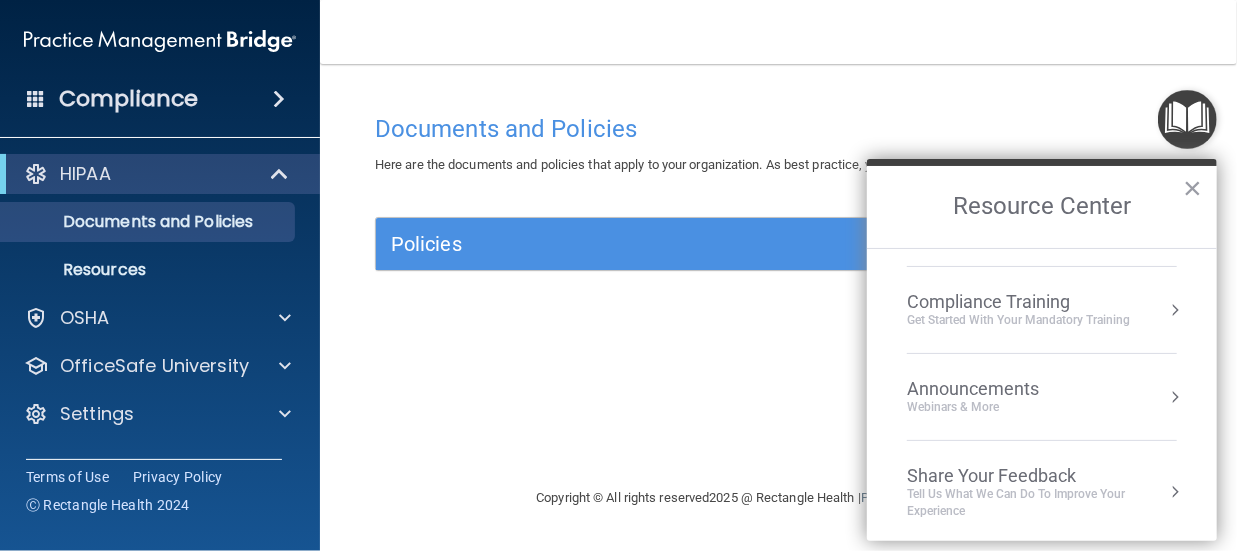 click on "Compliance Training" at bounding box center [1018, 302] 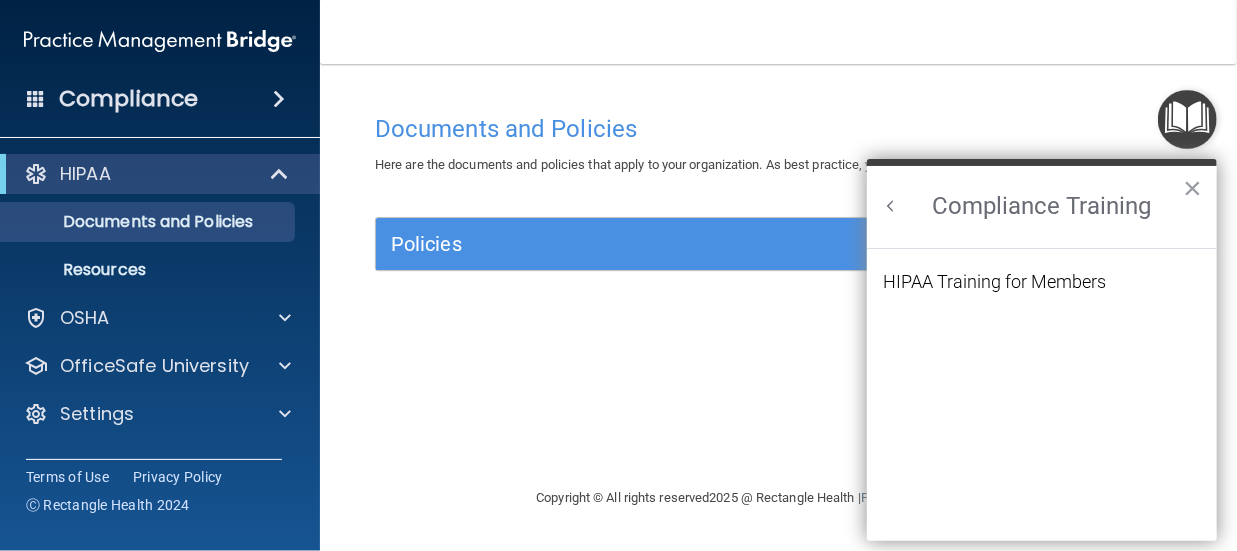 scroll, scrollTop: 0, scrollLeft: 0, axis: both 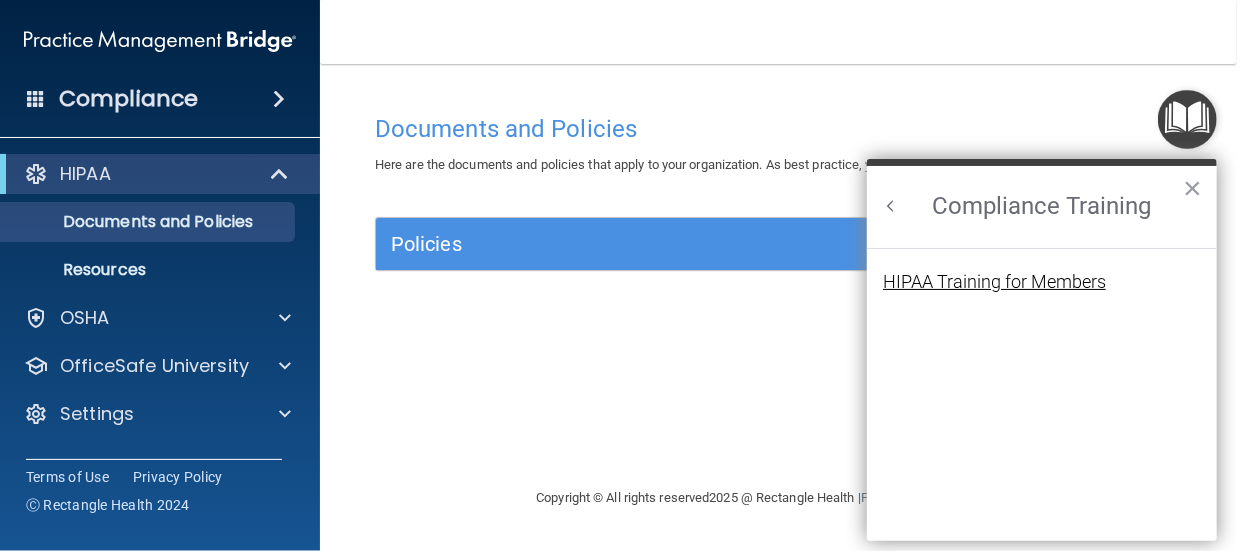 click on "HIPAA Training for Members" at bounding box center (994, 282) 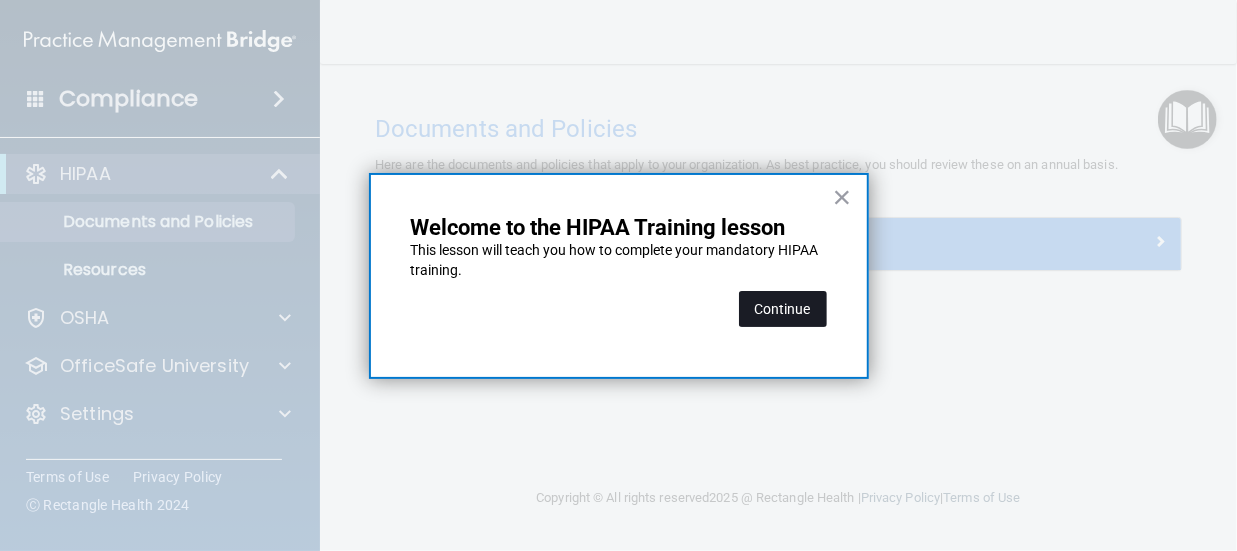 click on "Continue" at bounding box center [783, 309] 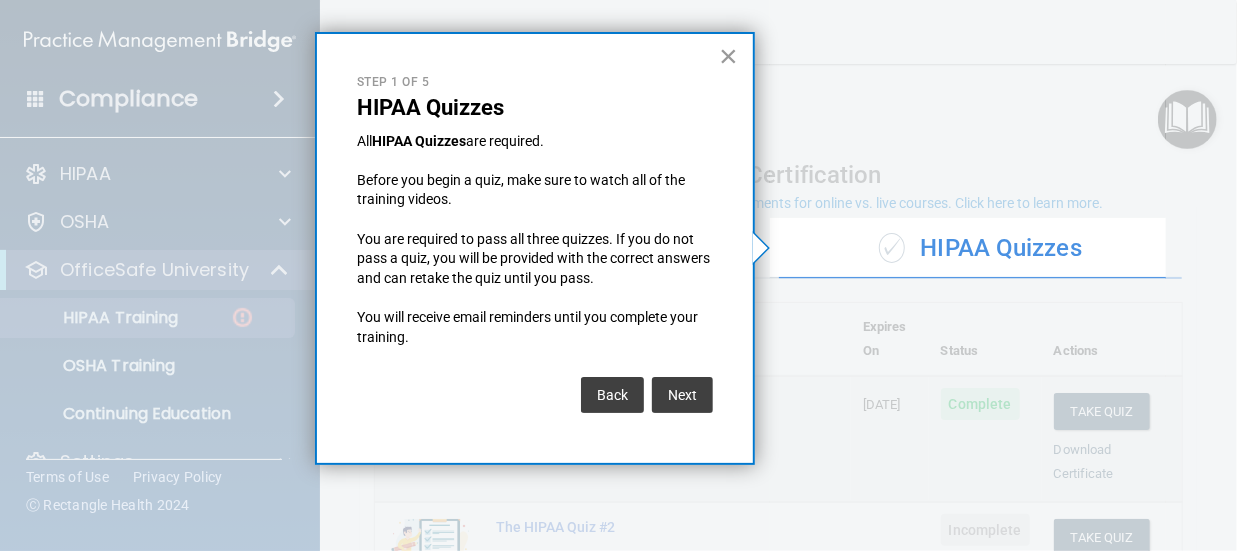 click on "×" at bounding box center [728, 56] 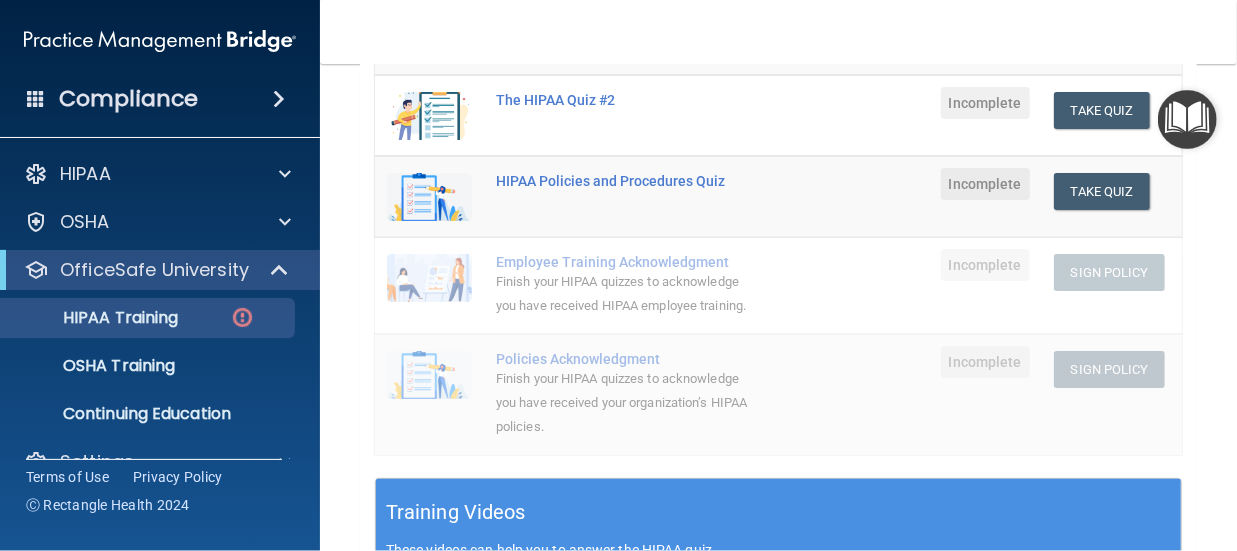 scroll, scrollTop: 421, scrollLeft: 0, axis: vertical 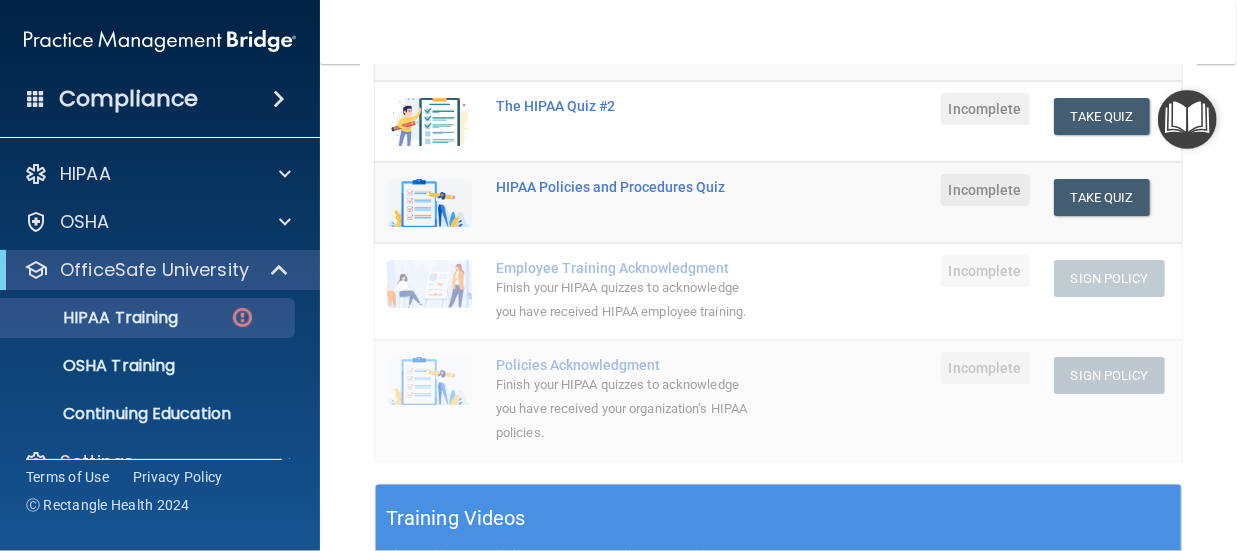 click at bounding box center (429, 284) 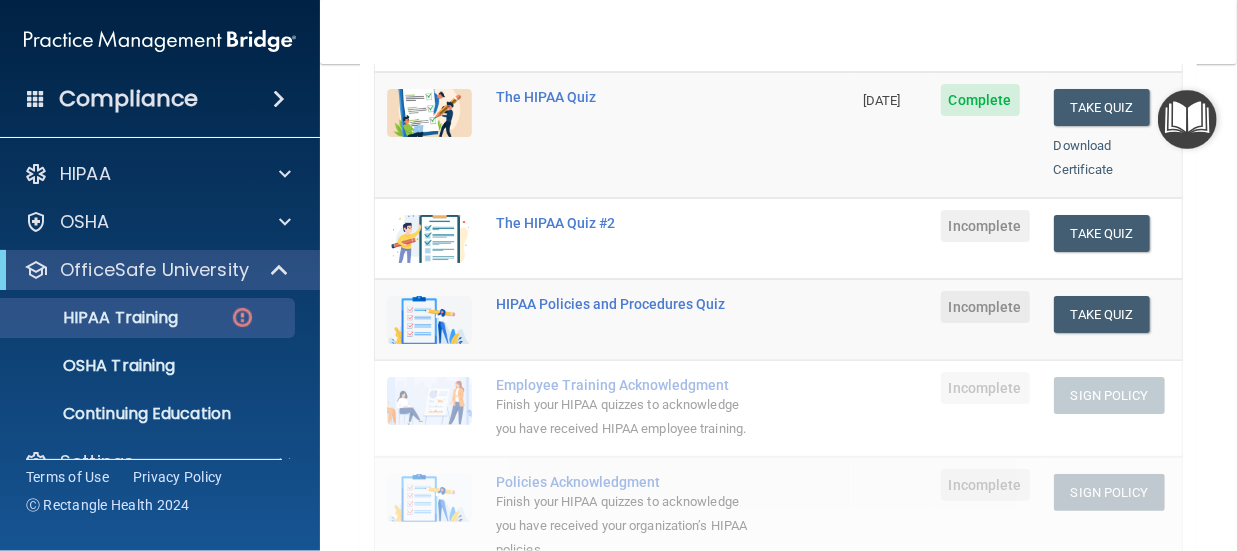 scroll, scrollTop: 305, scrollLeft: 0, axis: vertical 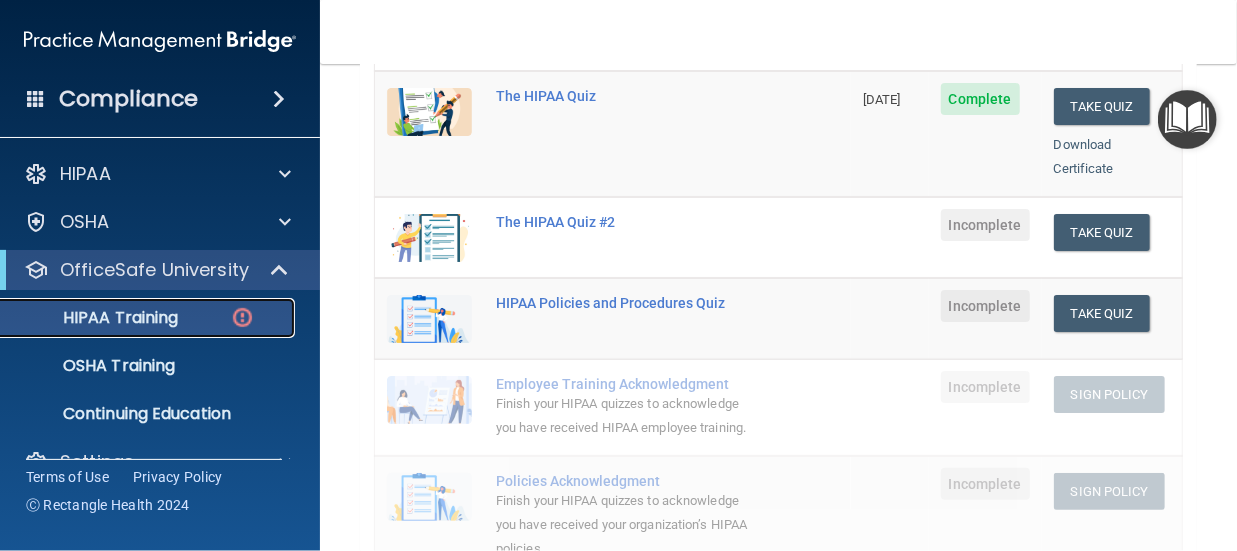 click on "HIPAA Training" at bounding box center (95, 318) 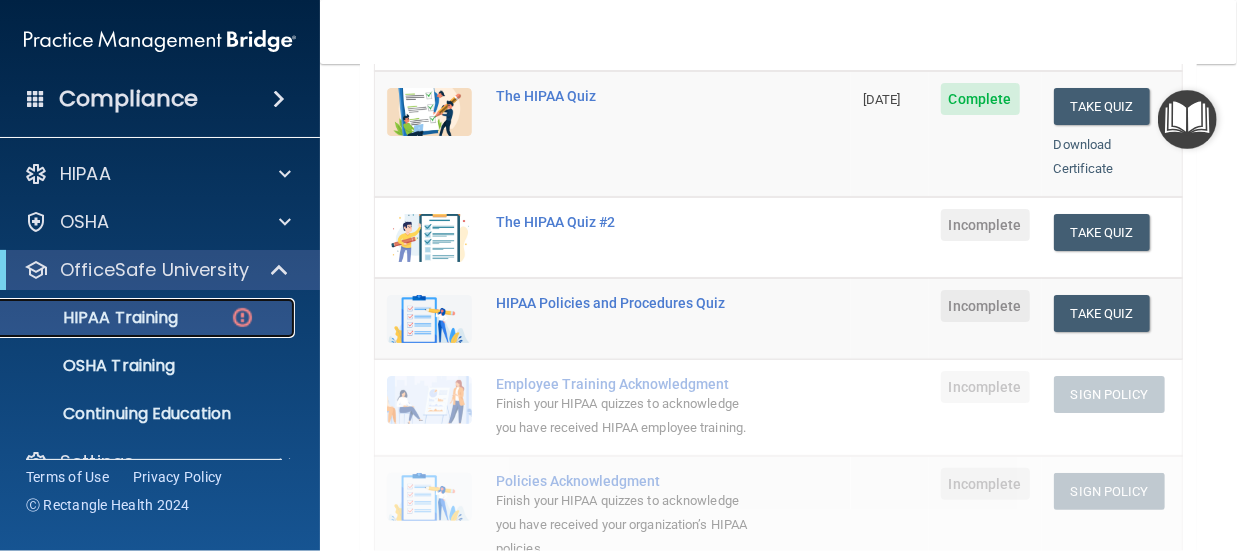 click at bounding box center [242, 317] 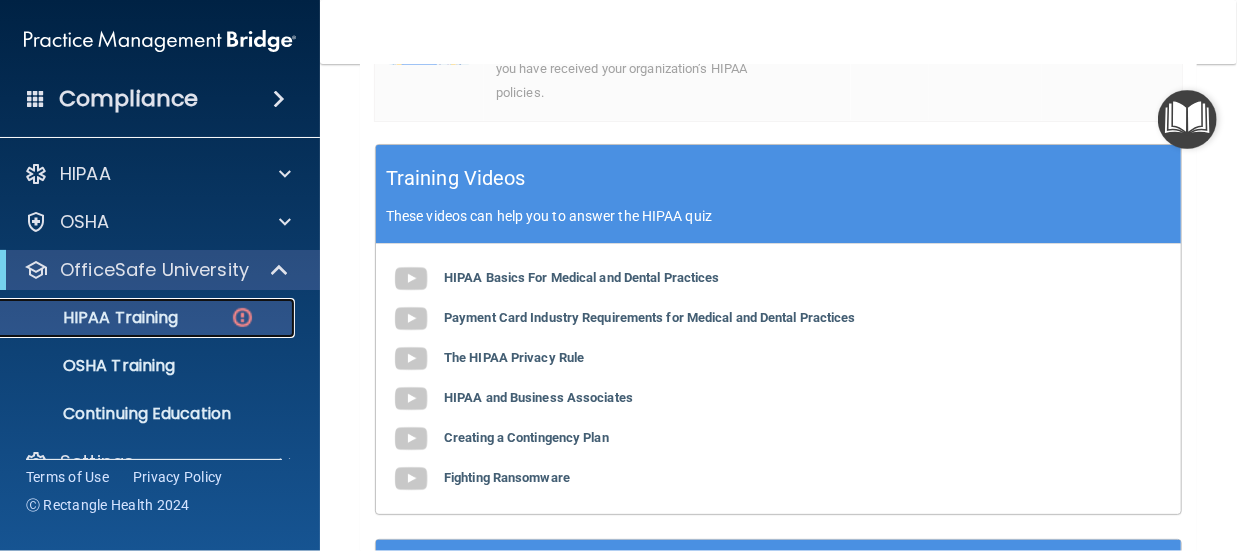 scroll, scrollTop: 812, scrollLeft: 0, axis: vertical 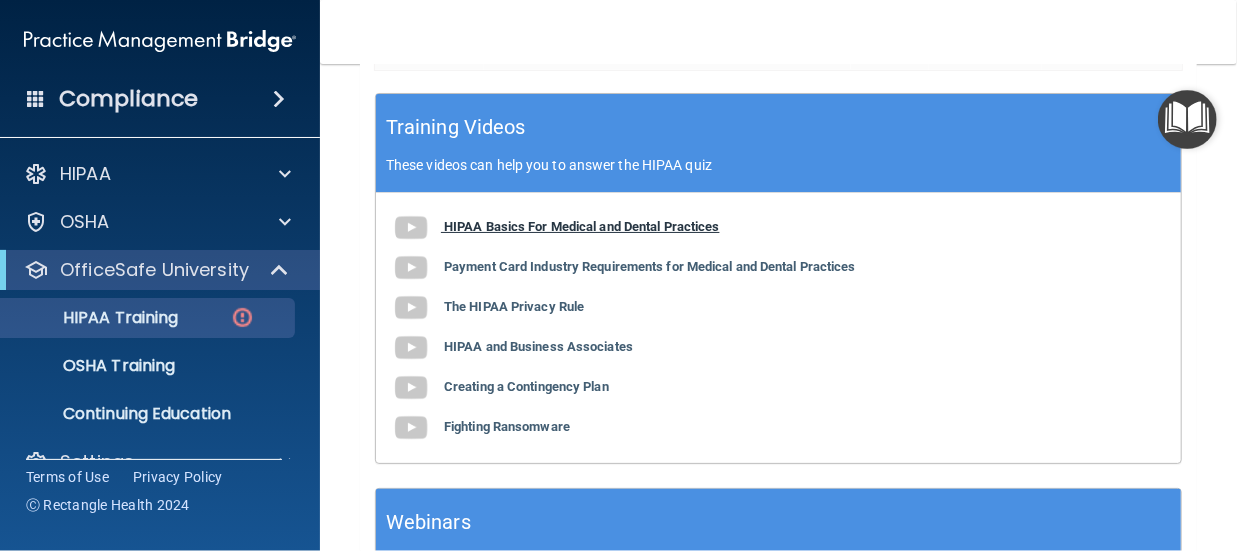 click at bounding box center [411, 228] 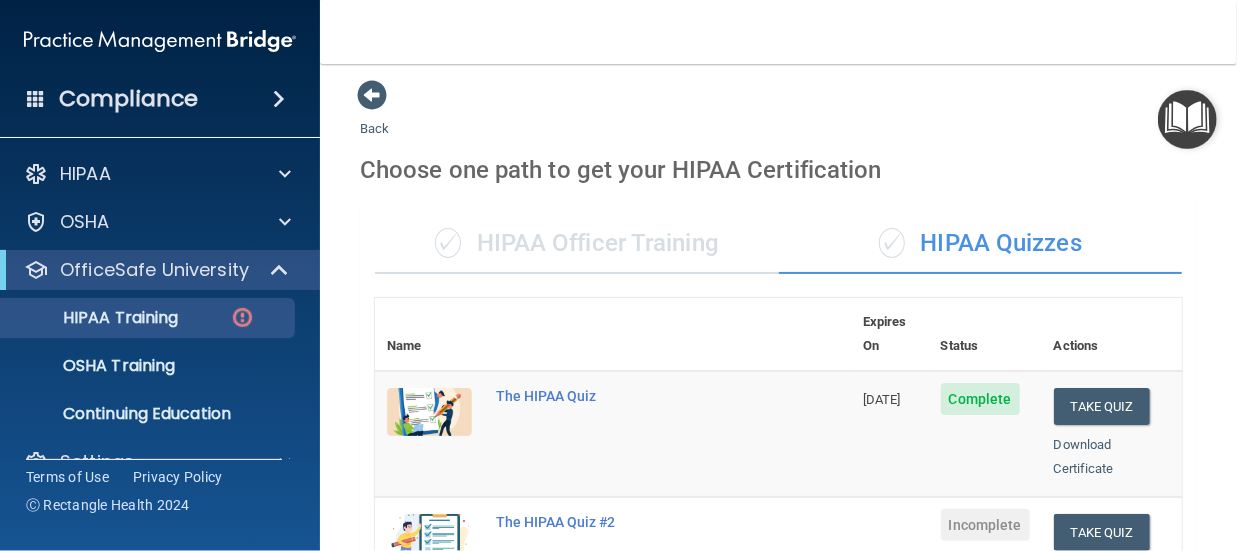 scroll, scrollTop: 0, scrollLeft: 0, axis: both 